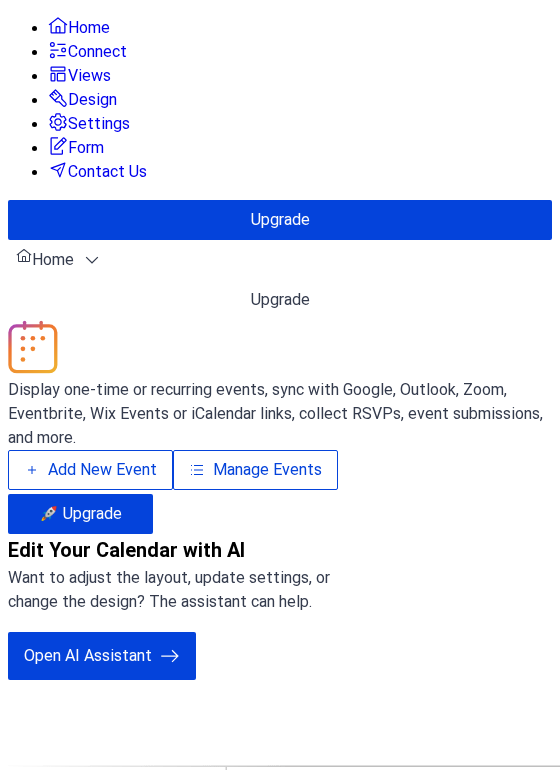 scroll, scrollTop: 0, scrollLeft: 0, axis: both 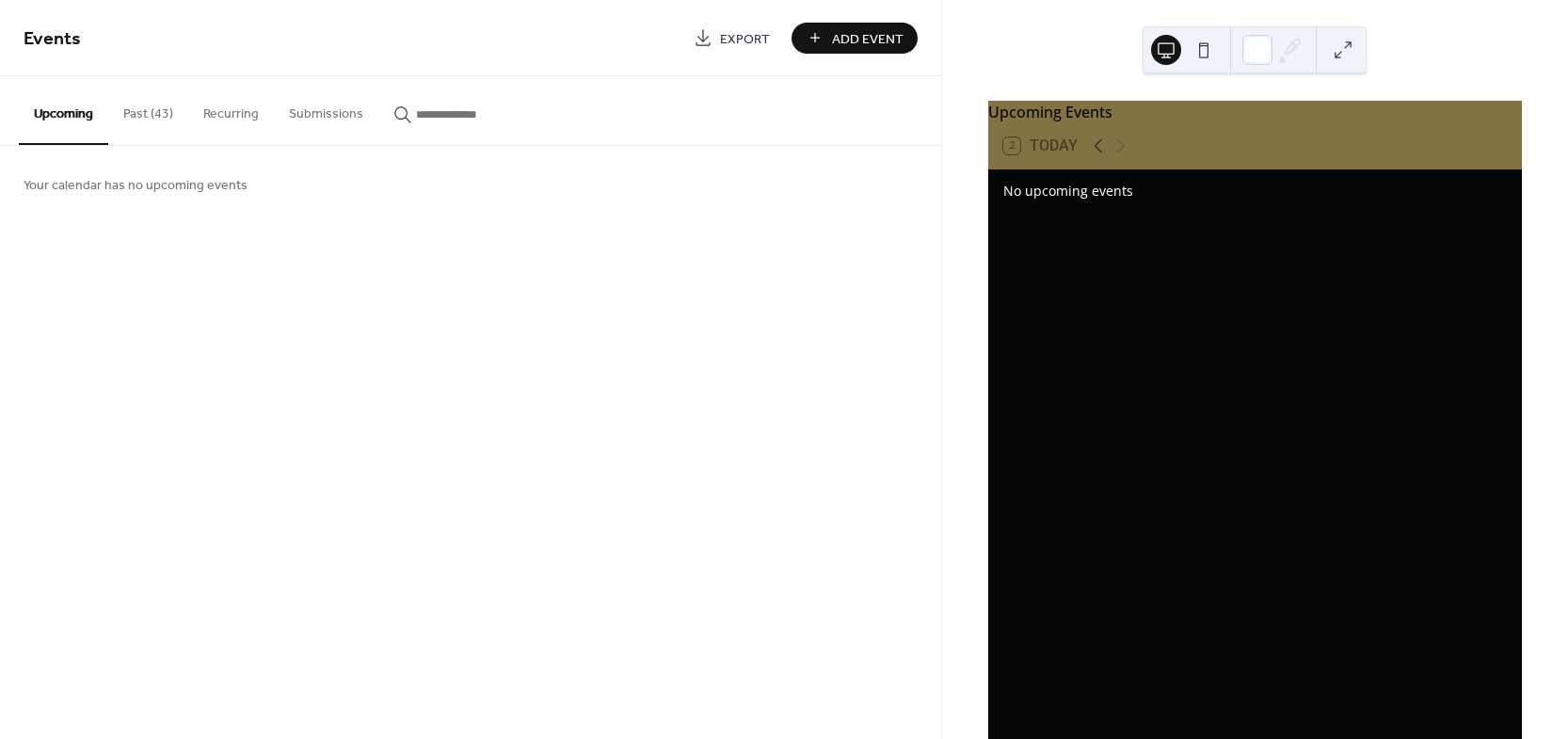 click on "Past (43)" at bounding box center (148, 109) 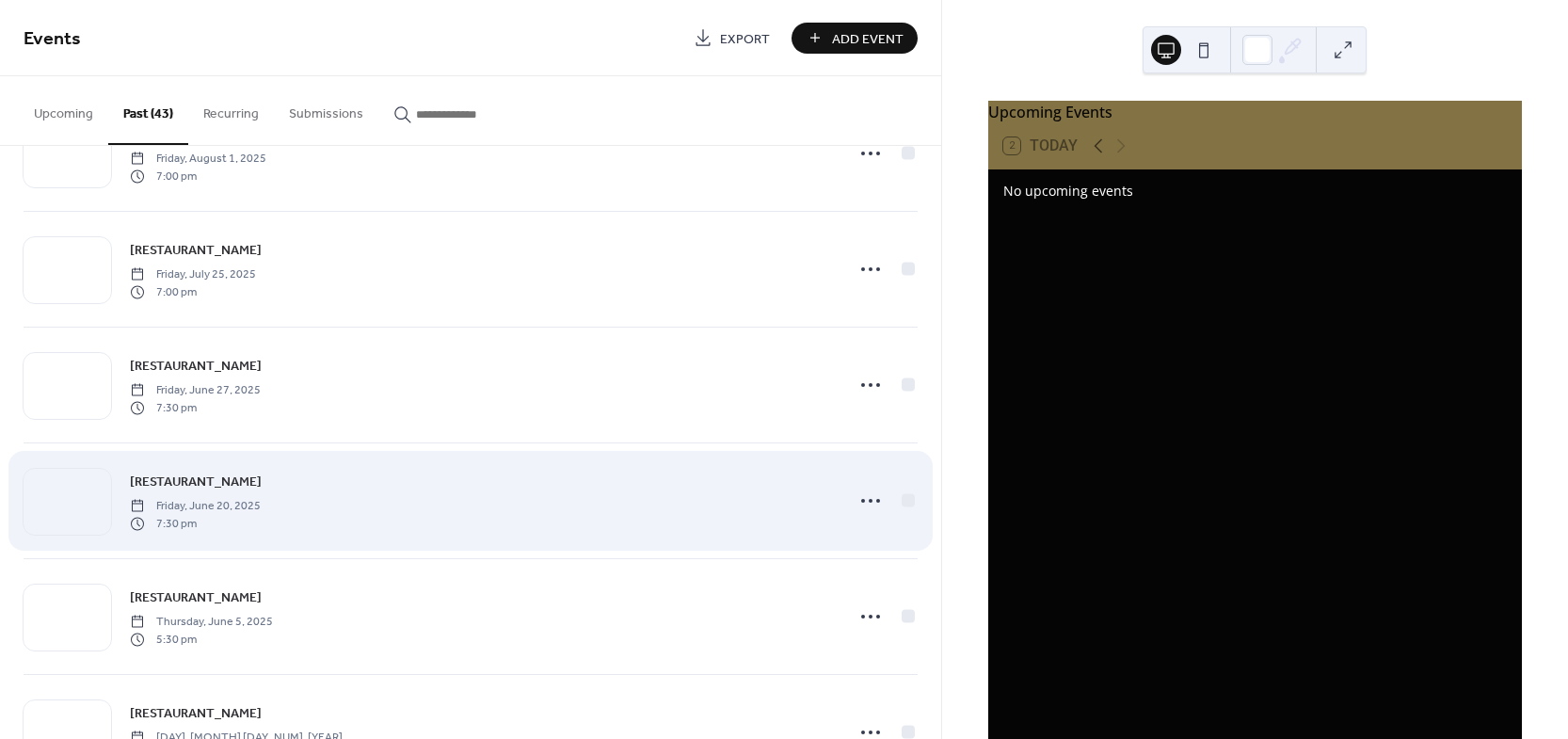 scroll, scrollTop: 0, scrollLeft: 0, axis: both 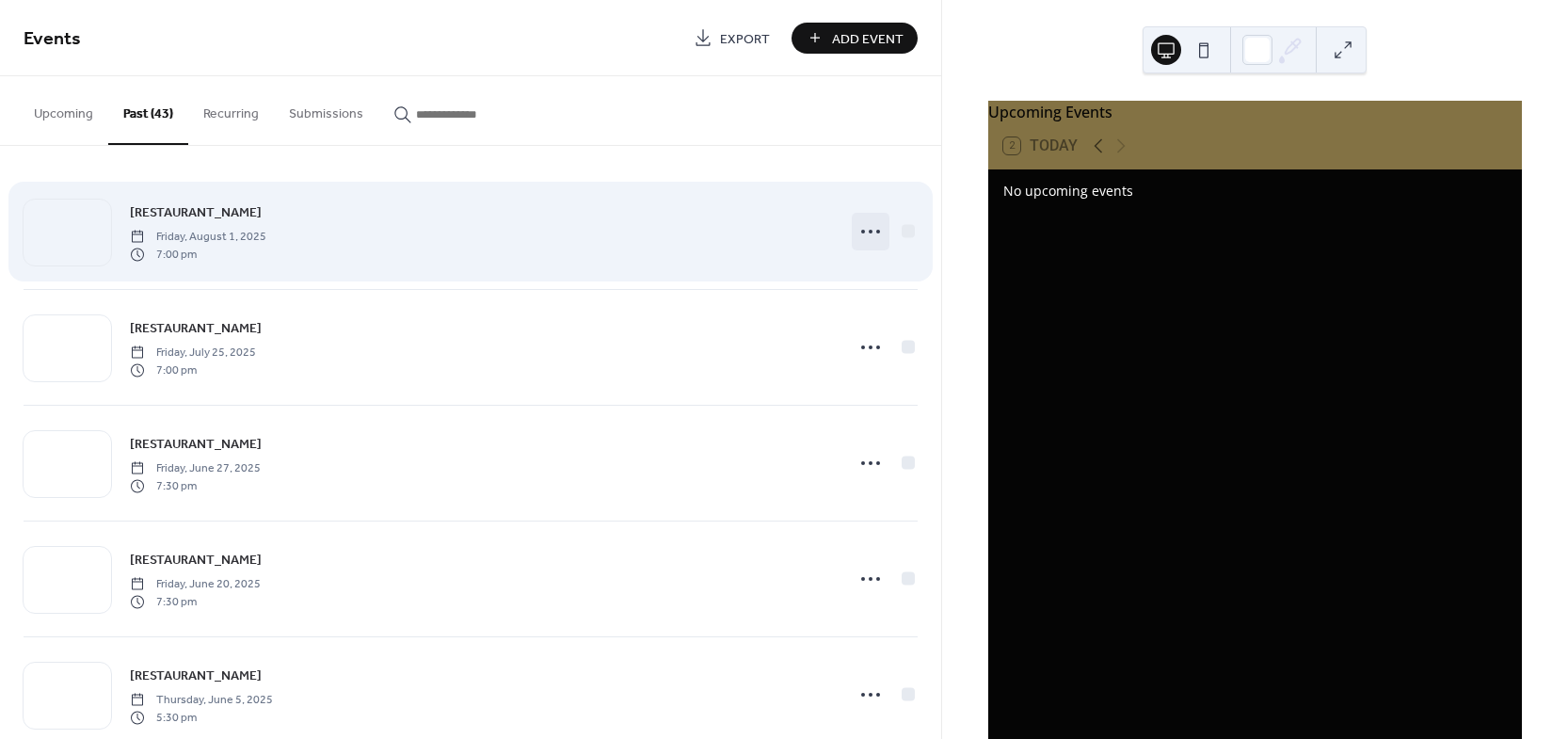 click 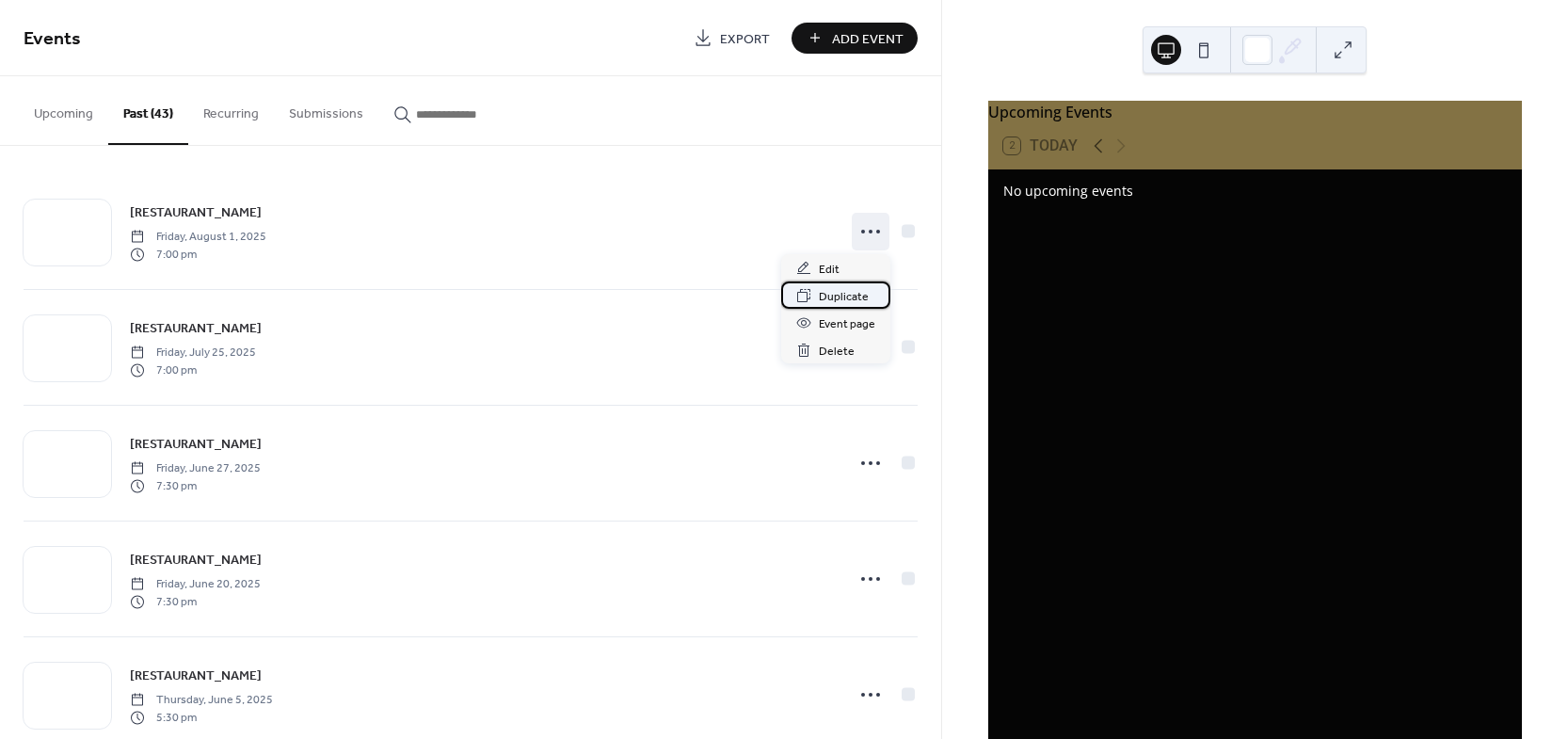 click on "Duplicate" at bounding box center [843, 297] 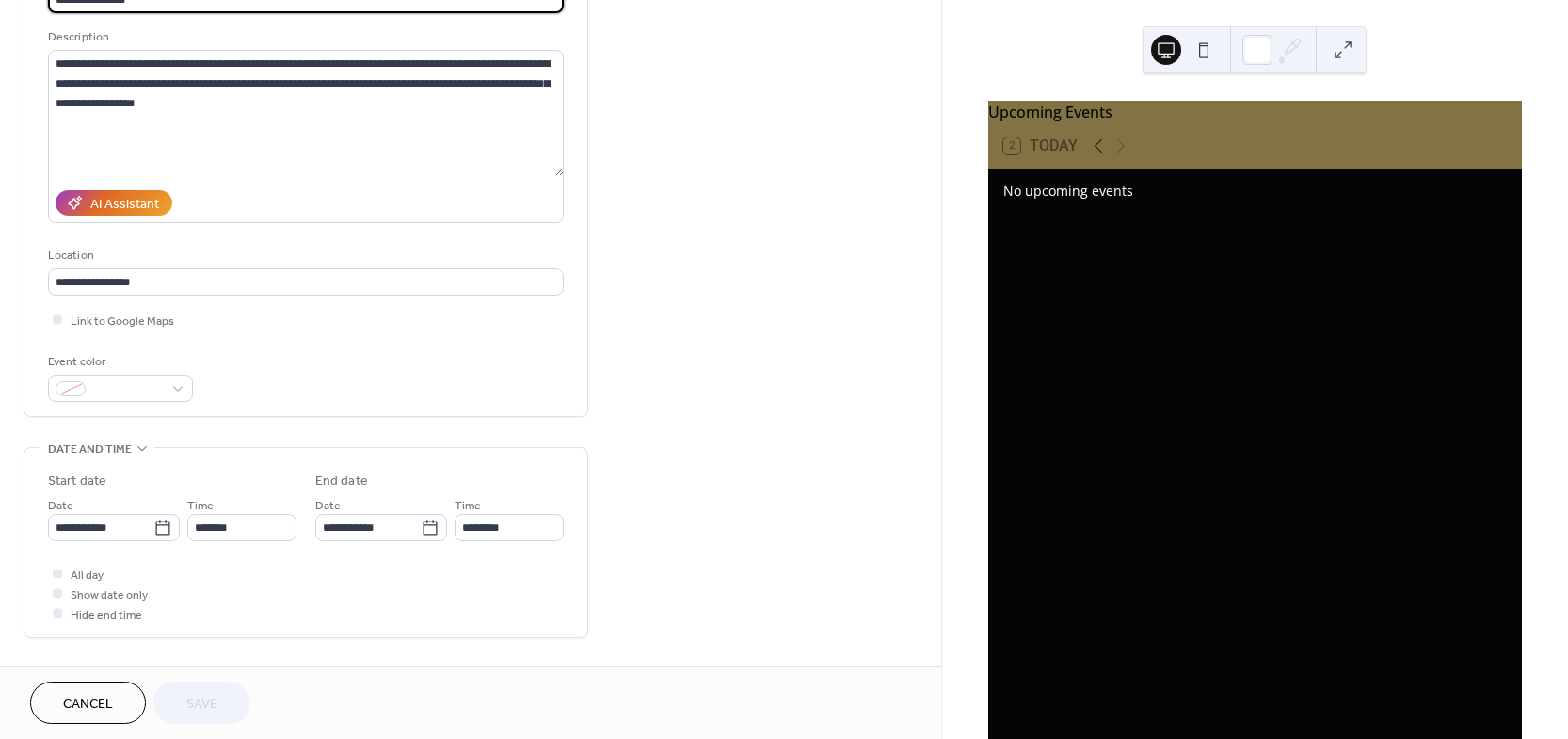 scroll, scrollTop: 169, scrollLeft: 0, axis: vertical 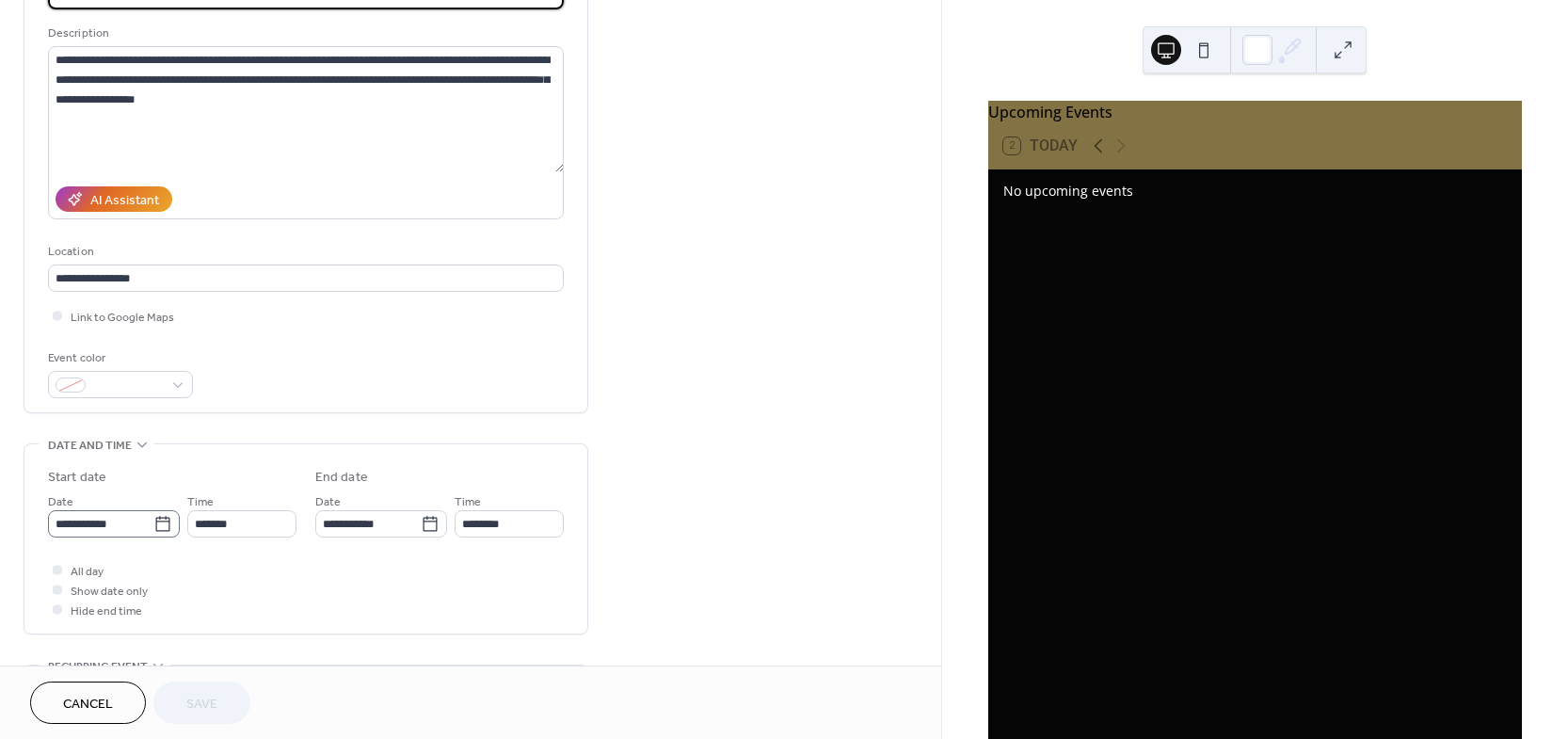 click 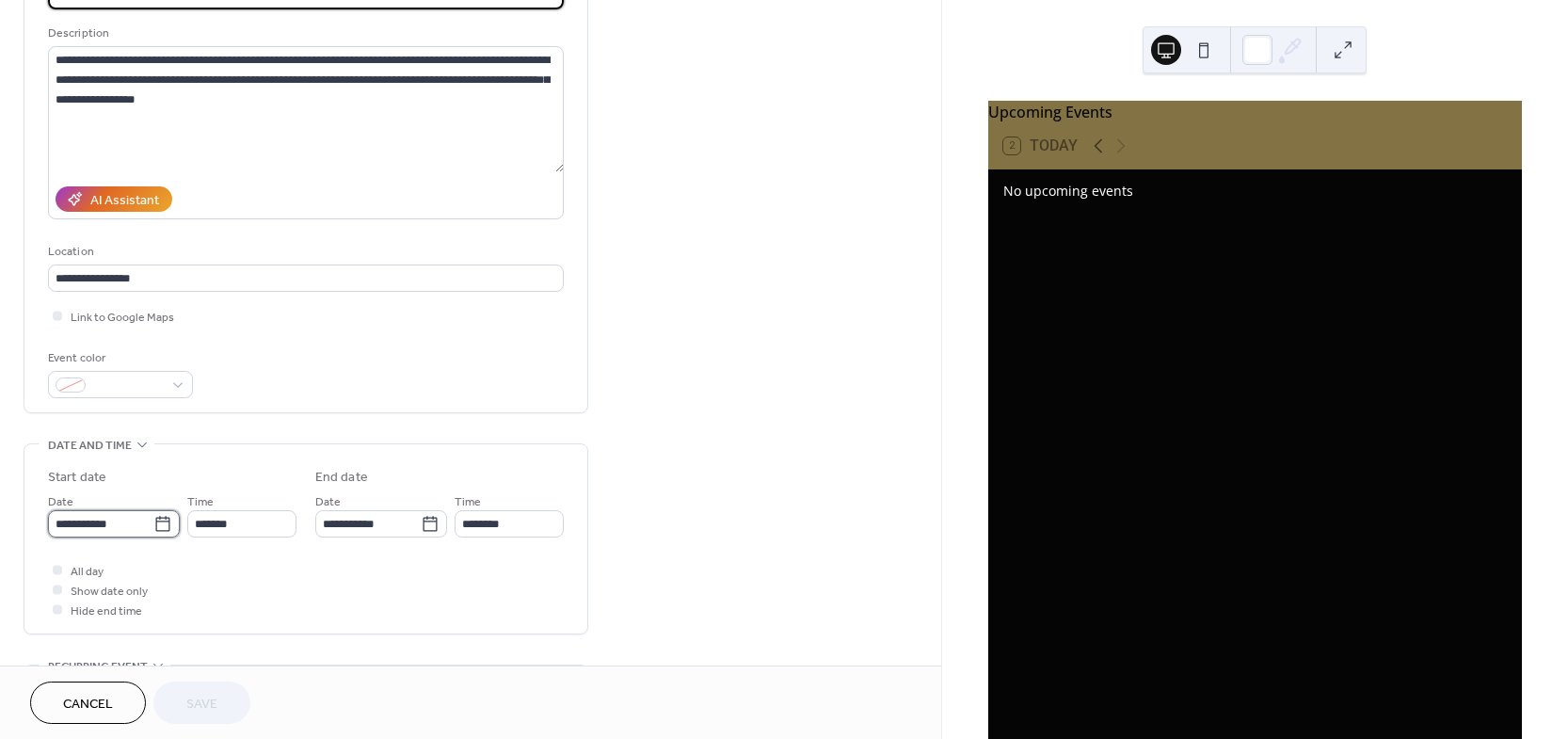 click on "**********" at bounding box center [101, 523] 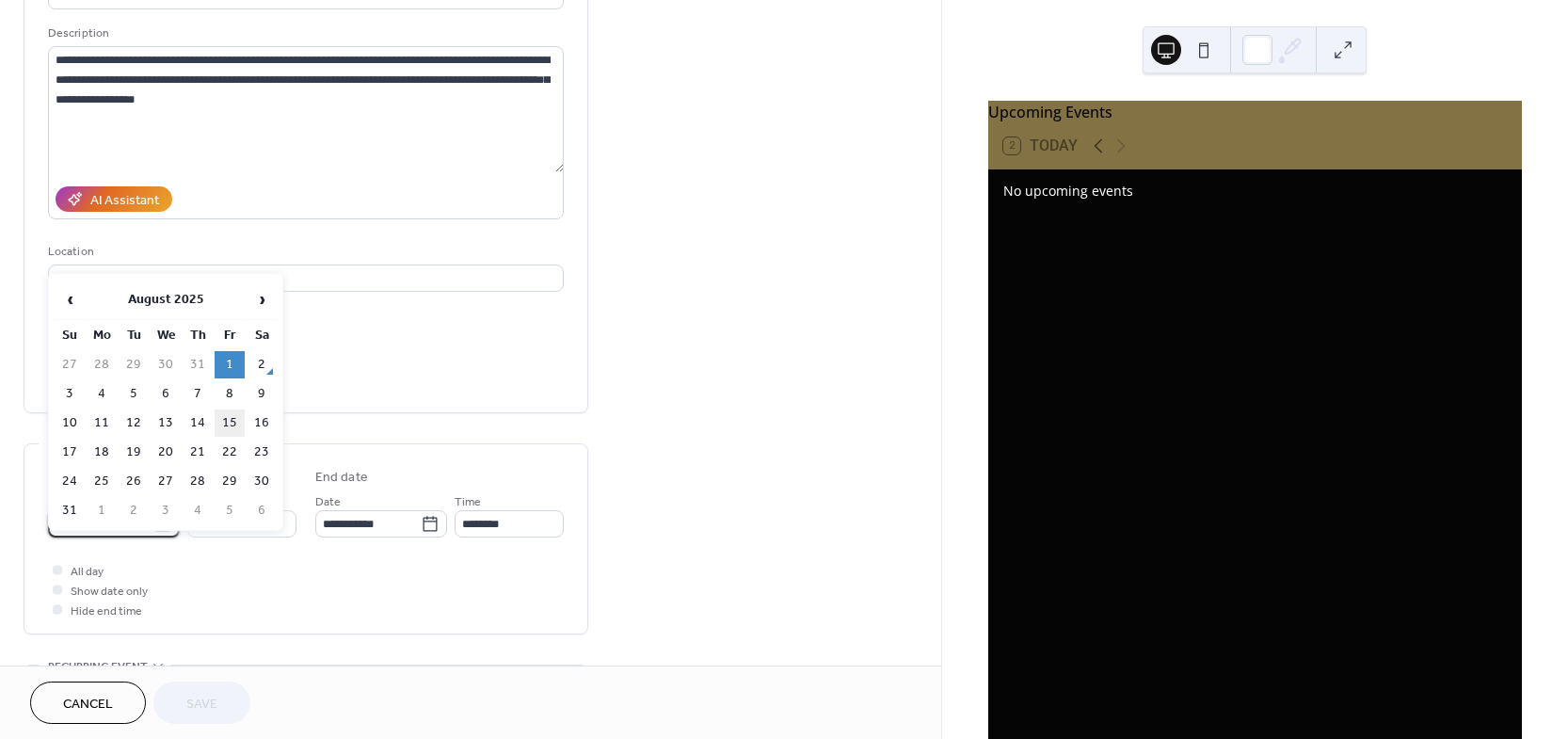 click on "15" at bounding box center [230, 423] 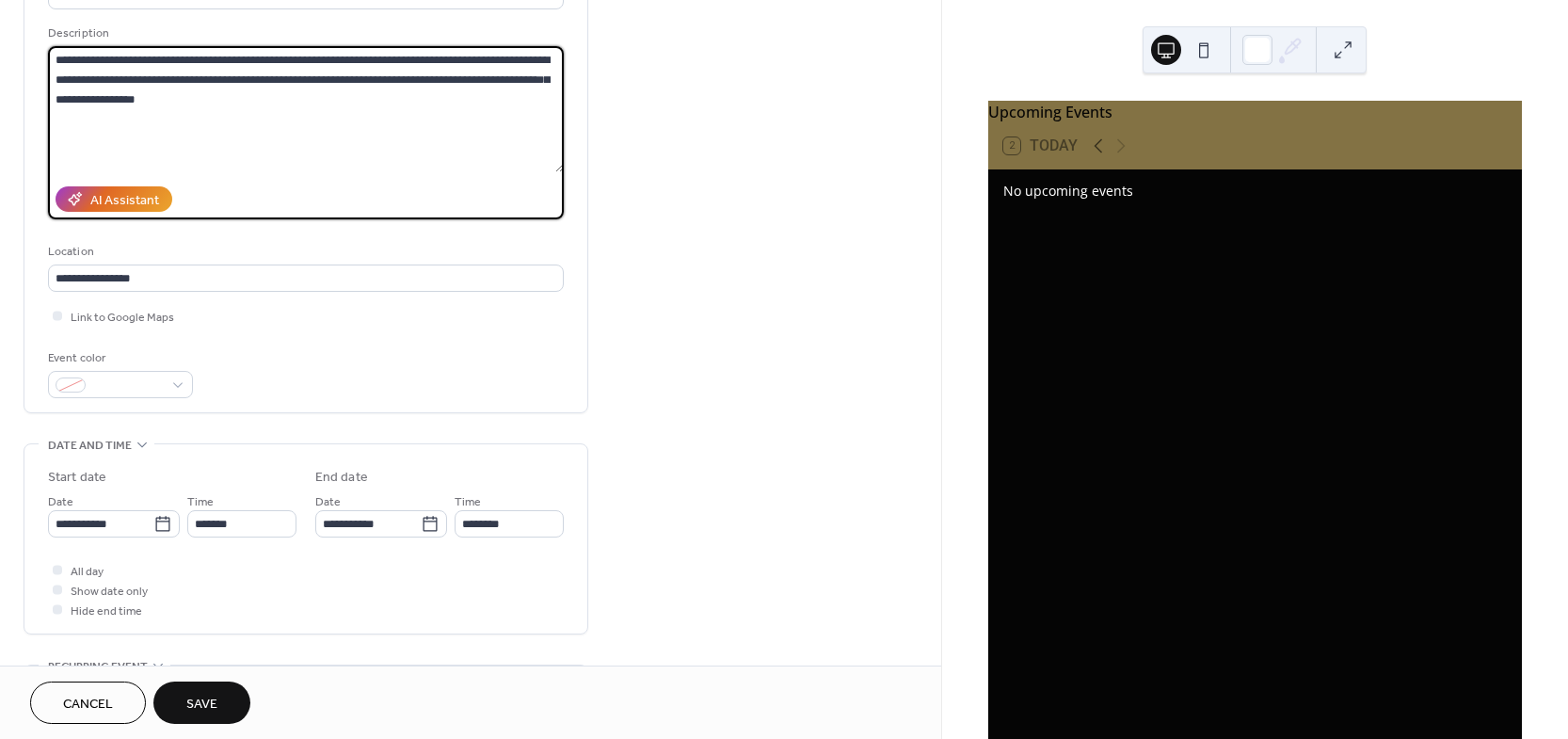click on "**********" at bounding box center (306, 109) 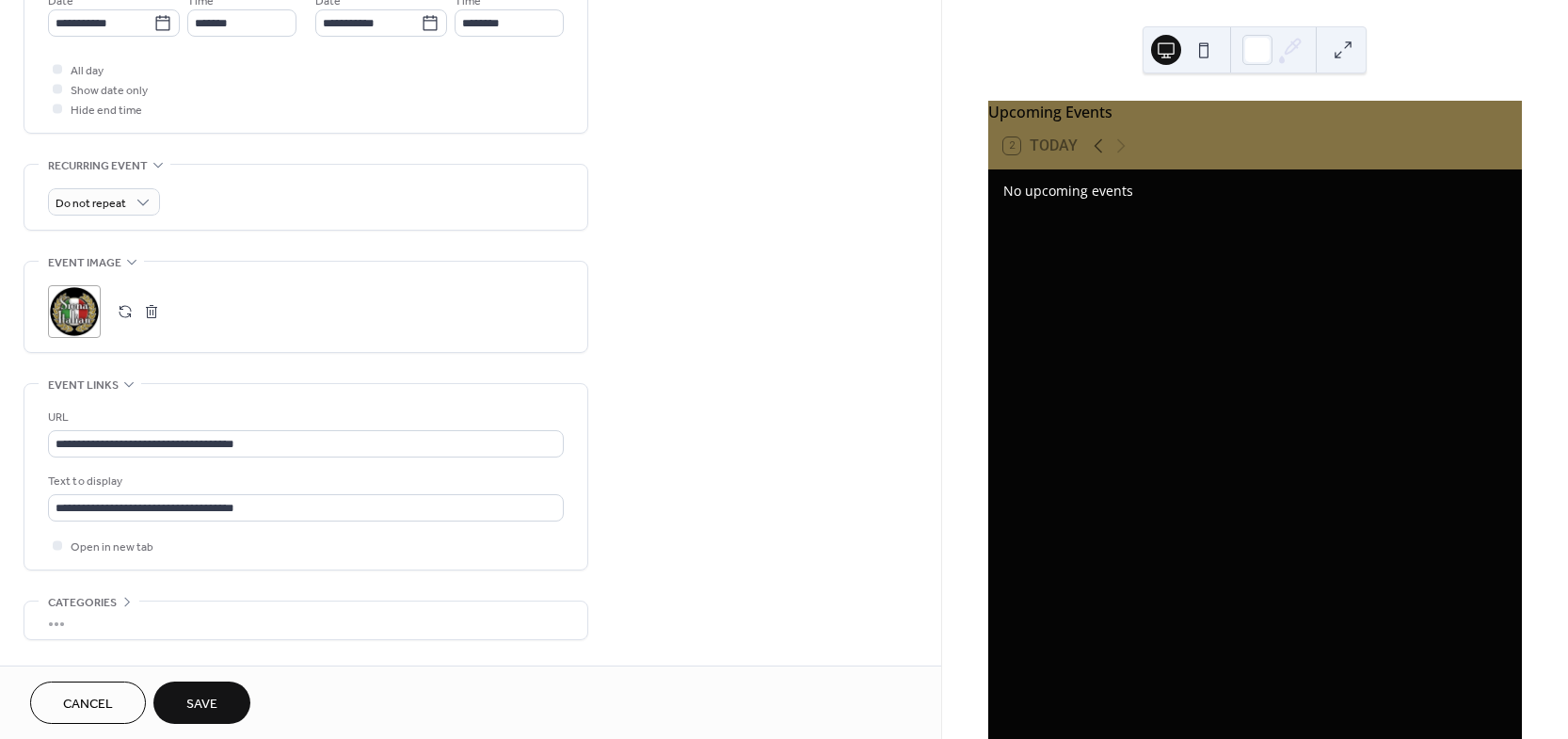 scroll, scrollTop: 678, scrollLeft: 0, axis: vertical 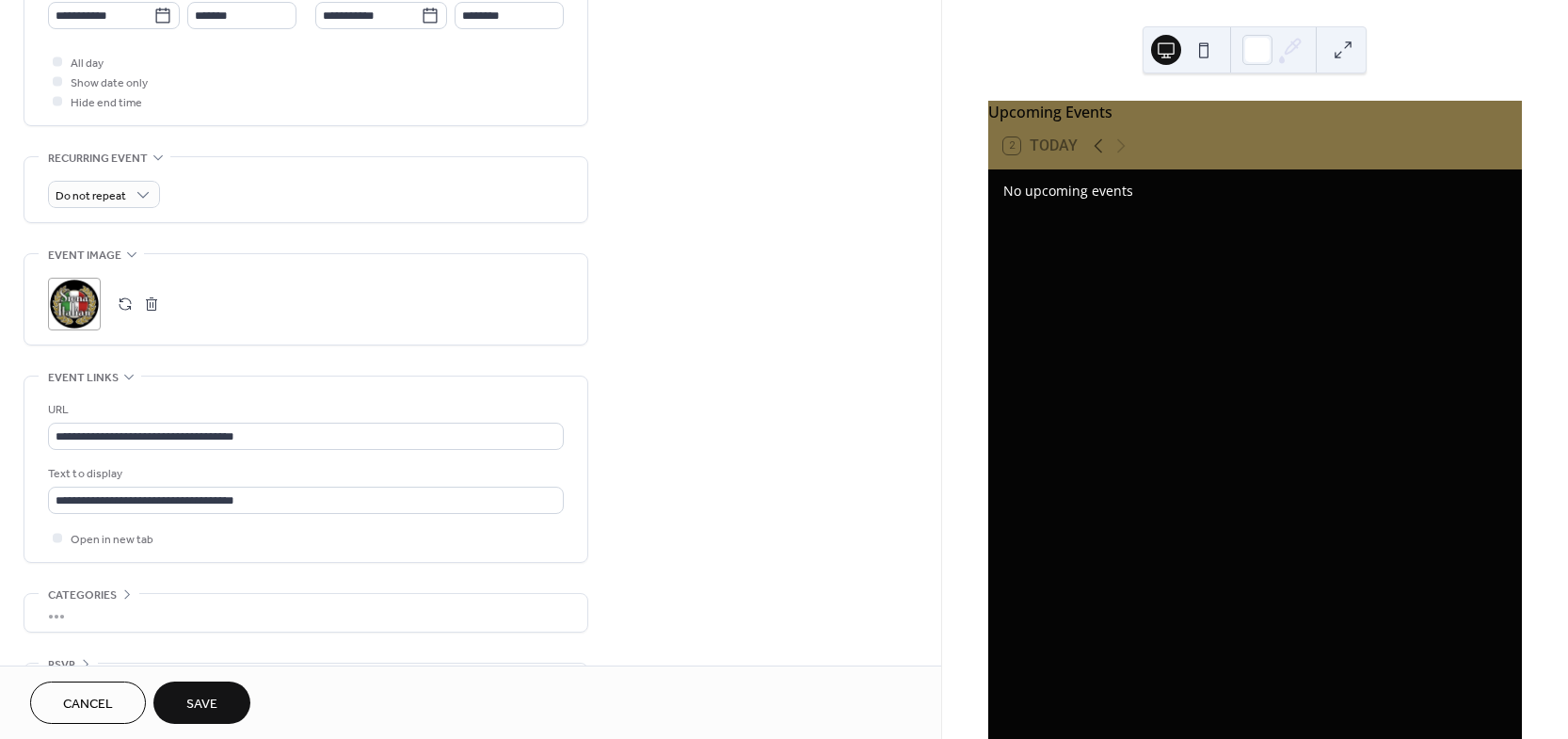 type on "**********" 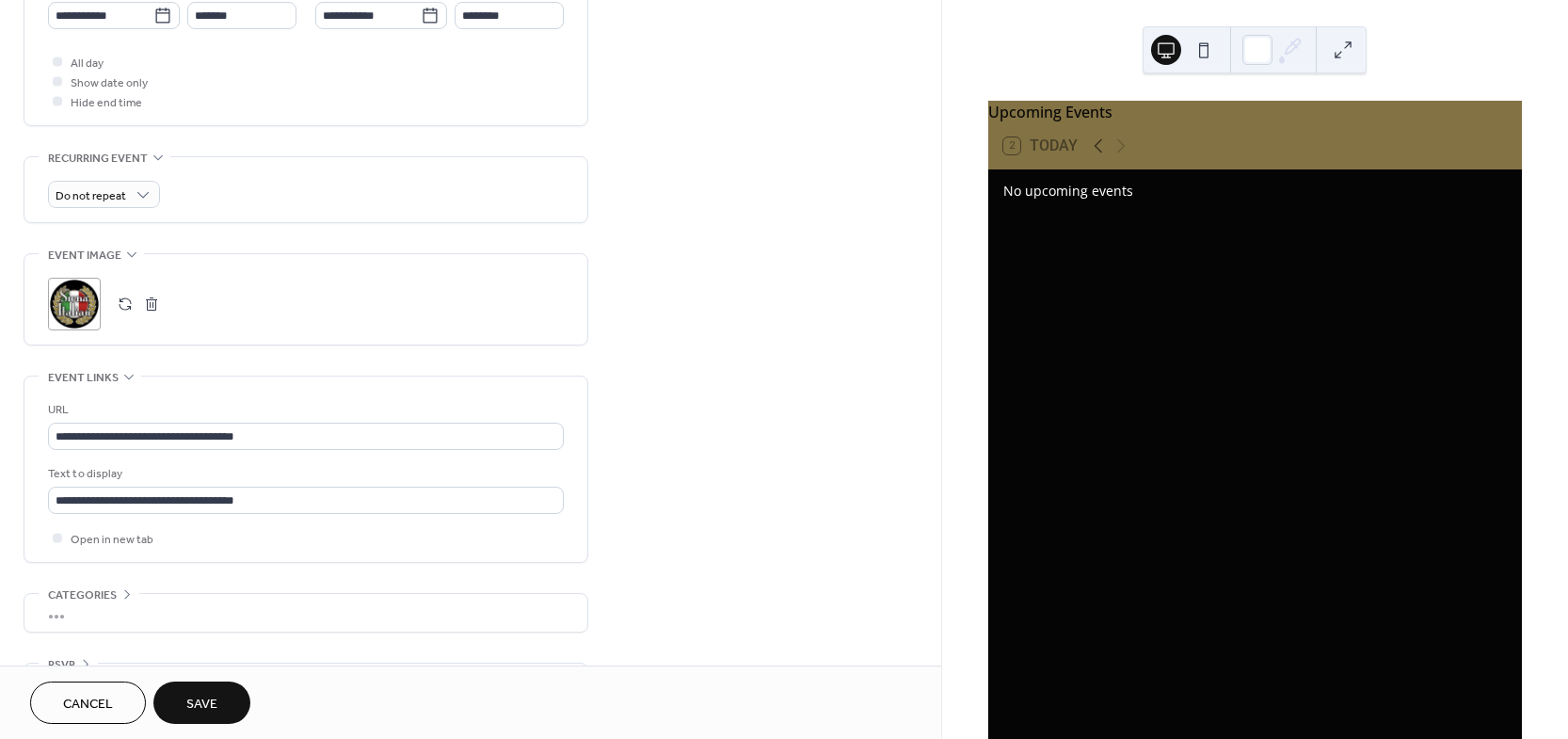 click on "Save" at bounding box center [201, 704] 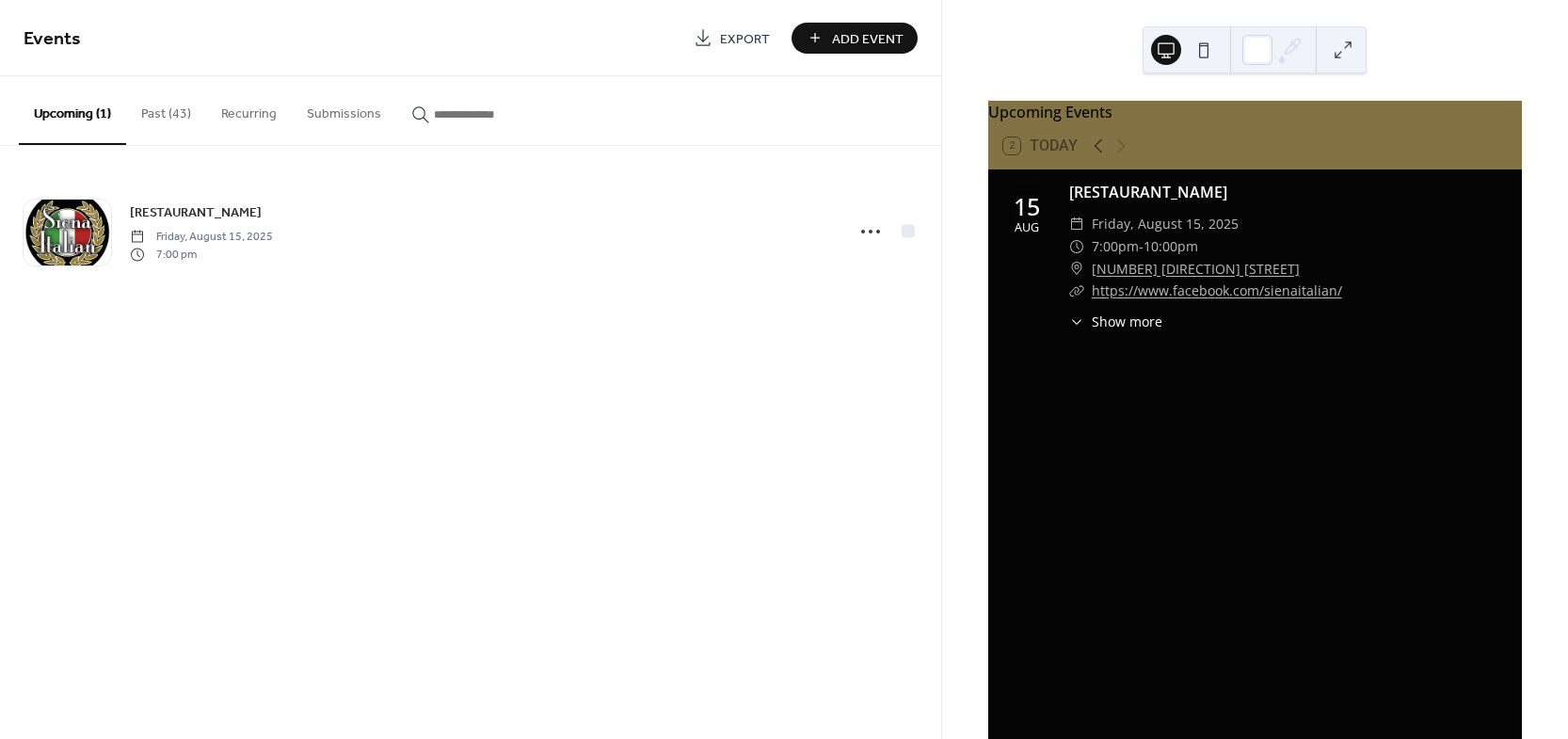 click on "Past (43)" at bounding box center [166, 109] 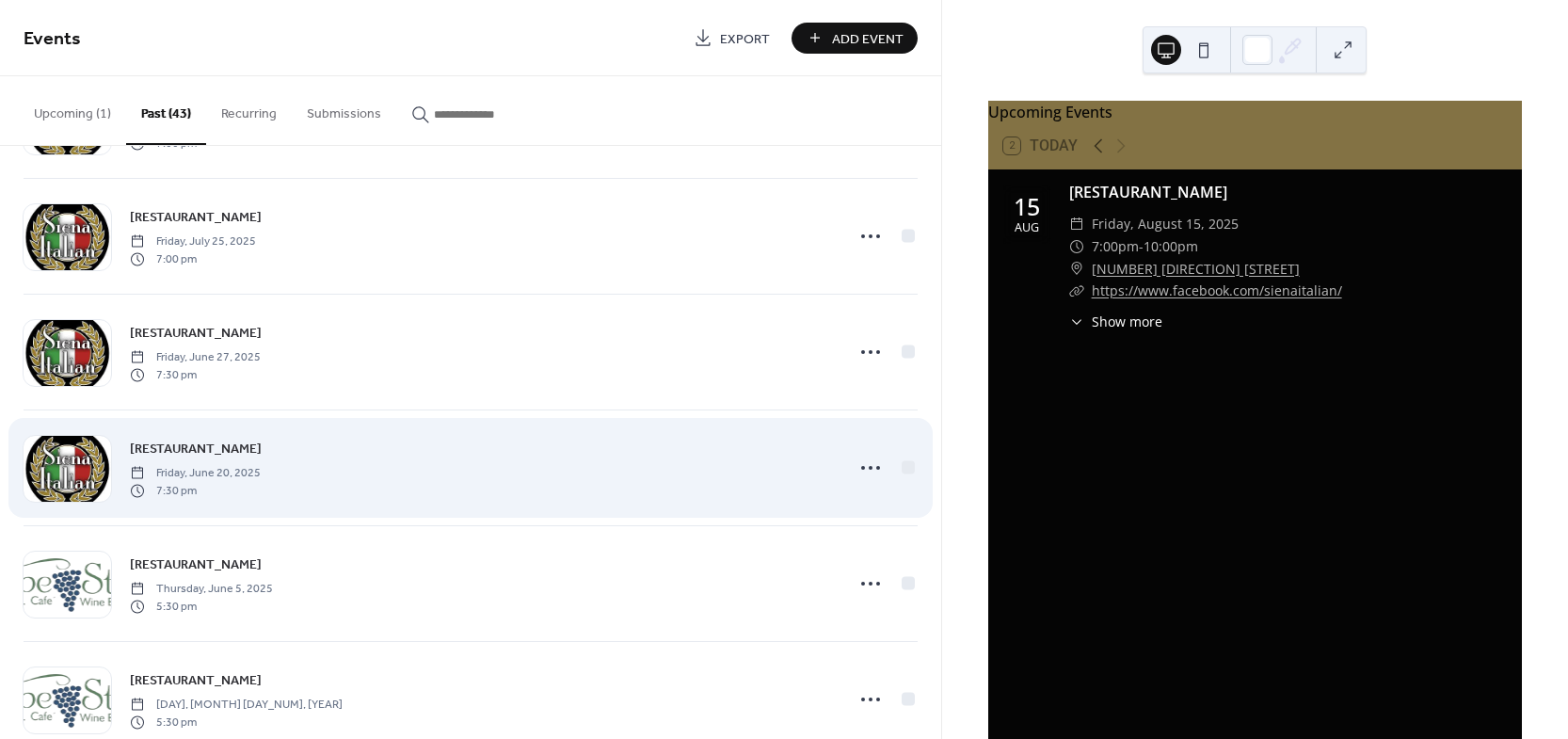 scroll, scrollTop: 113, scrollLeft: 0, axis: vertical 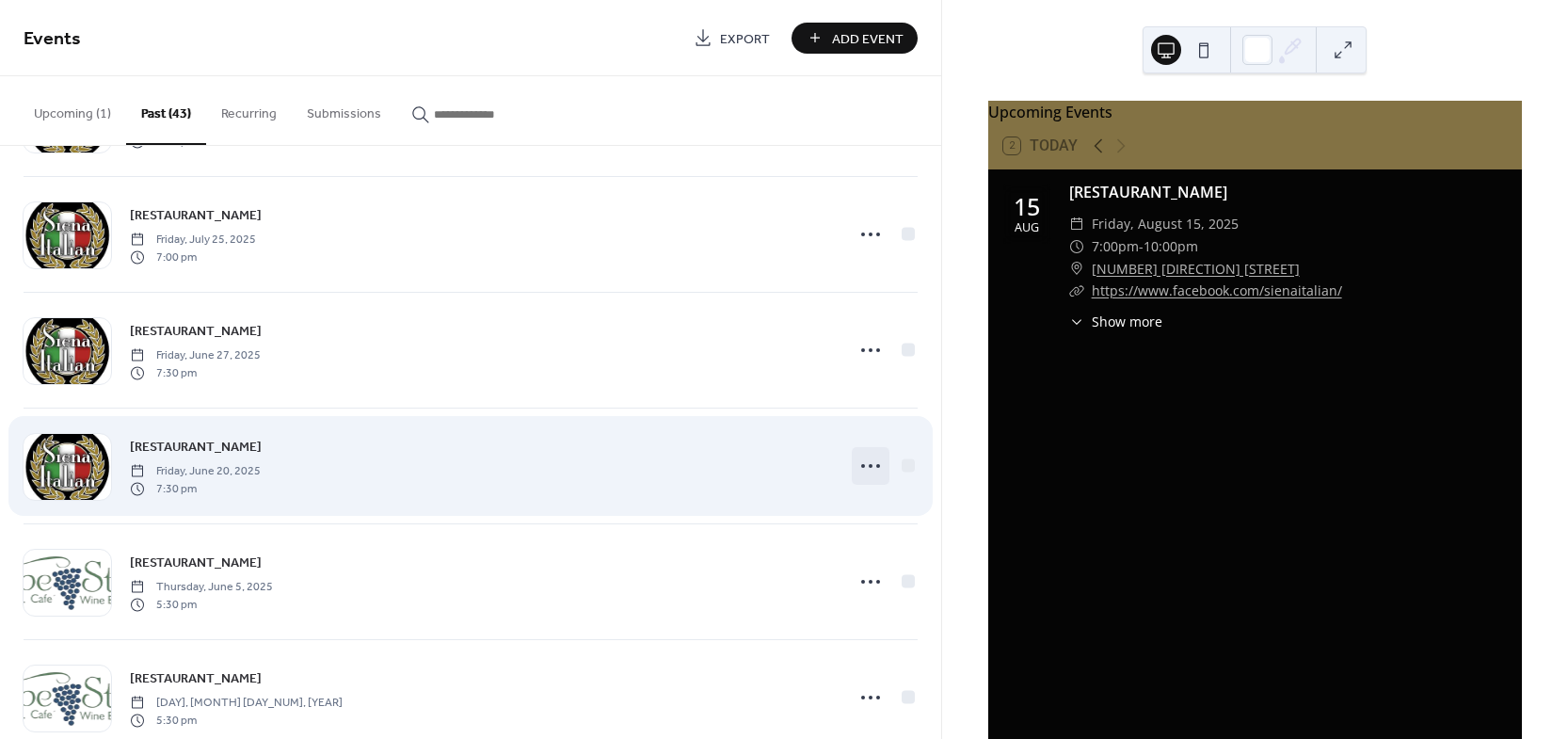 click 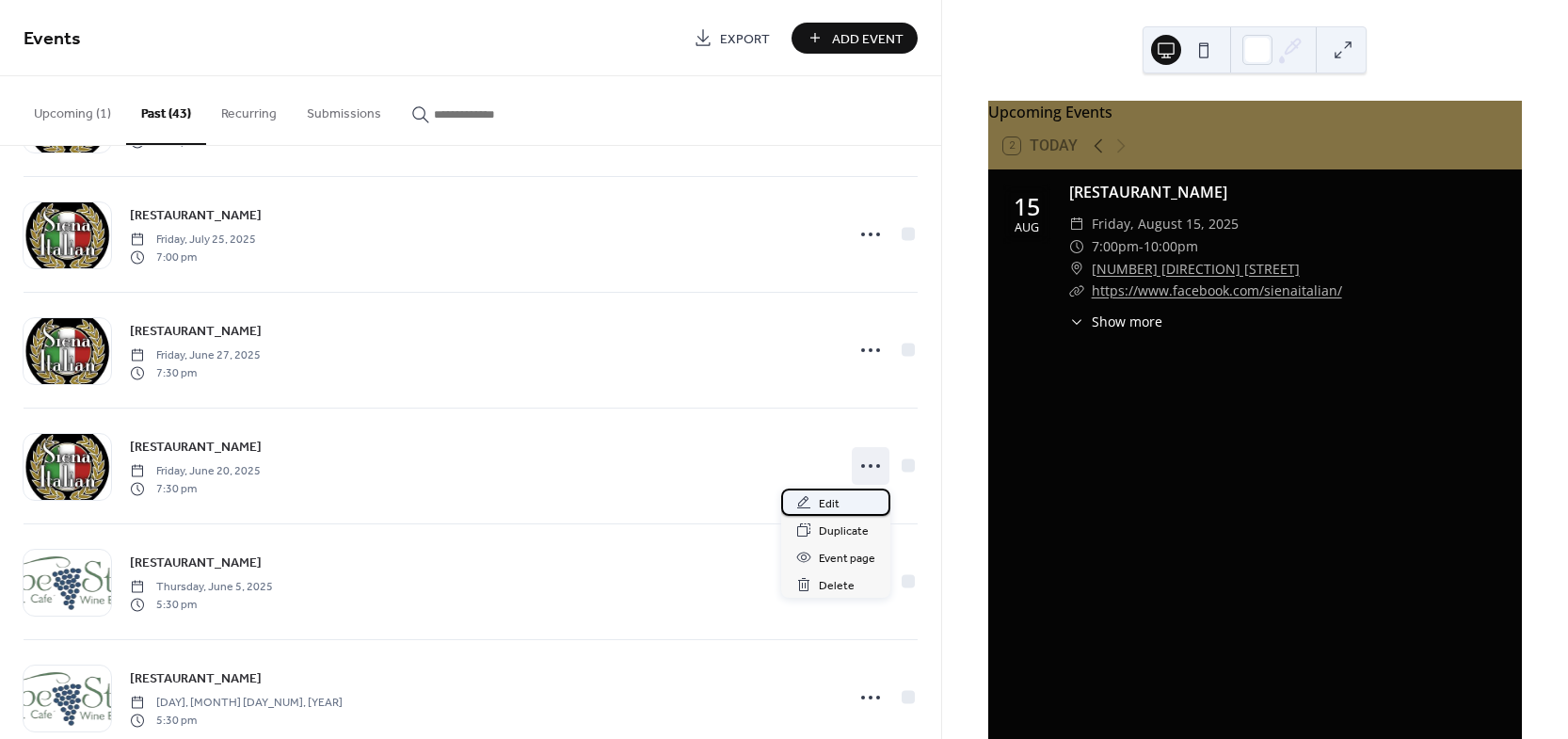 click on "Edit" at bounding box center (829, 504) 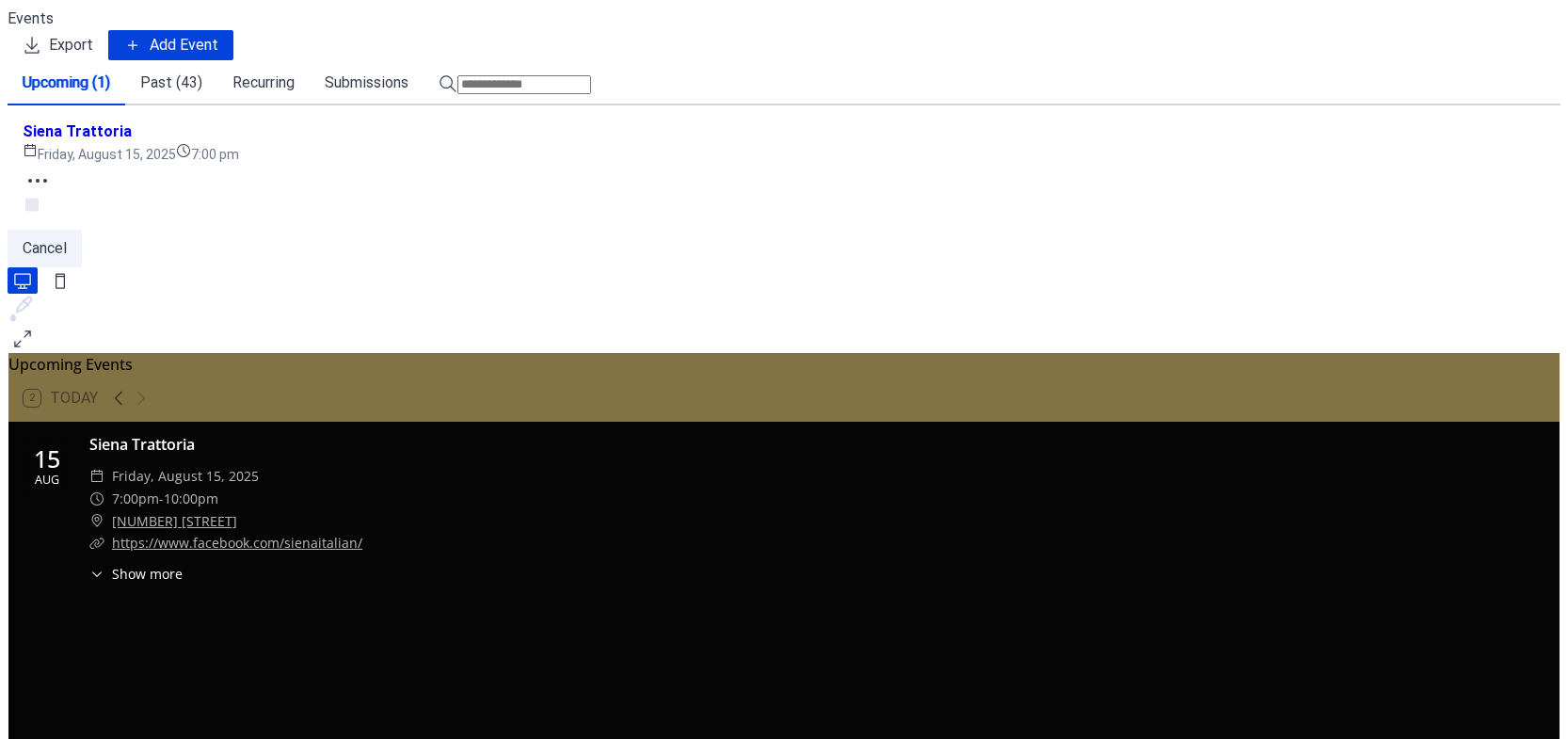 scroll, scrollTop: 0, scrollLeft: 0, axis: both 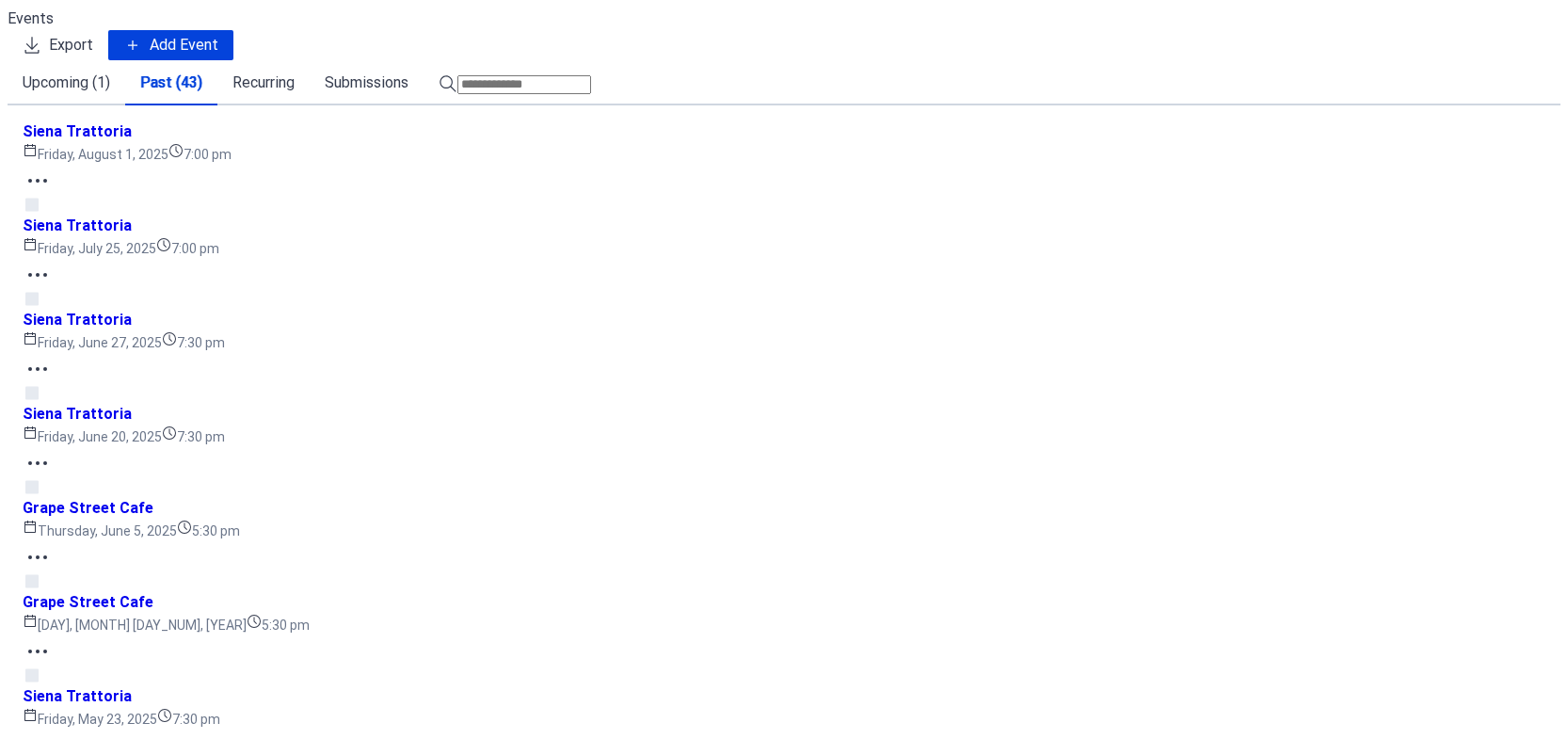 click 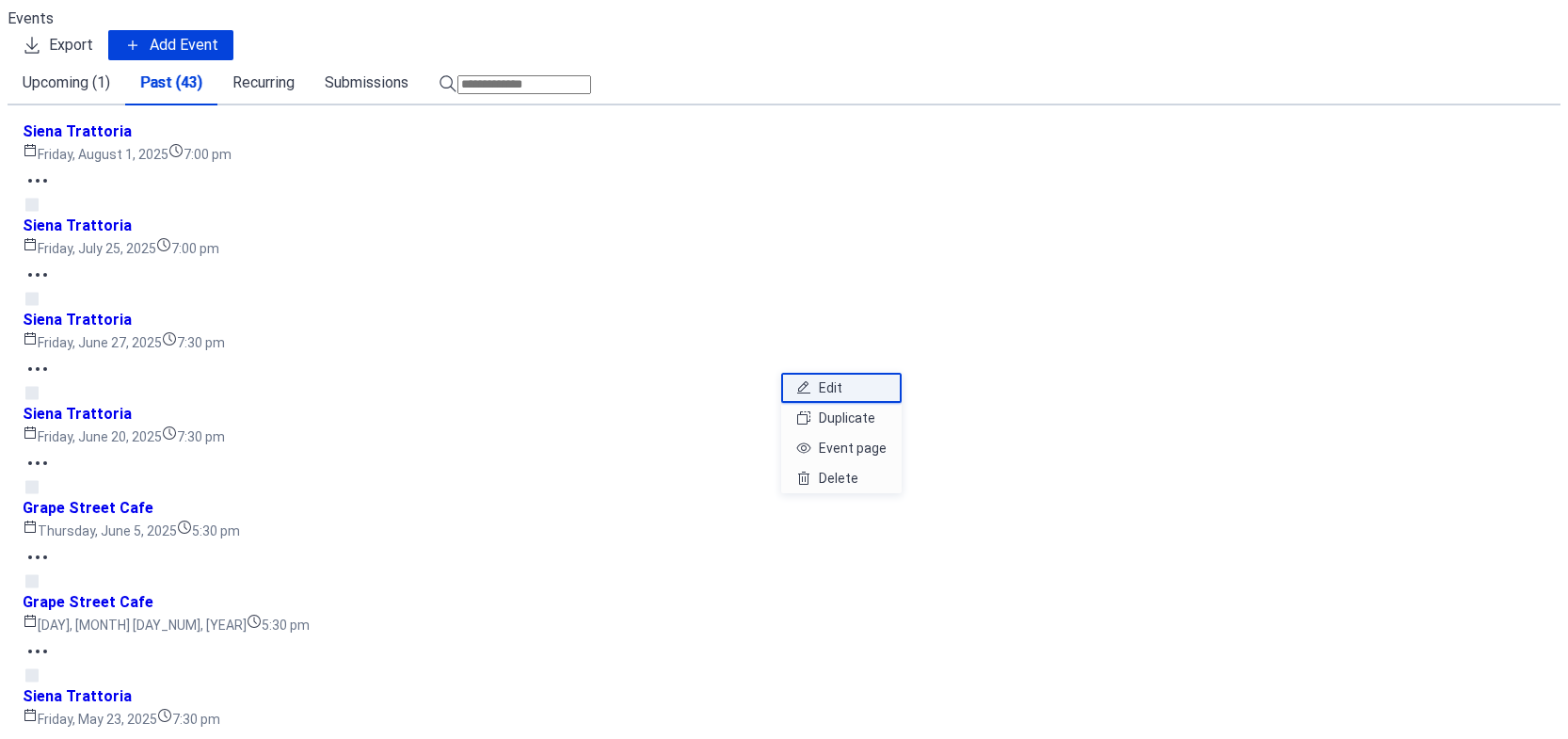 click on "Edit" at bounding box center [841, 388] 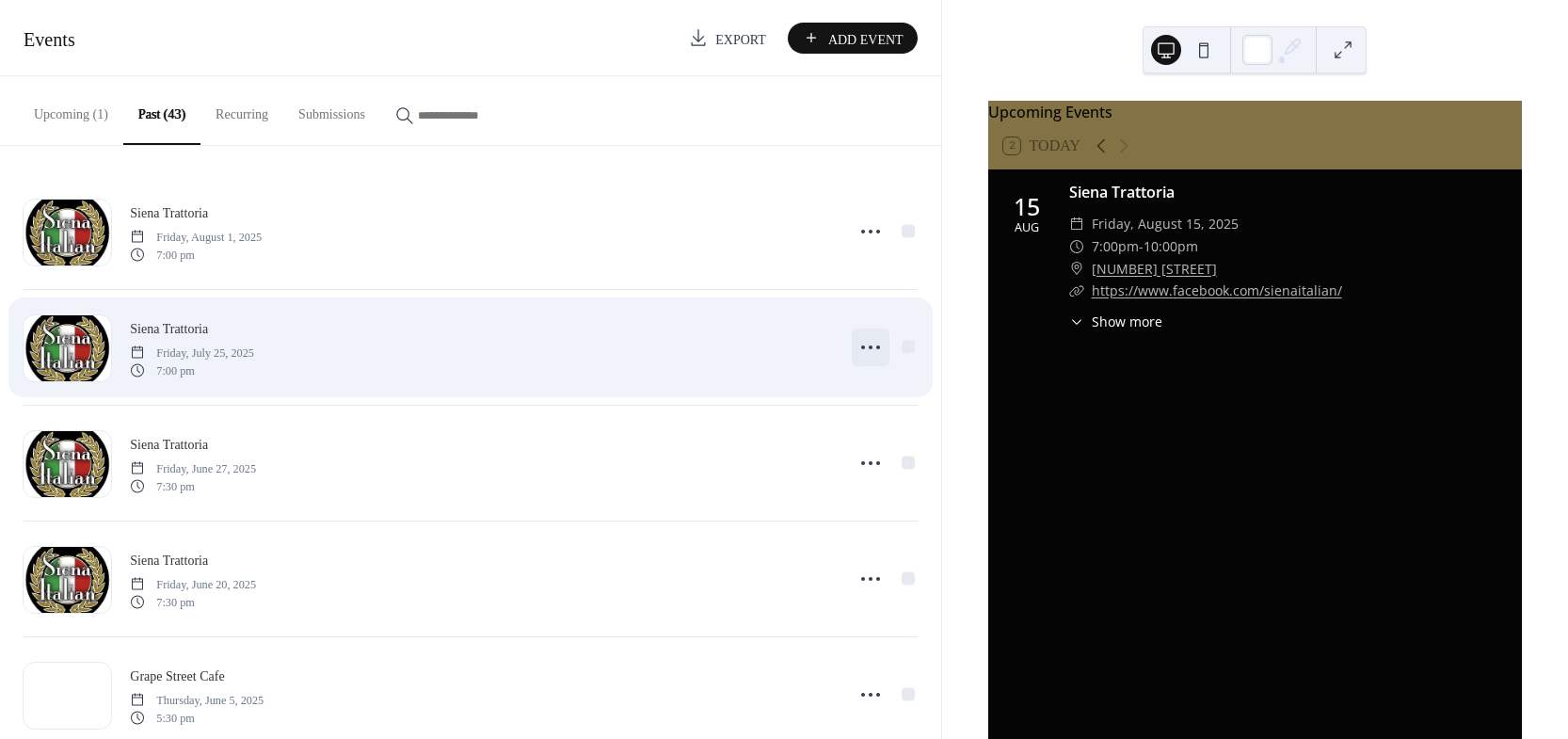 click 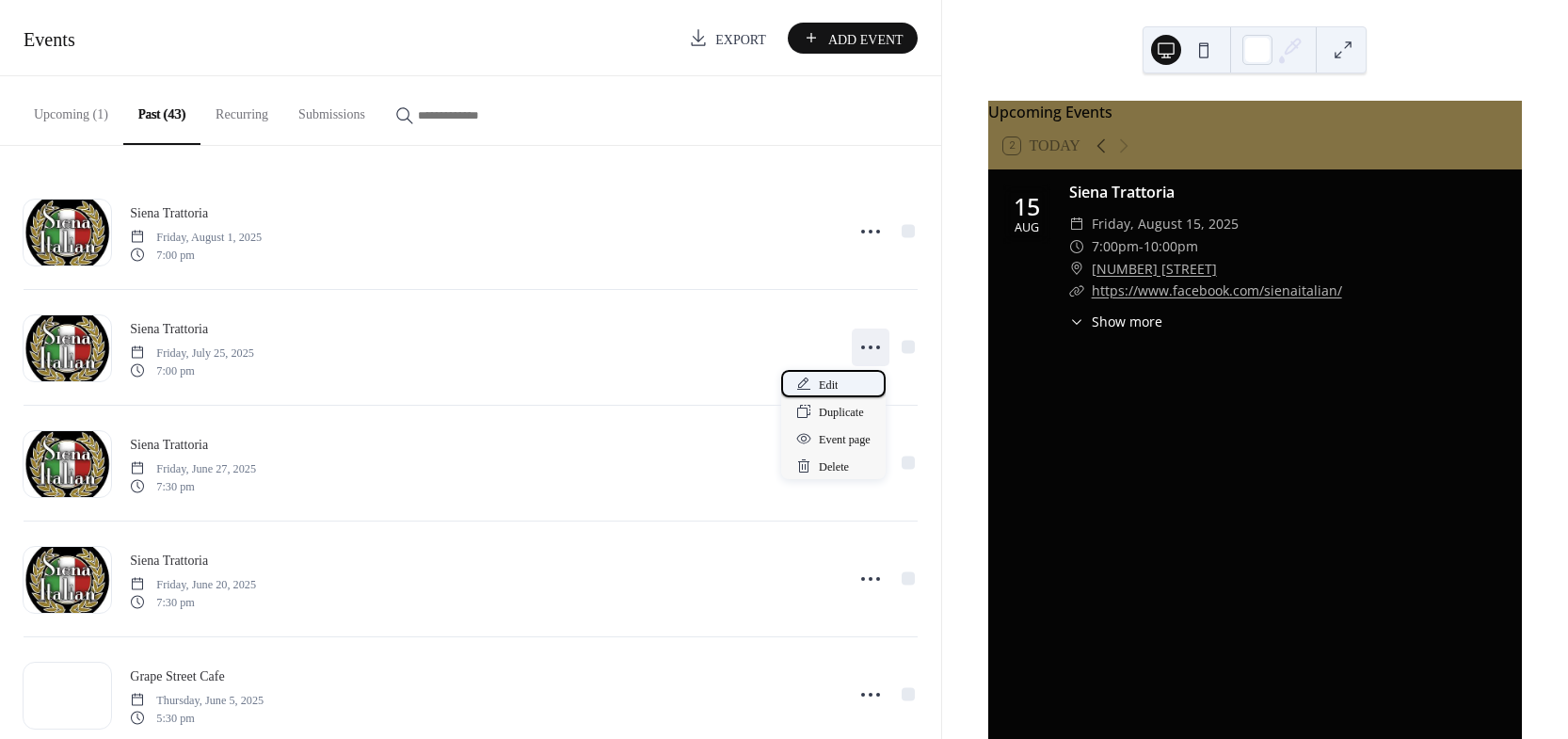 click on "Edit" at bounding box center (833, 383) 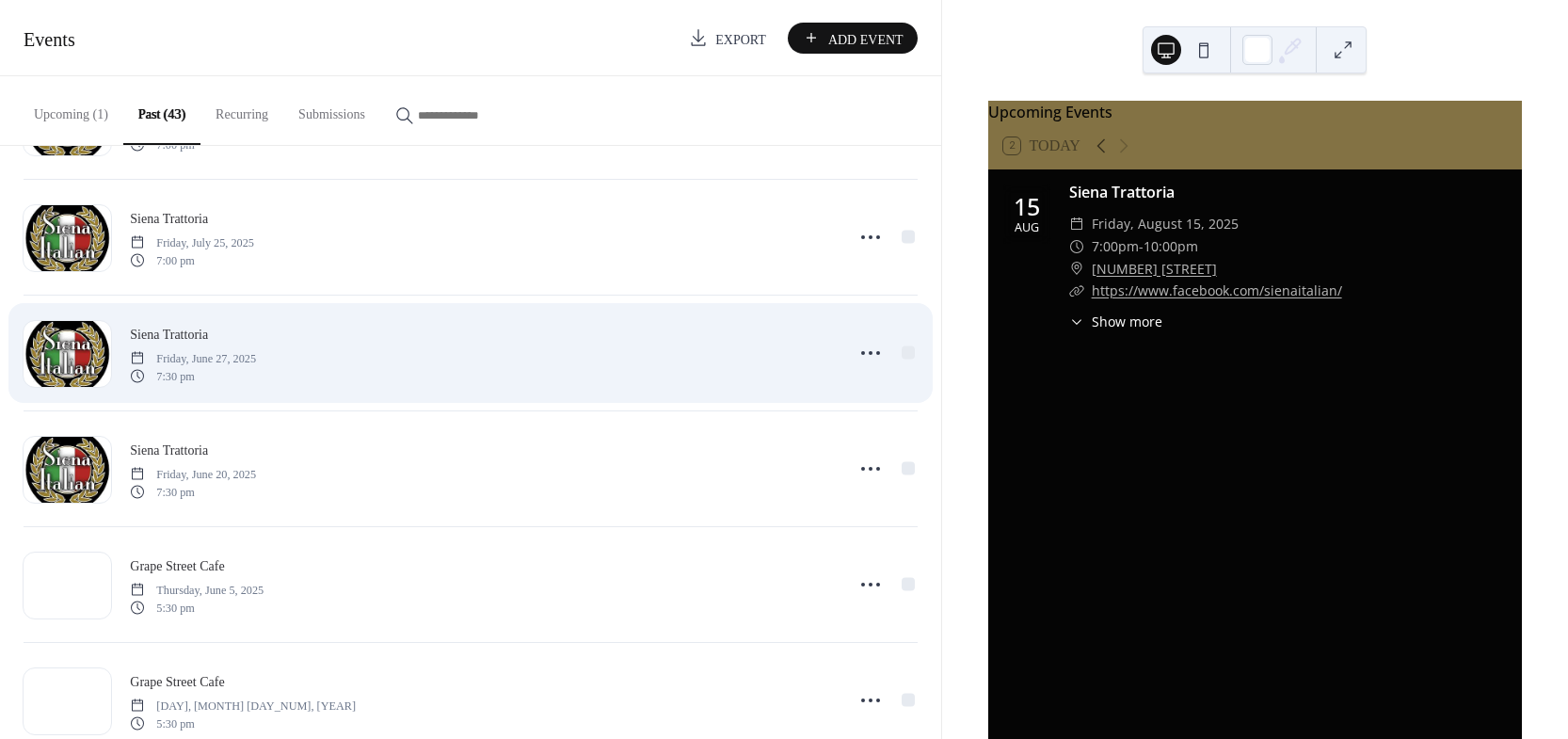 scroll, scrollTop: 113, scrollLeft: 0, axis: vertical 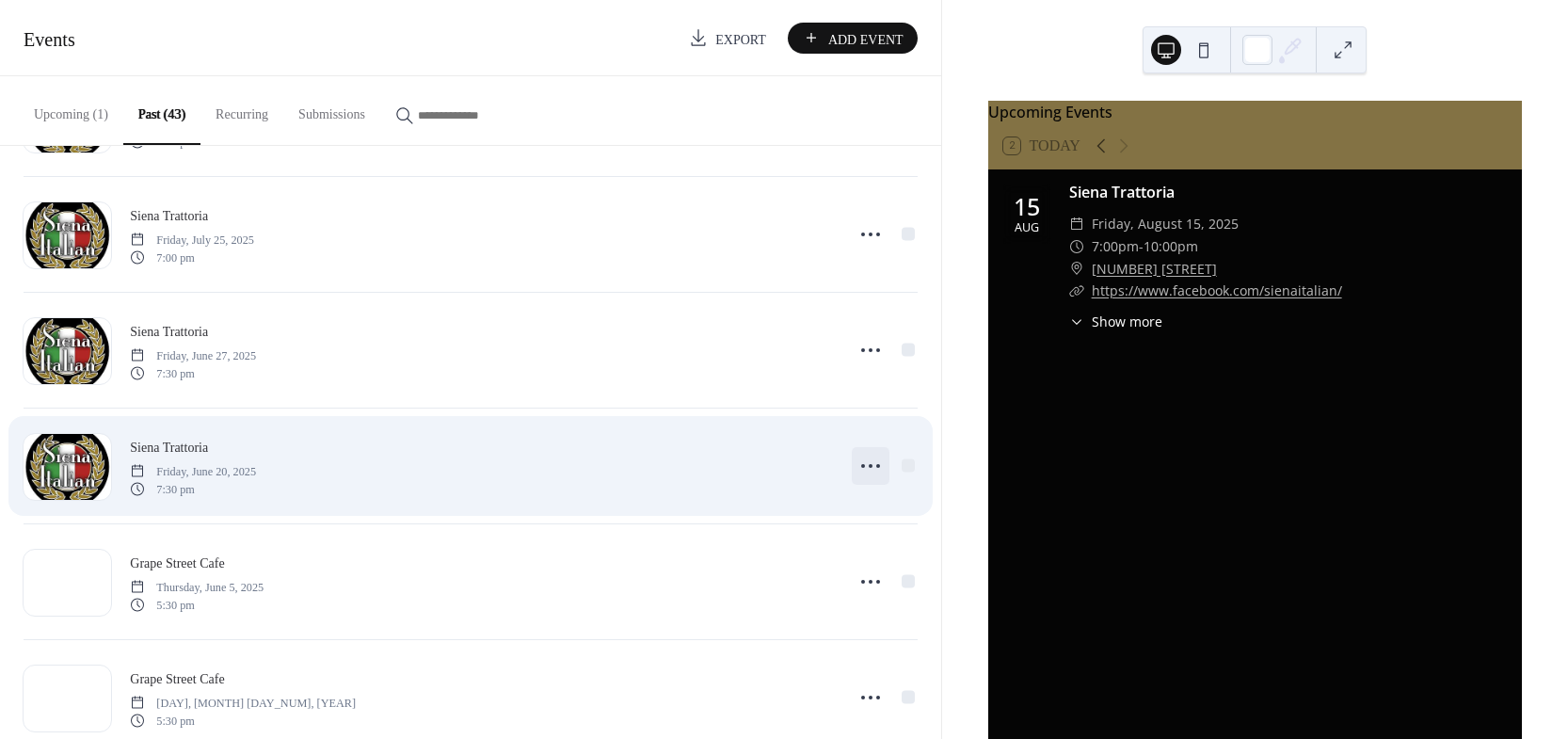 click 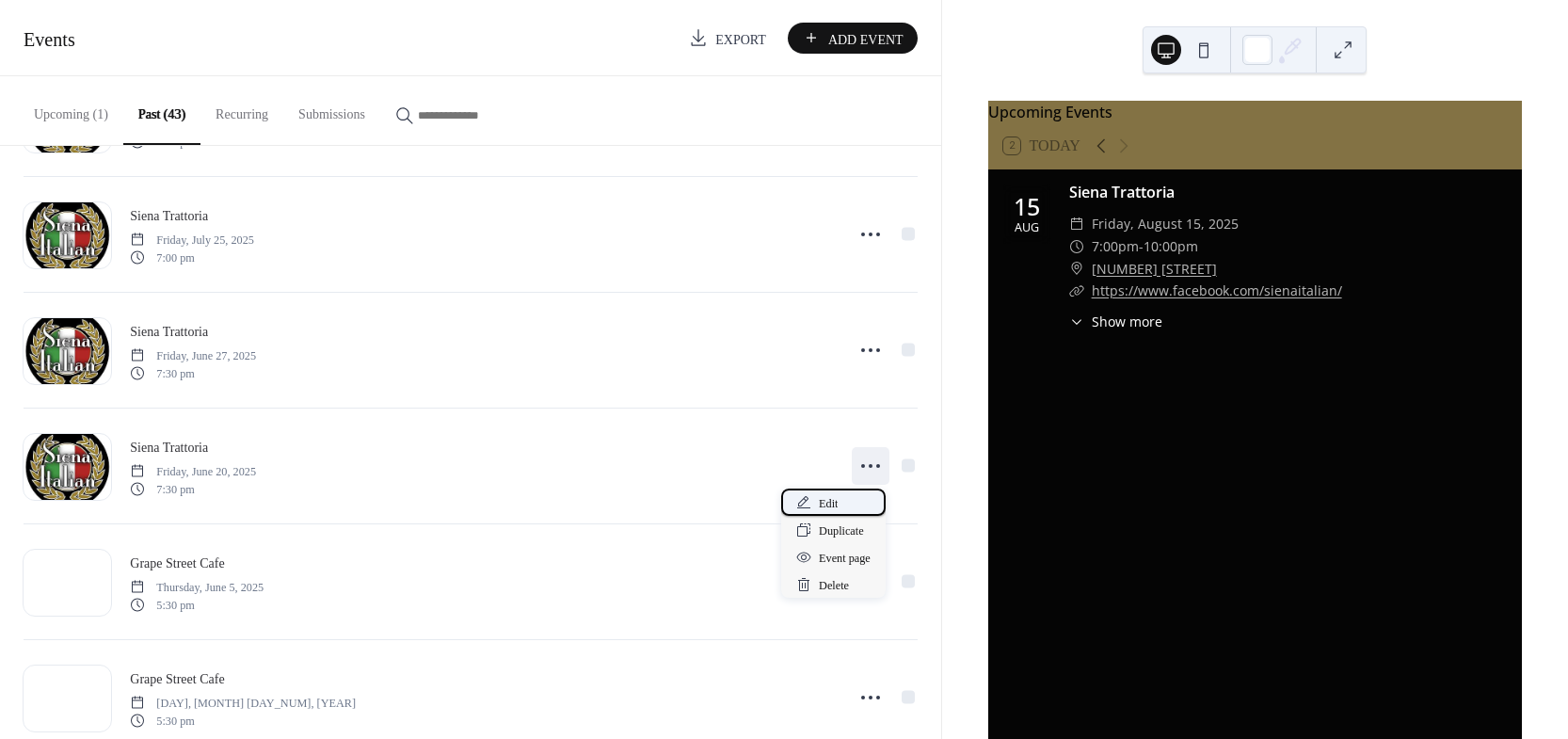 click on "Edit" at bounding box center (833, 502) 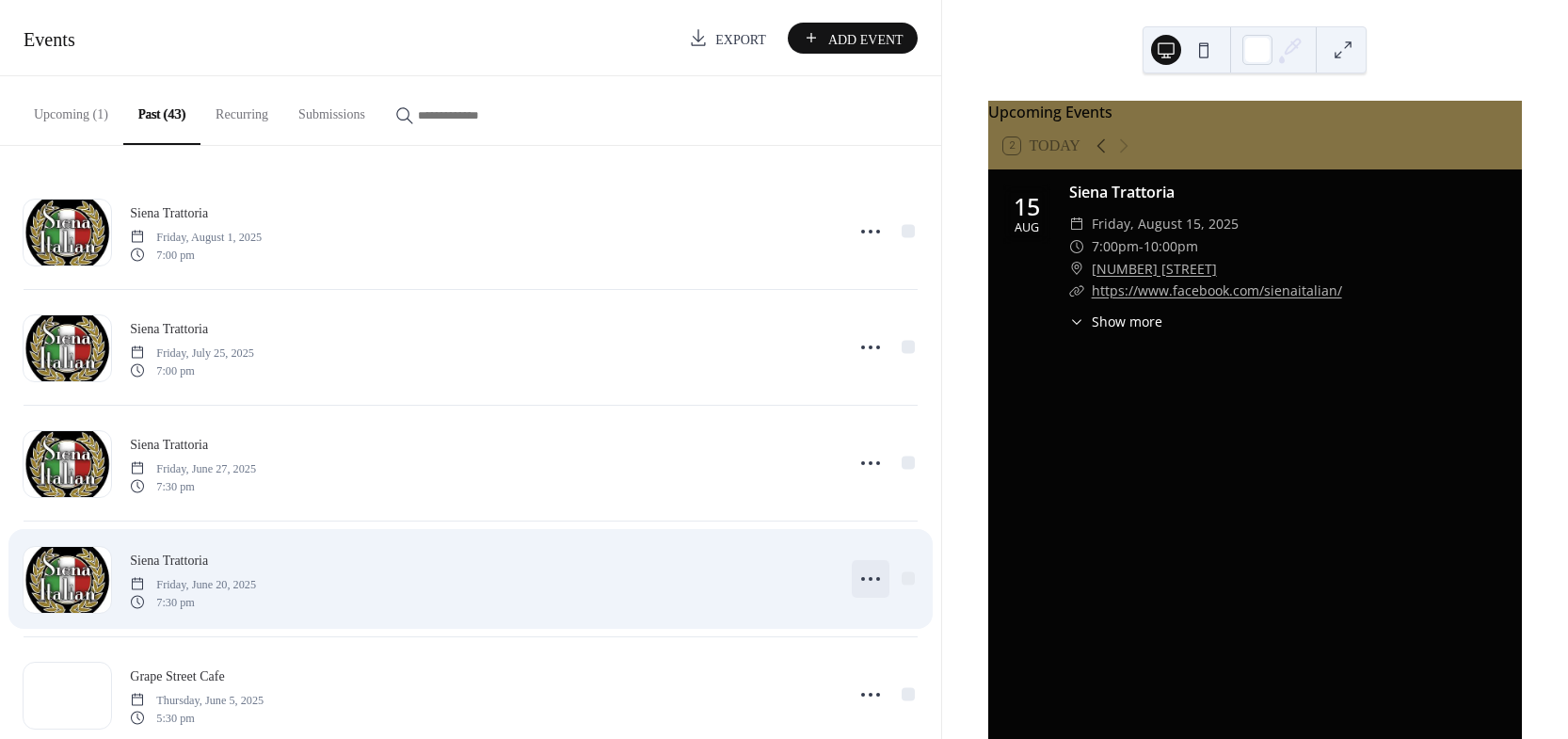 click 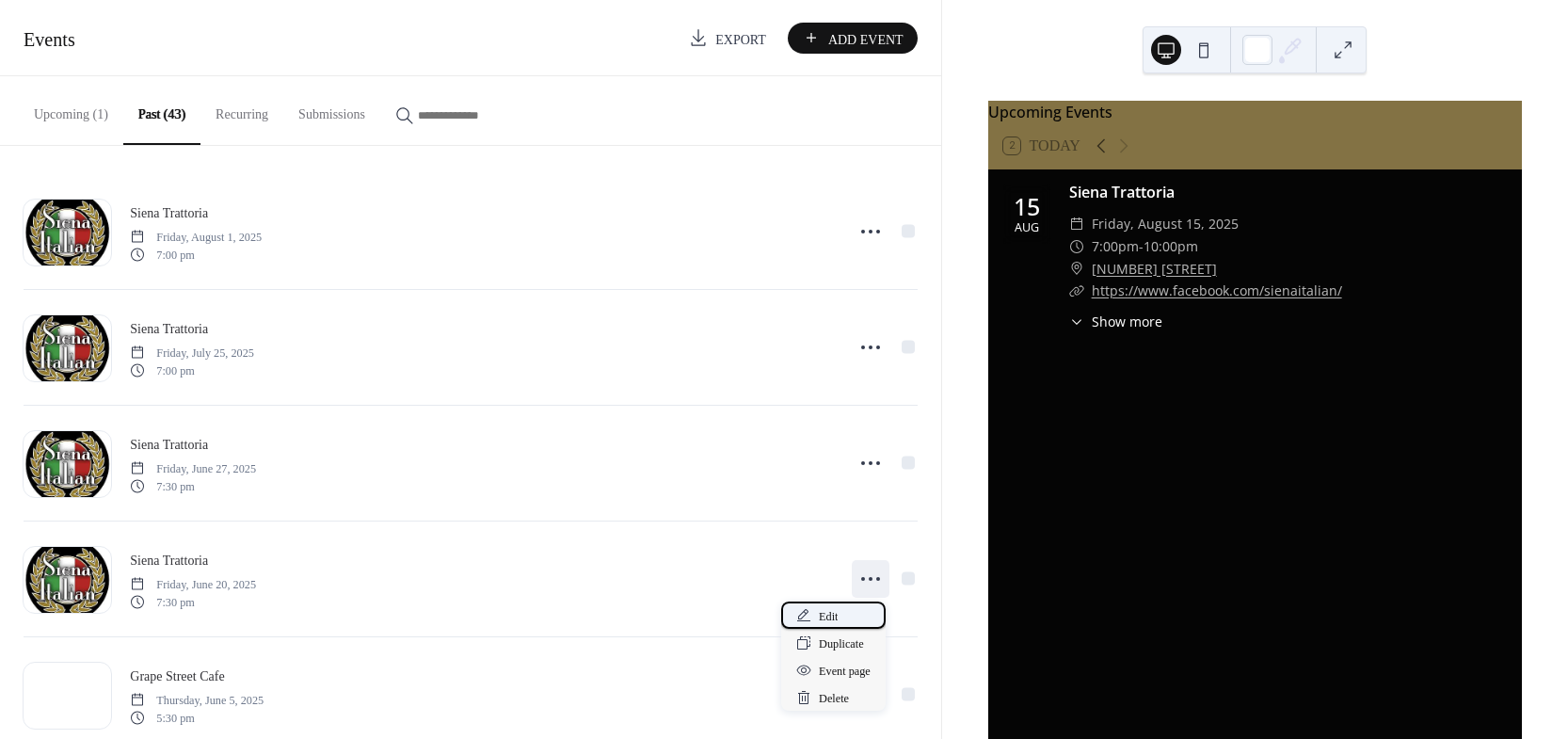 click on "Edit" at bounding box center [833, 615] 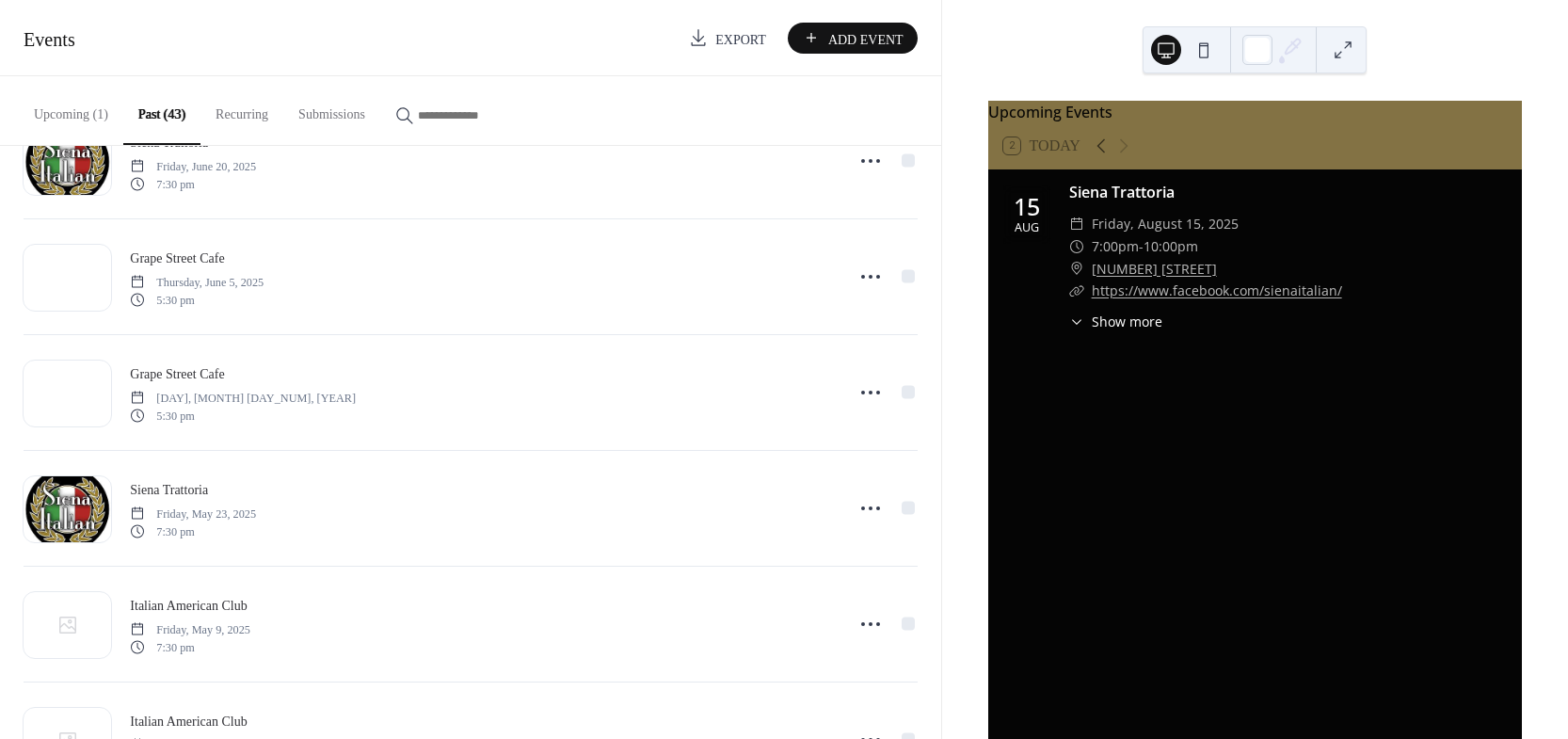 scroll, scrollTop: 452, scrollLeft: 0, axis: vertical 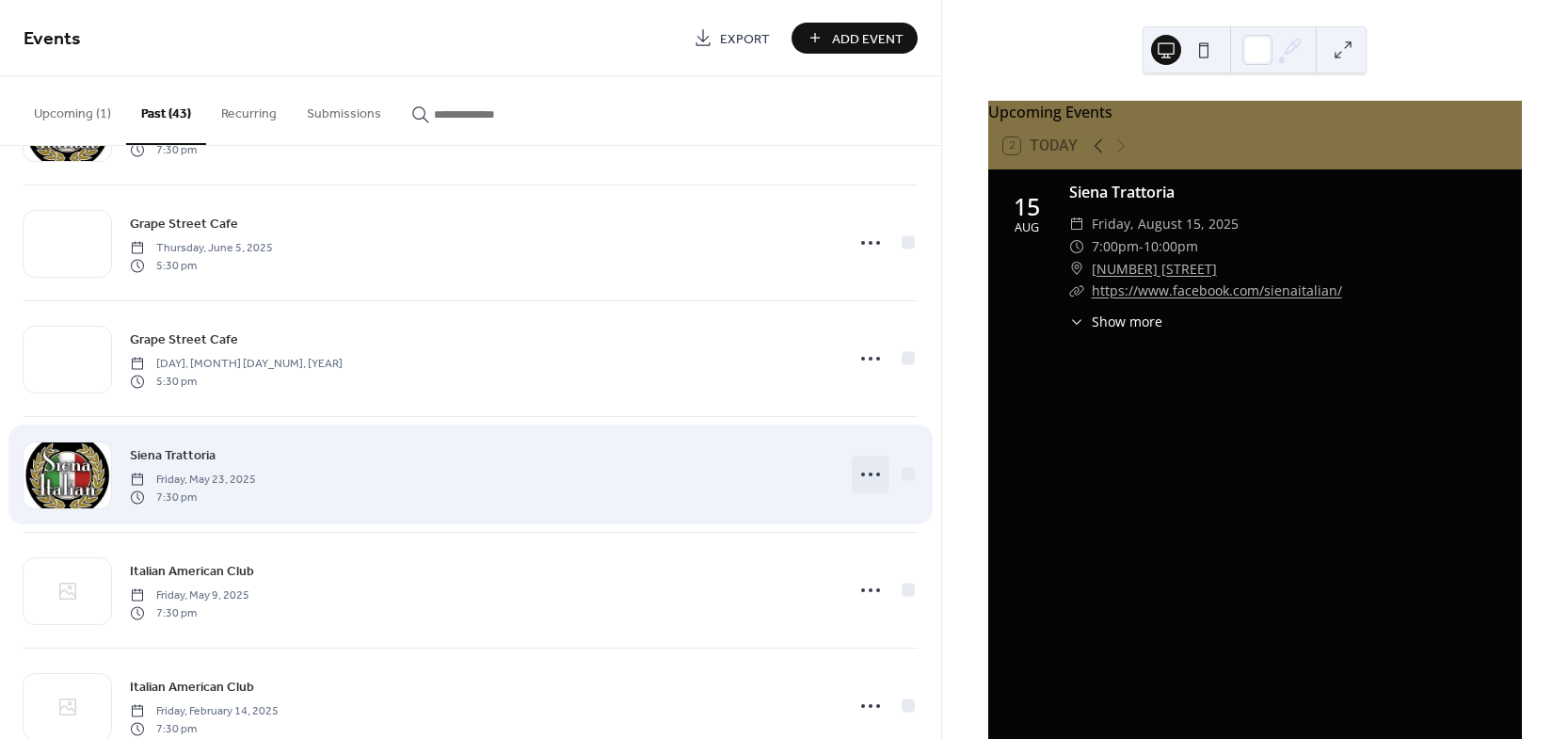 click 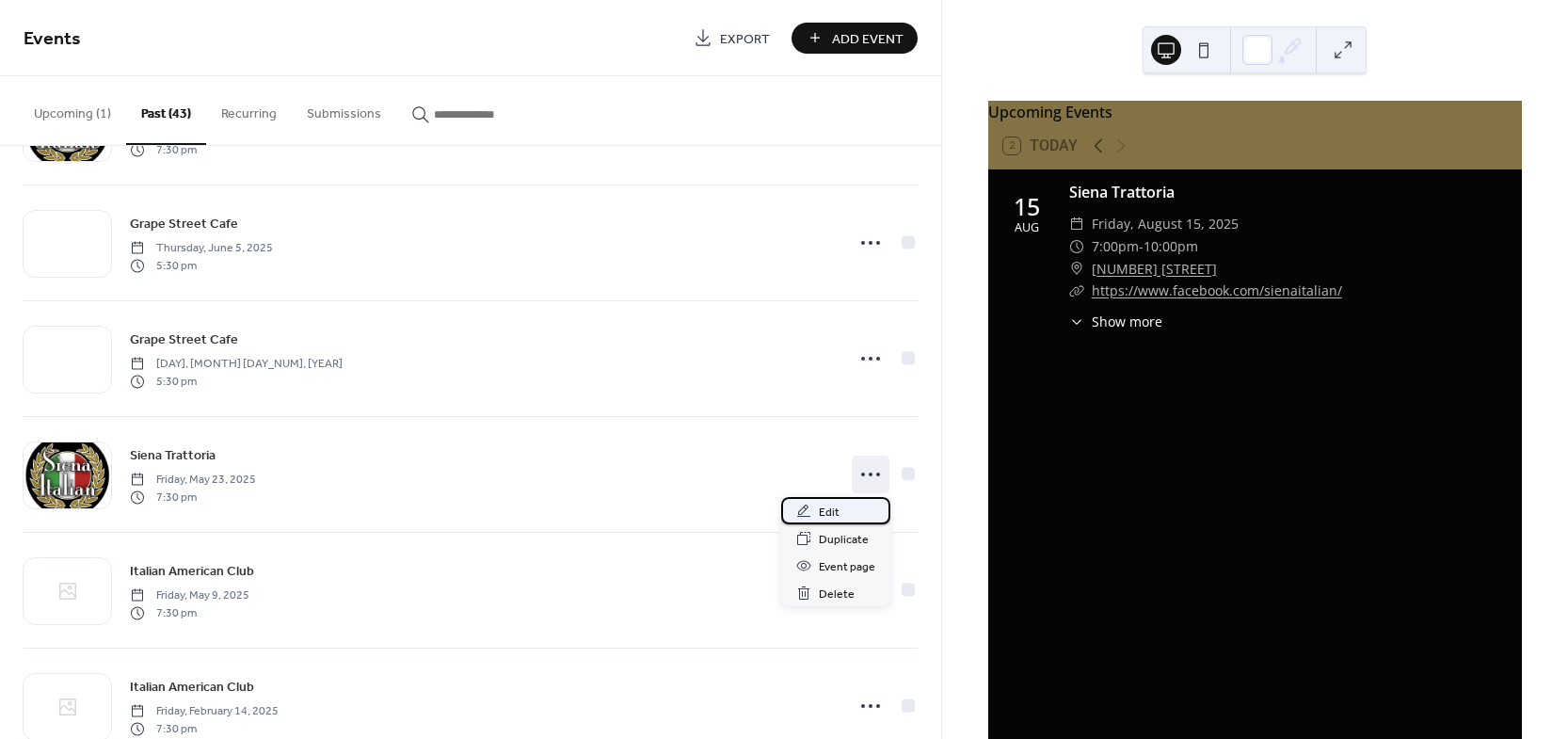 click on "Edit" at bounding box center (836, 510) 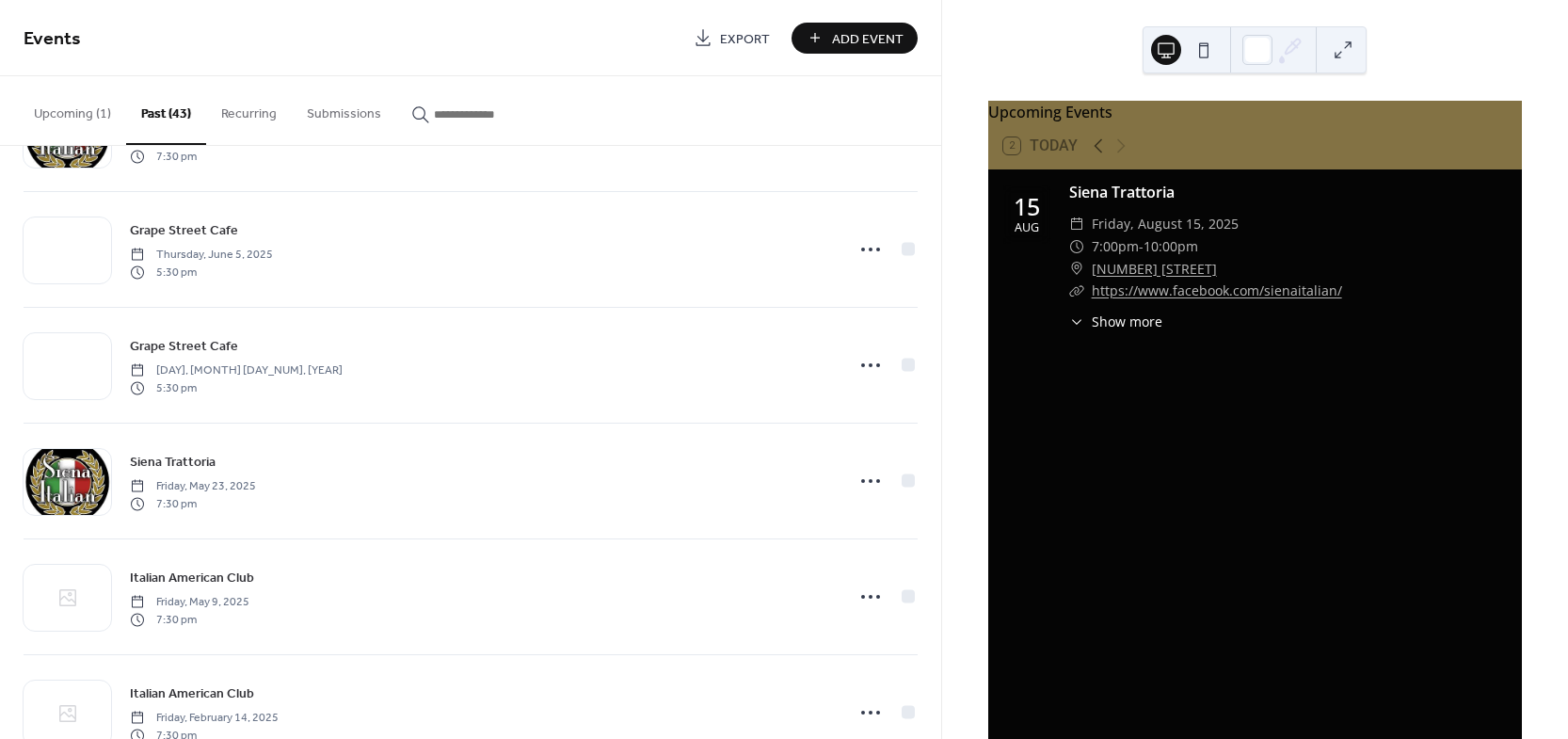 scroll, scrollTop: 452, scrollLeft: 0, axis: vertical 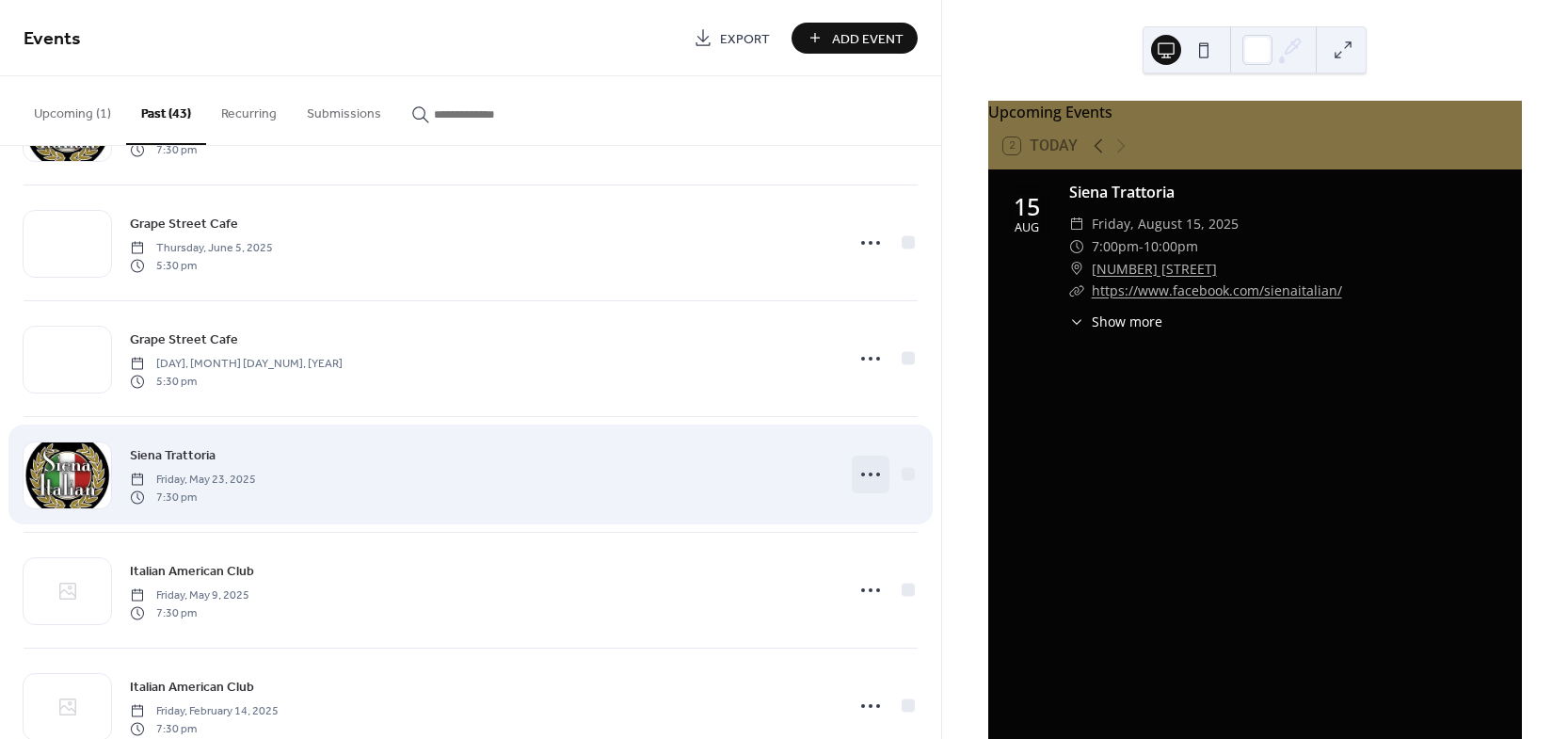 click 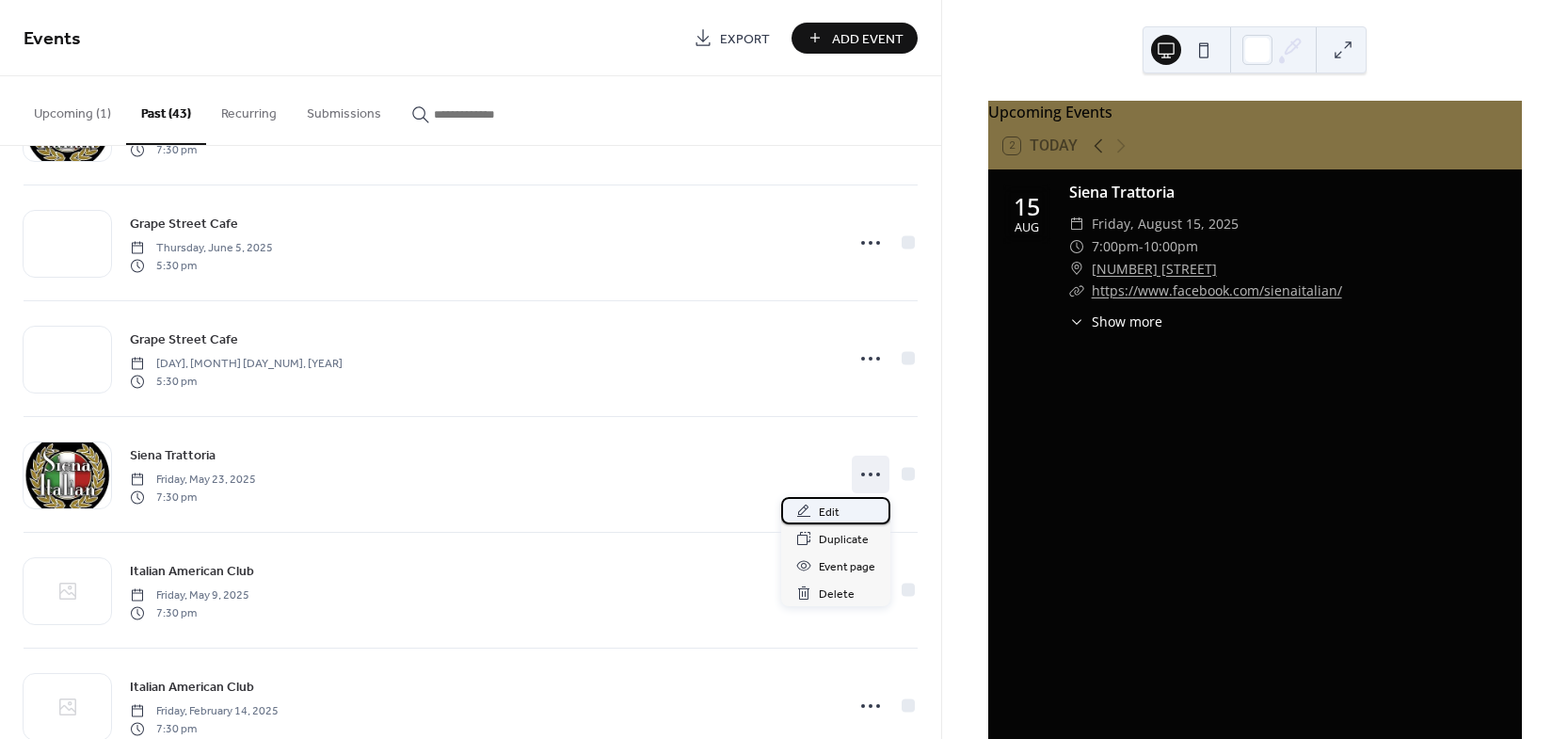 click on "Edit" at bounding box center (836, 510) 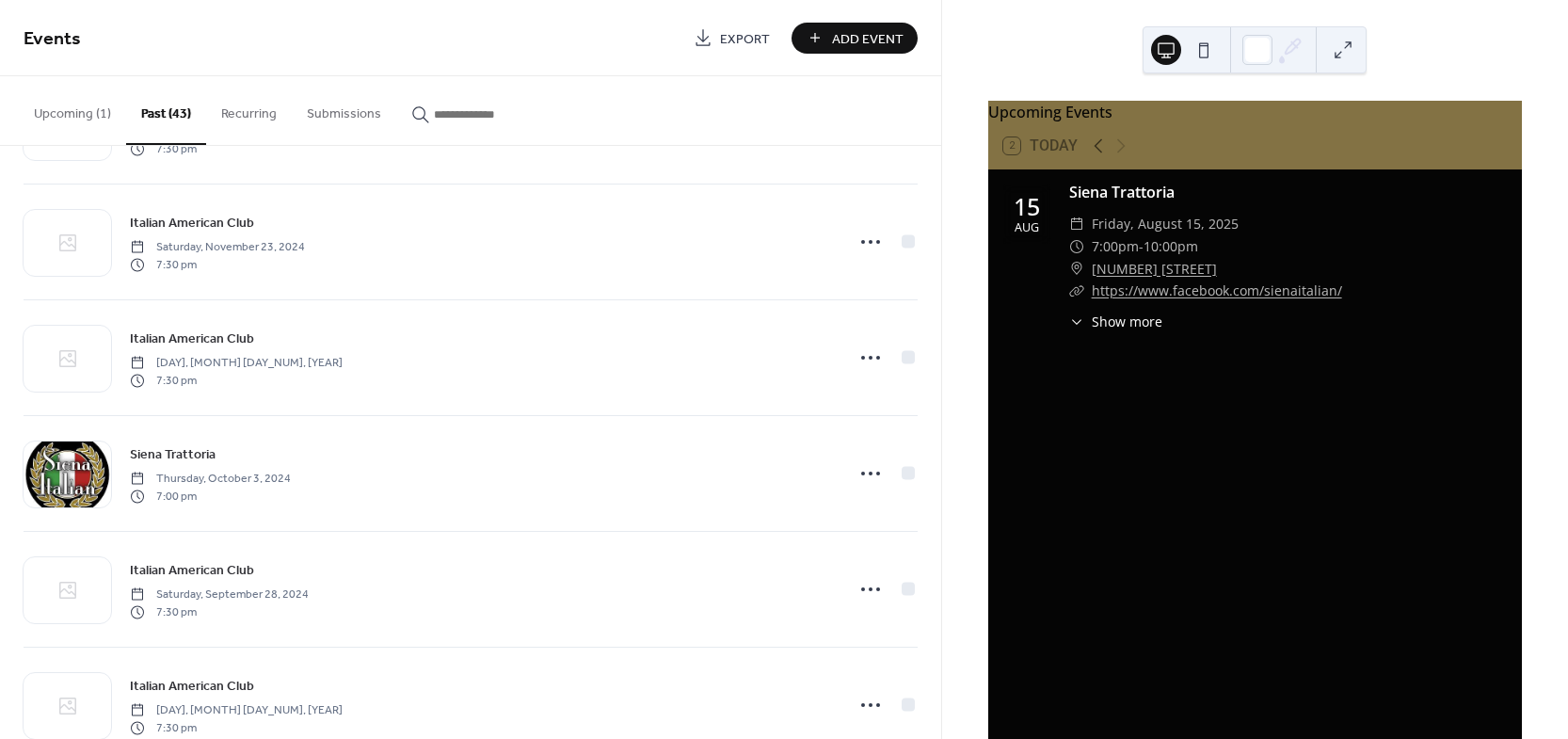 scroll, scrollTop: 1299, scrollLeft: 0, axis: vertical 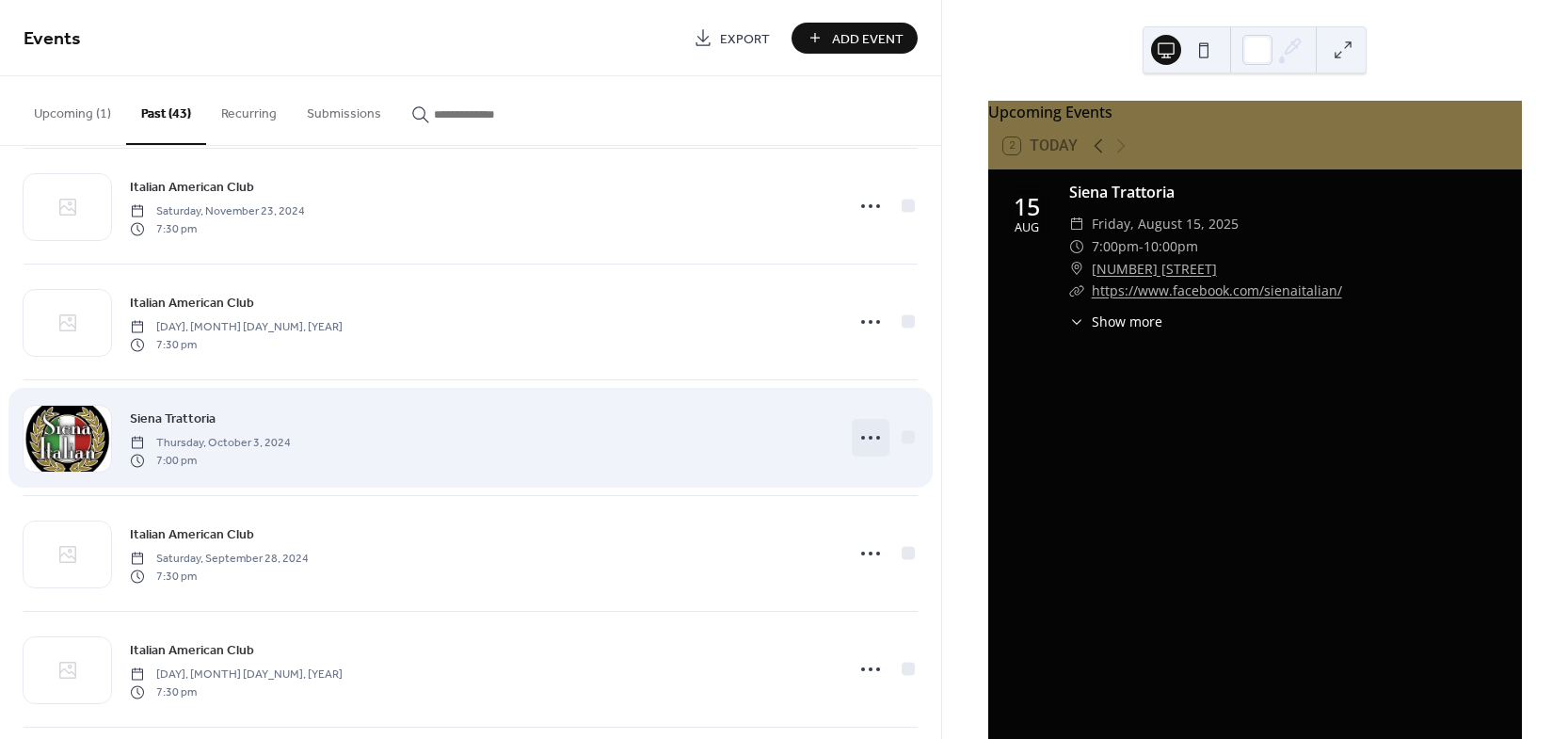 click 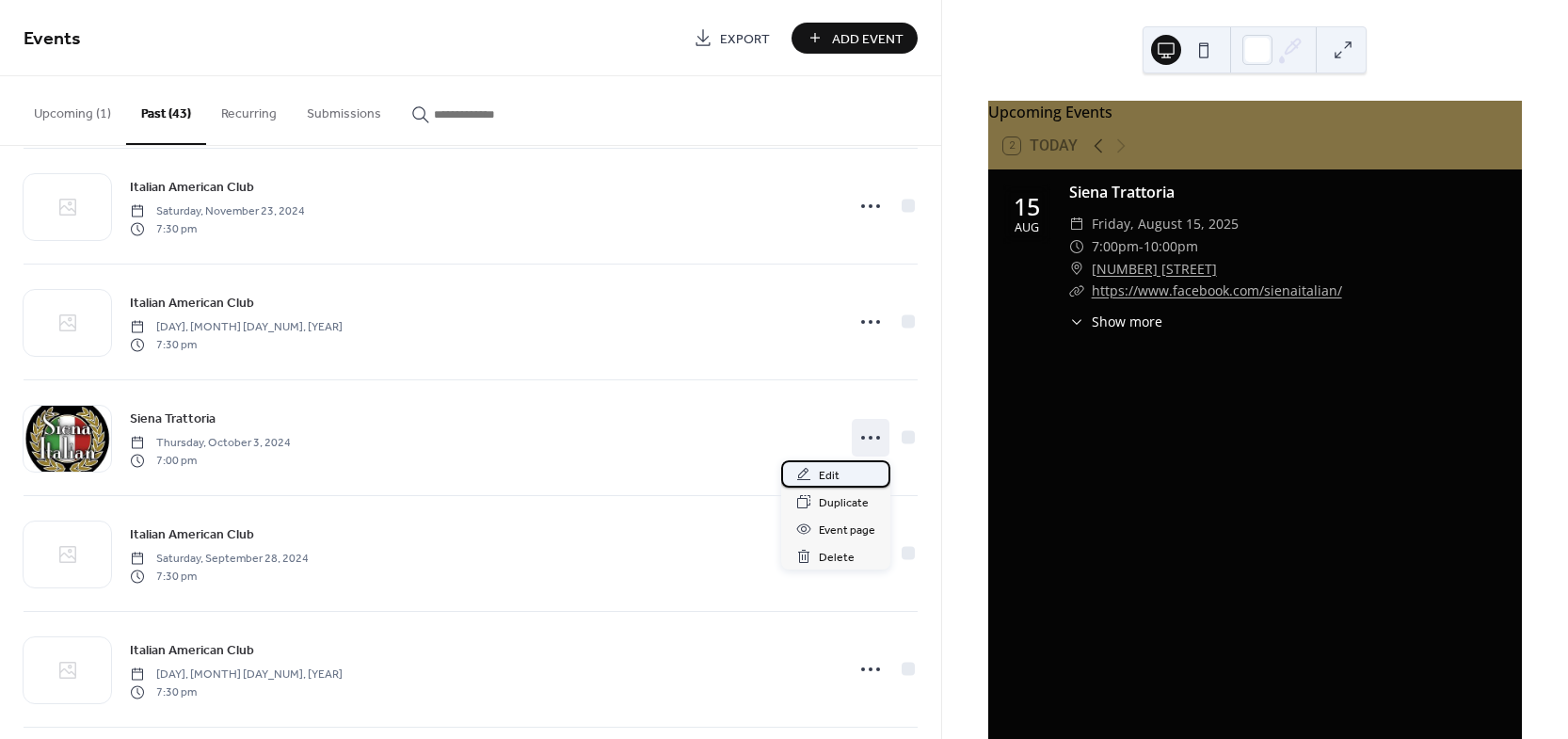 click on "Edit" at bounding box center (836, 474) 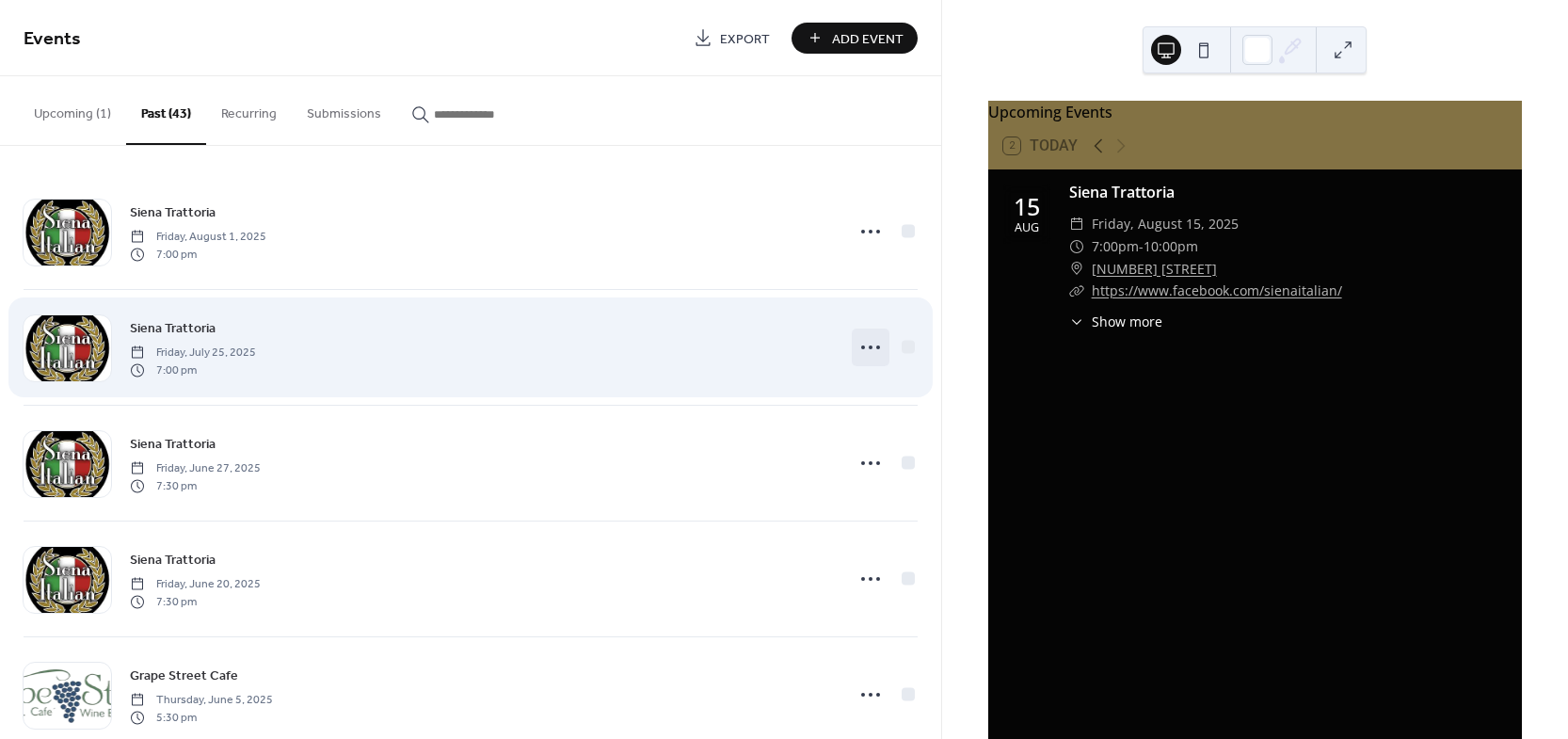 click 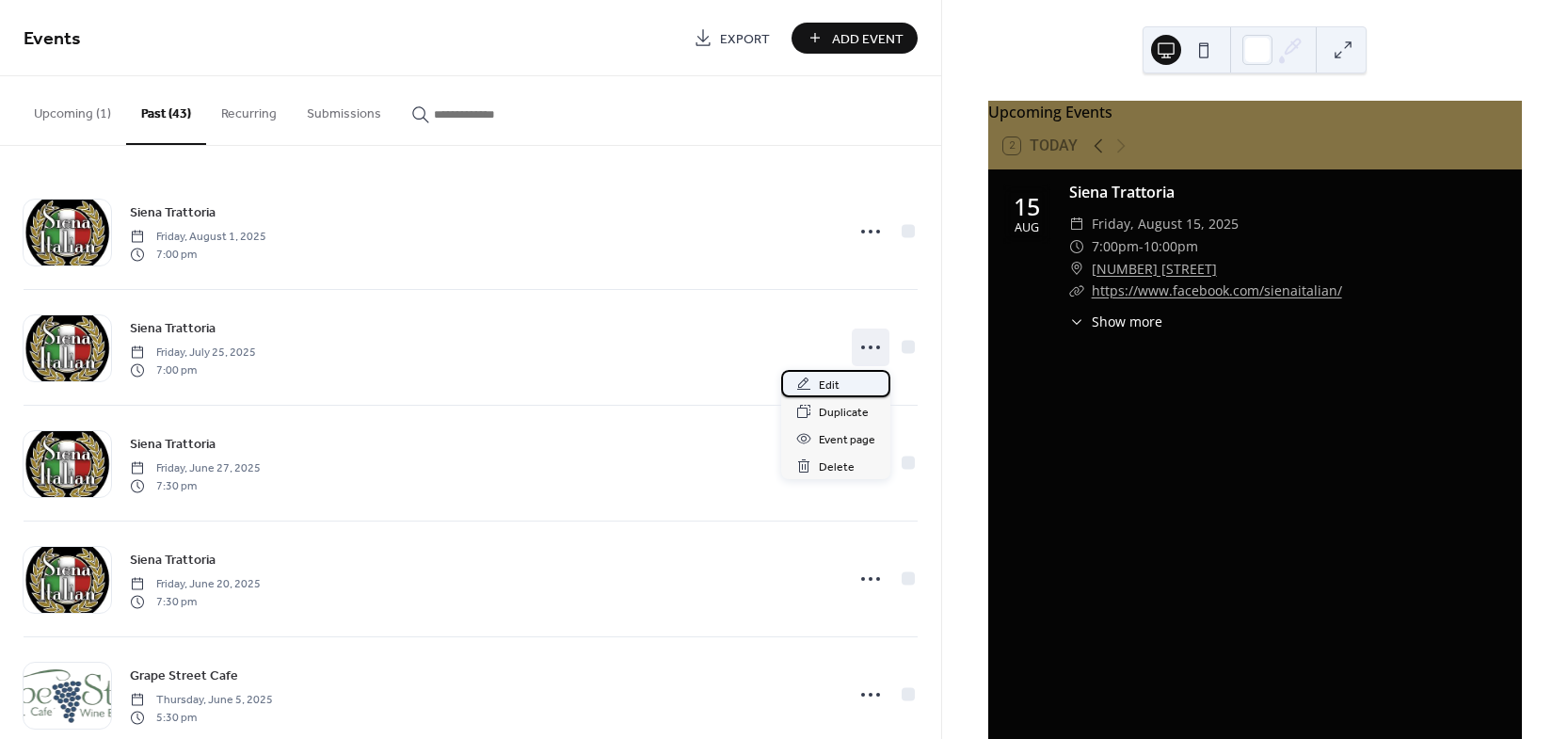 click on "Edit" at bounding box center (836, 383) 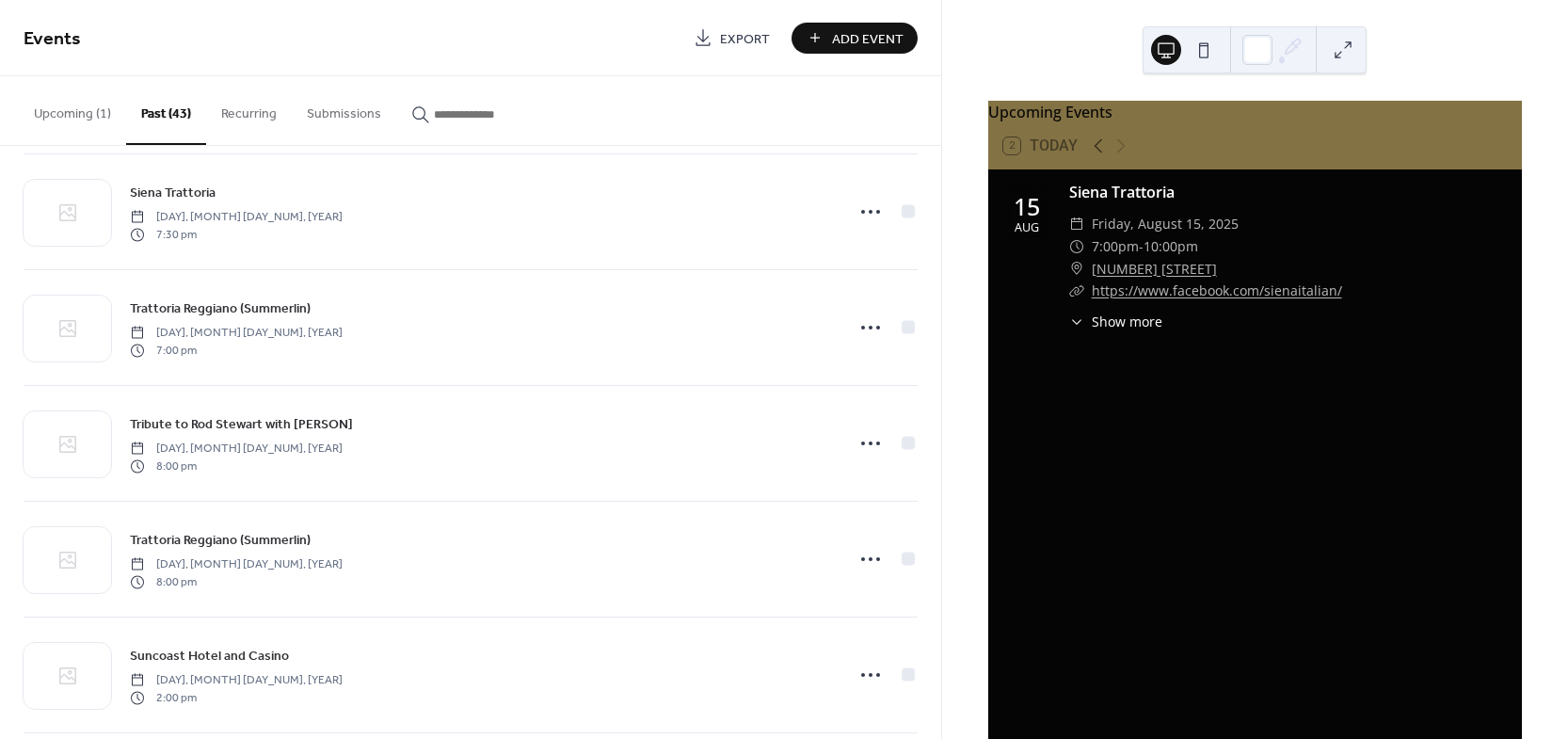 scroll, scrollTop: 4094, scrollLeft: 0, axis: vertical 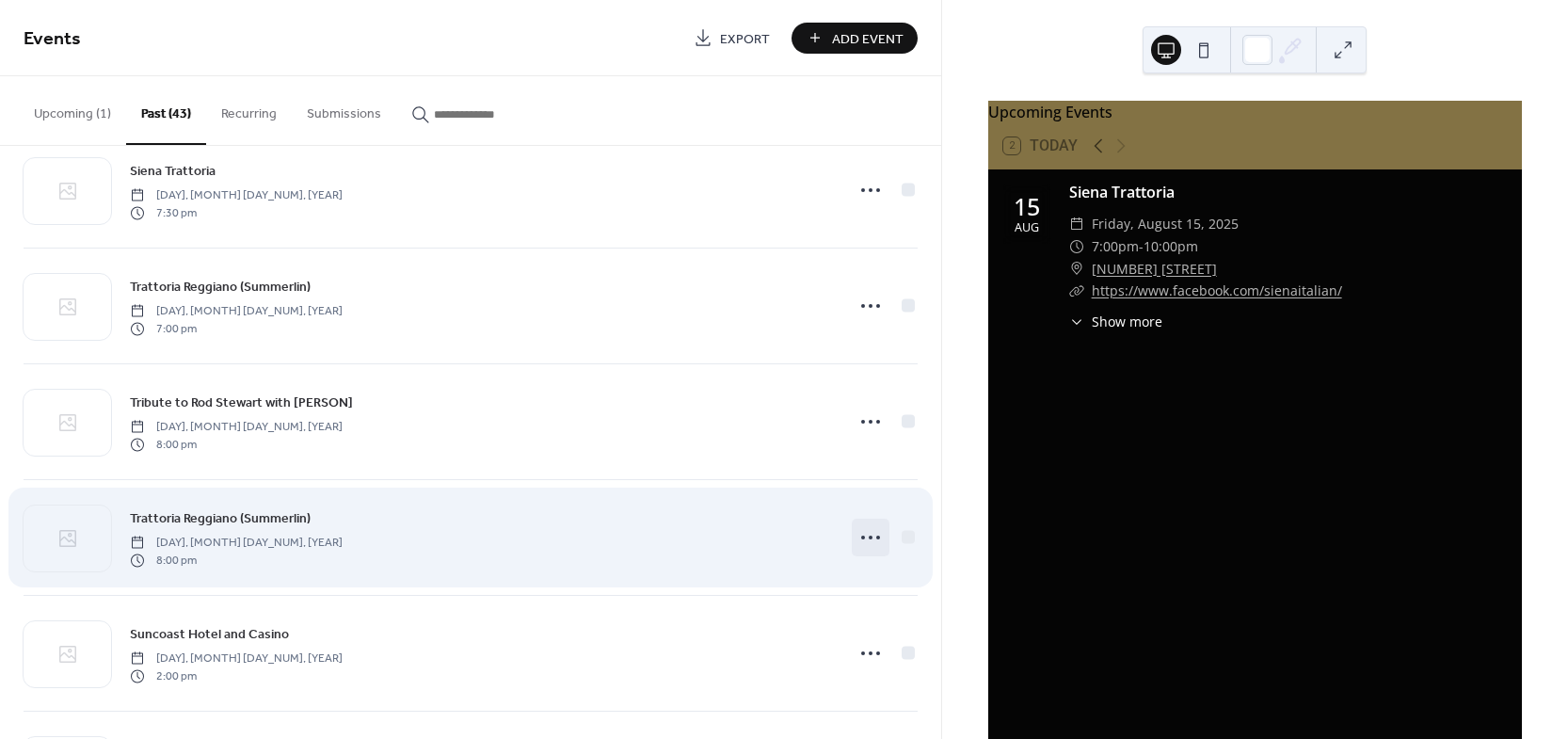 click 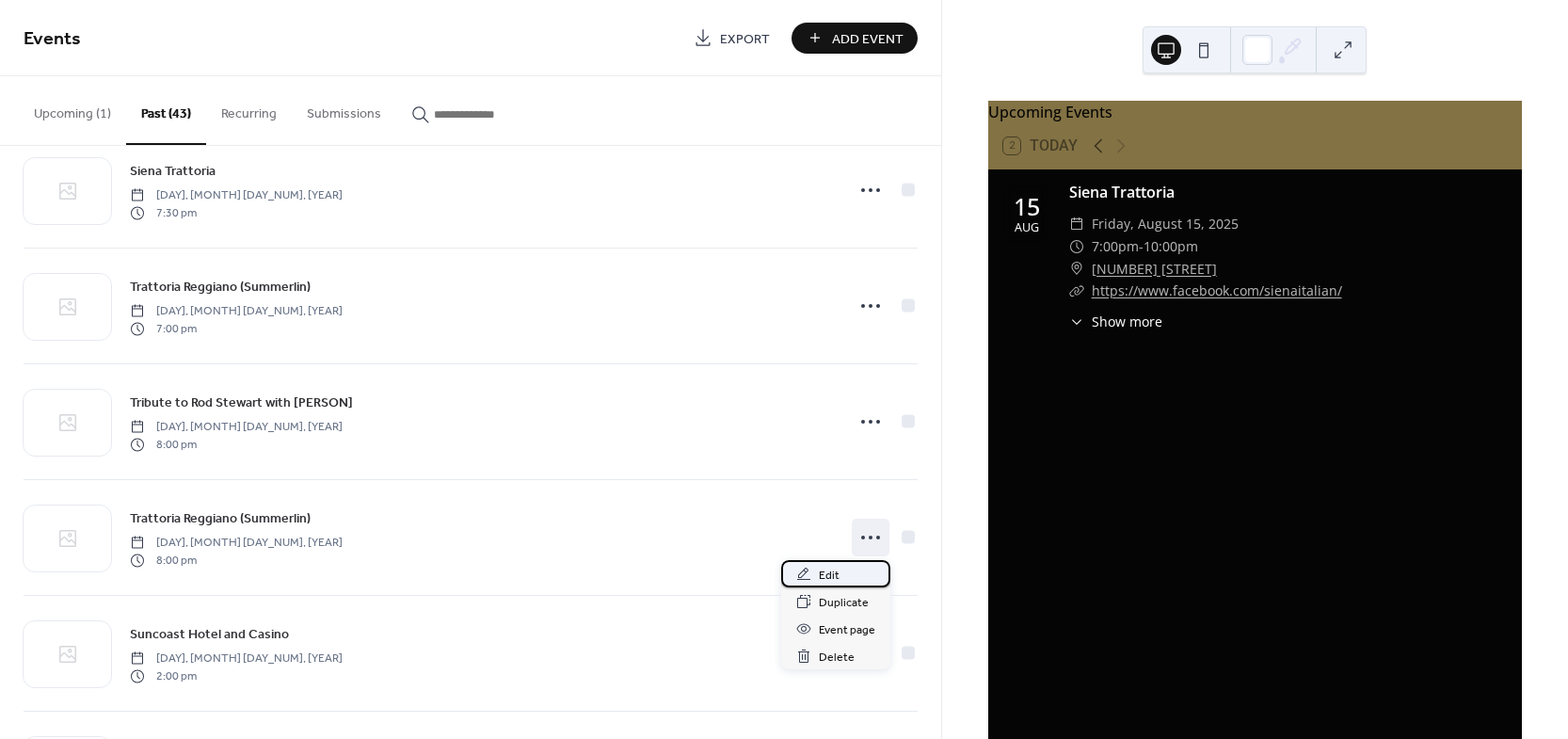 click on "Edit" at bounding box center [829, 575] 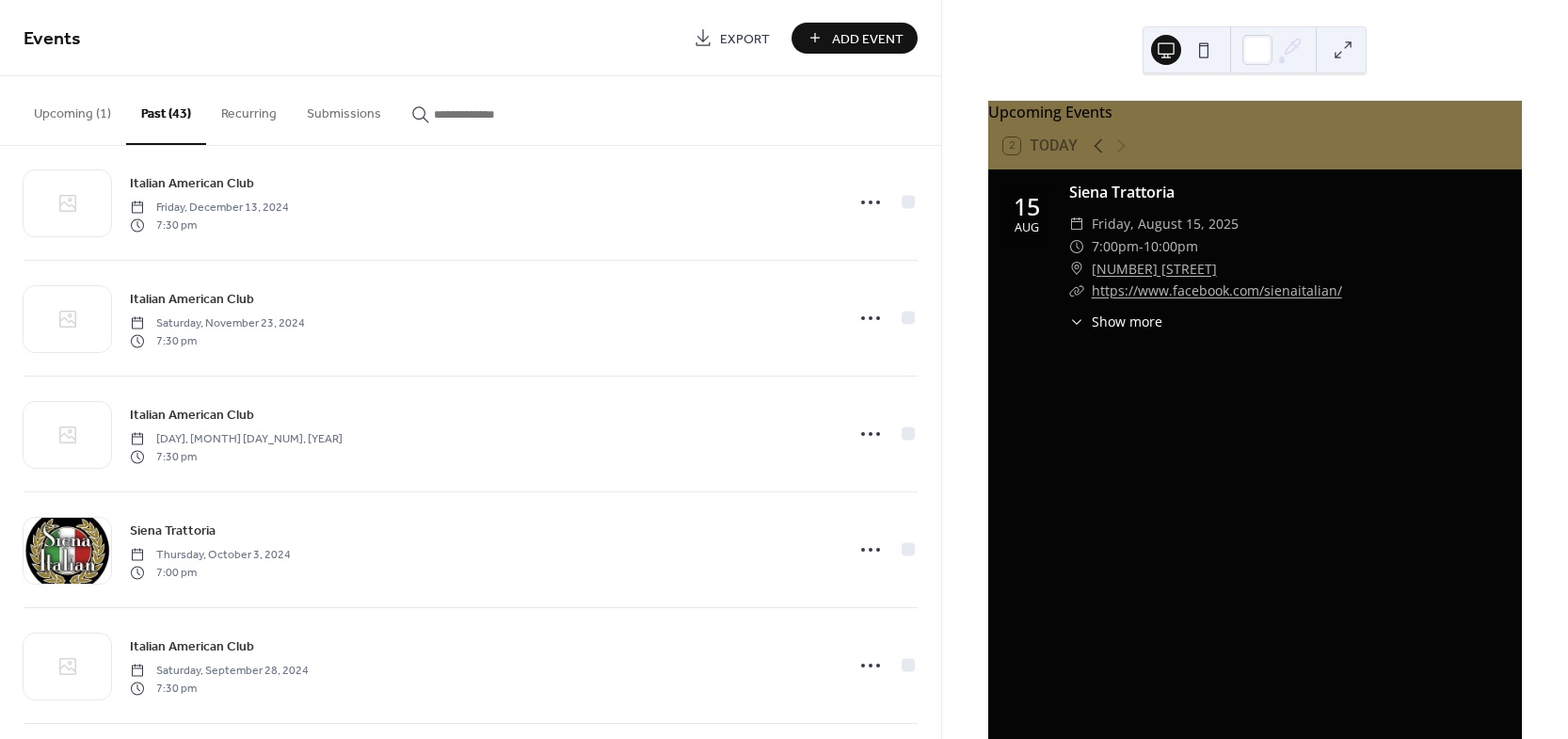 scroll, scrollTop: 1243, scrollLeft: 0, axis: vertical 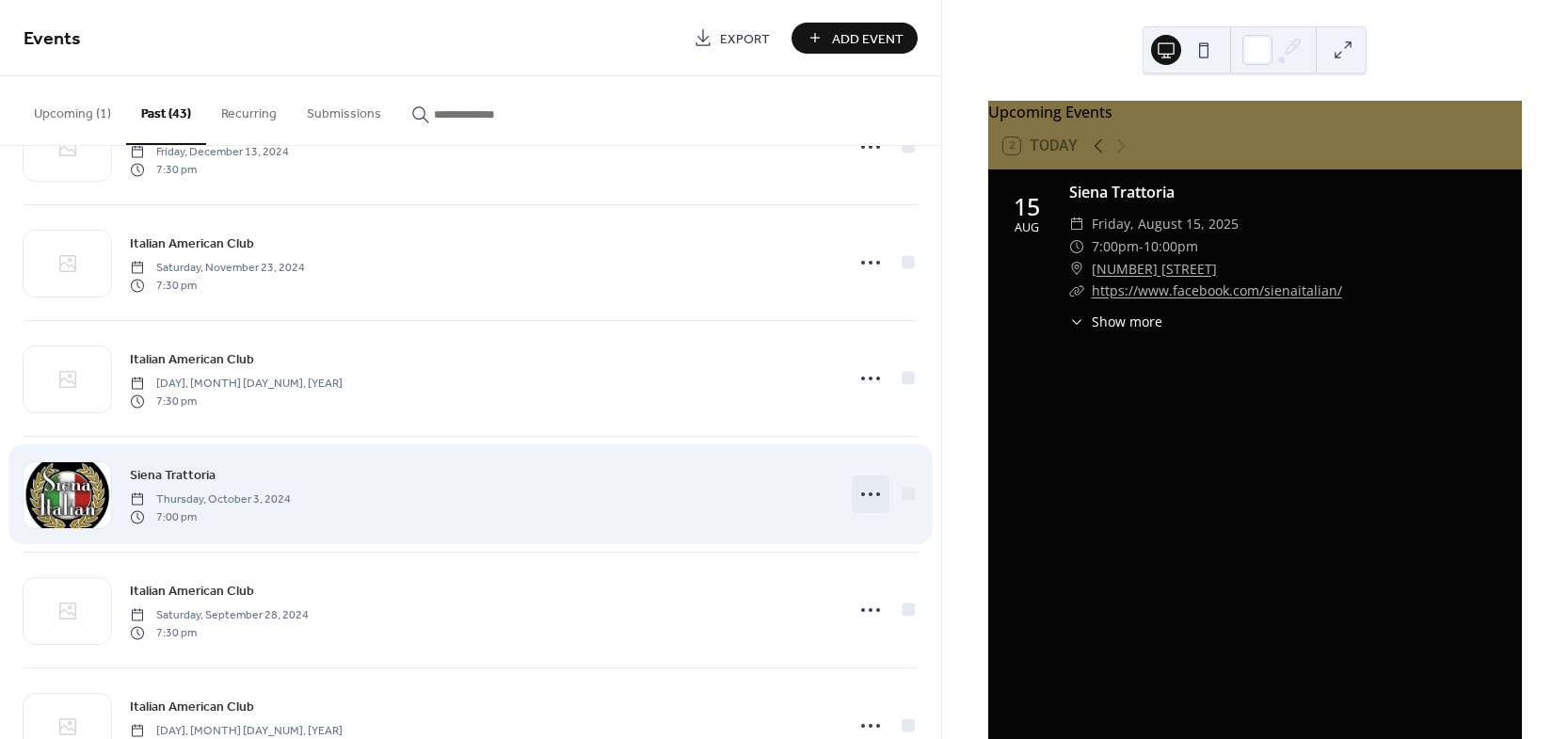 click 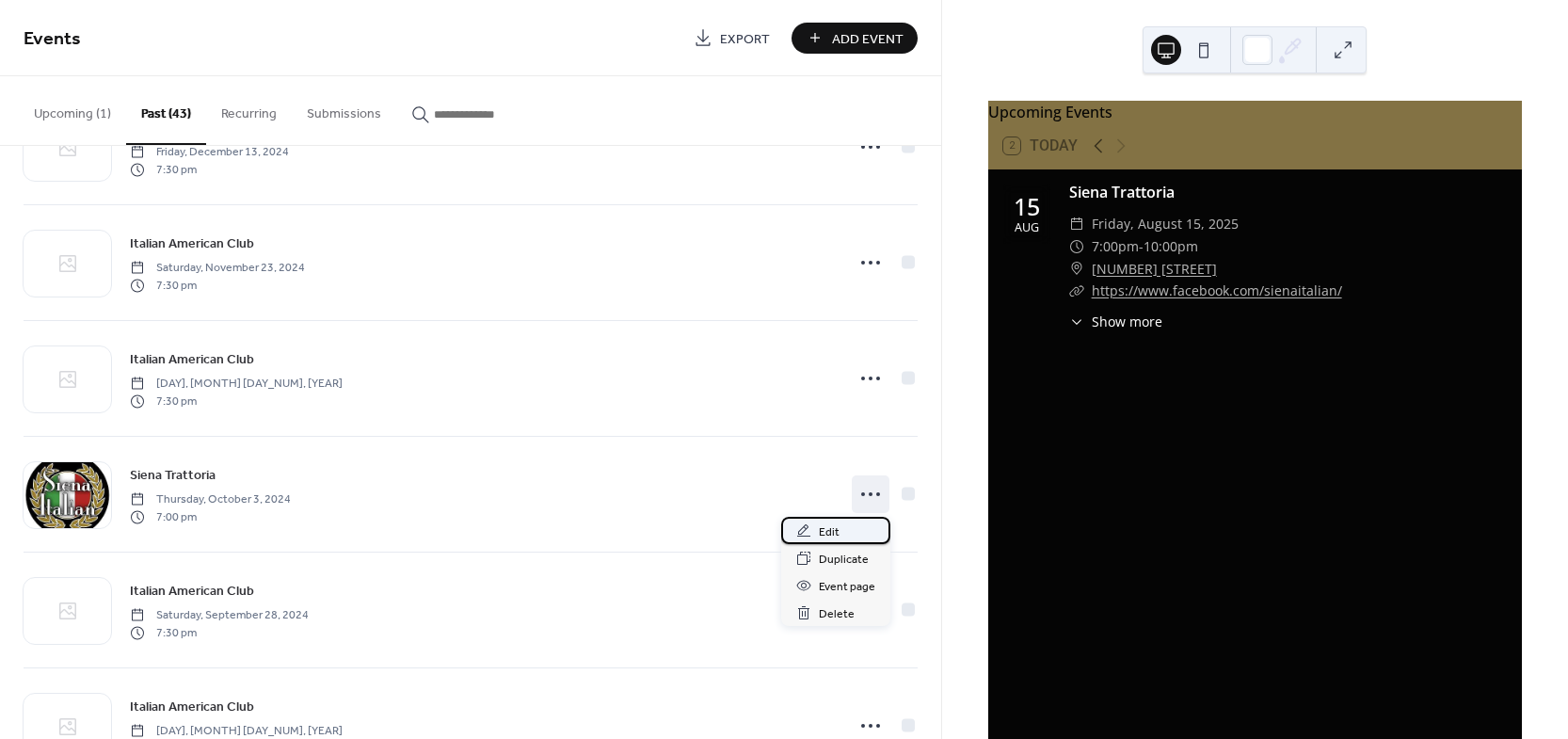 click on "Edit" at bounding box center [836, 530] 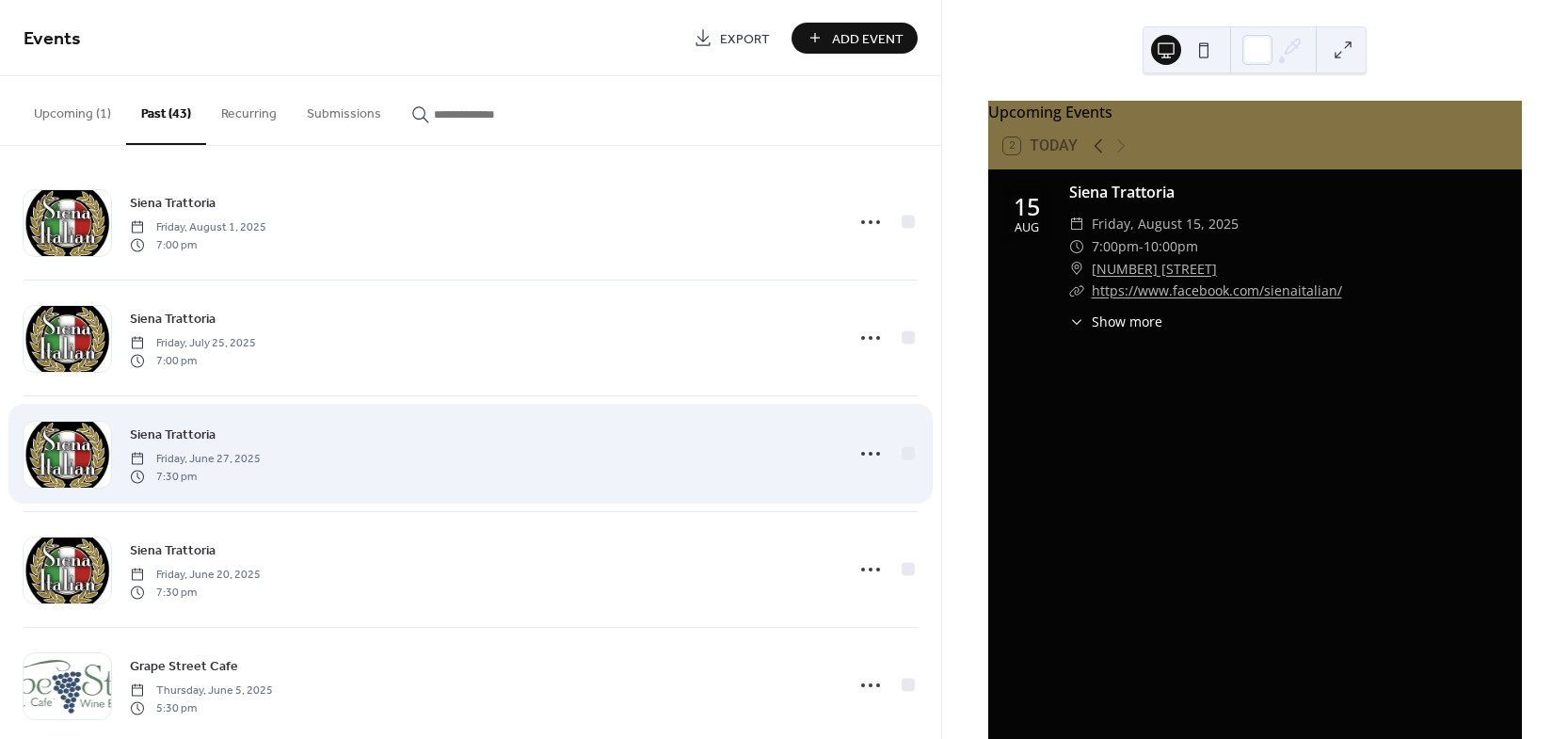 scroll, scrollTop: 0, scrollLeft: 0, axis: both 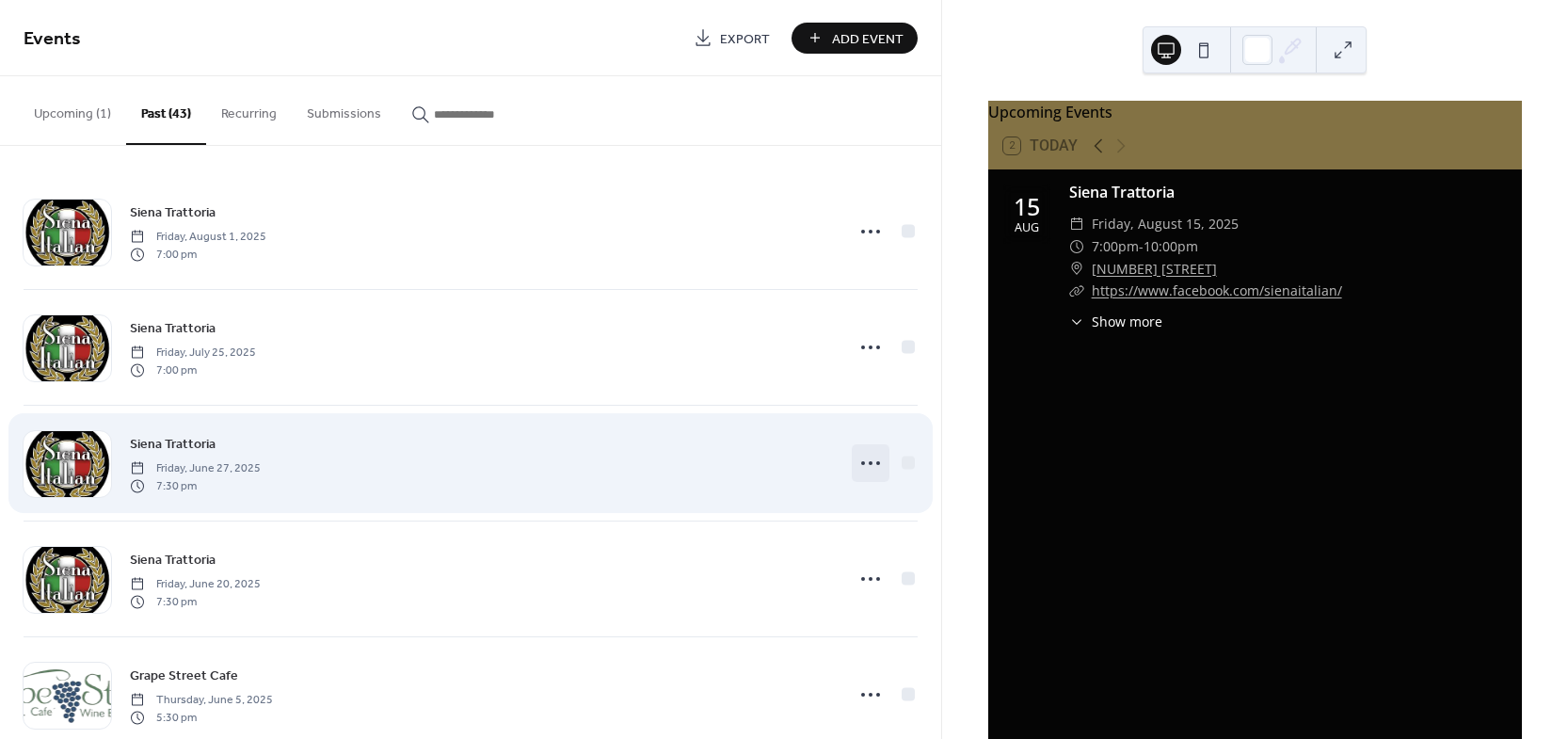 click 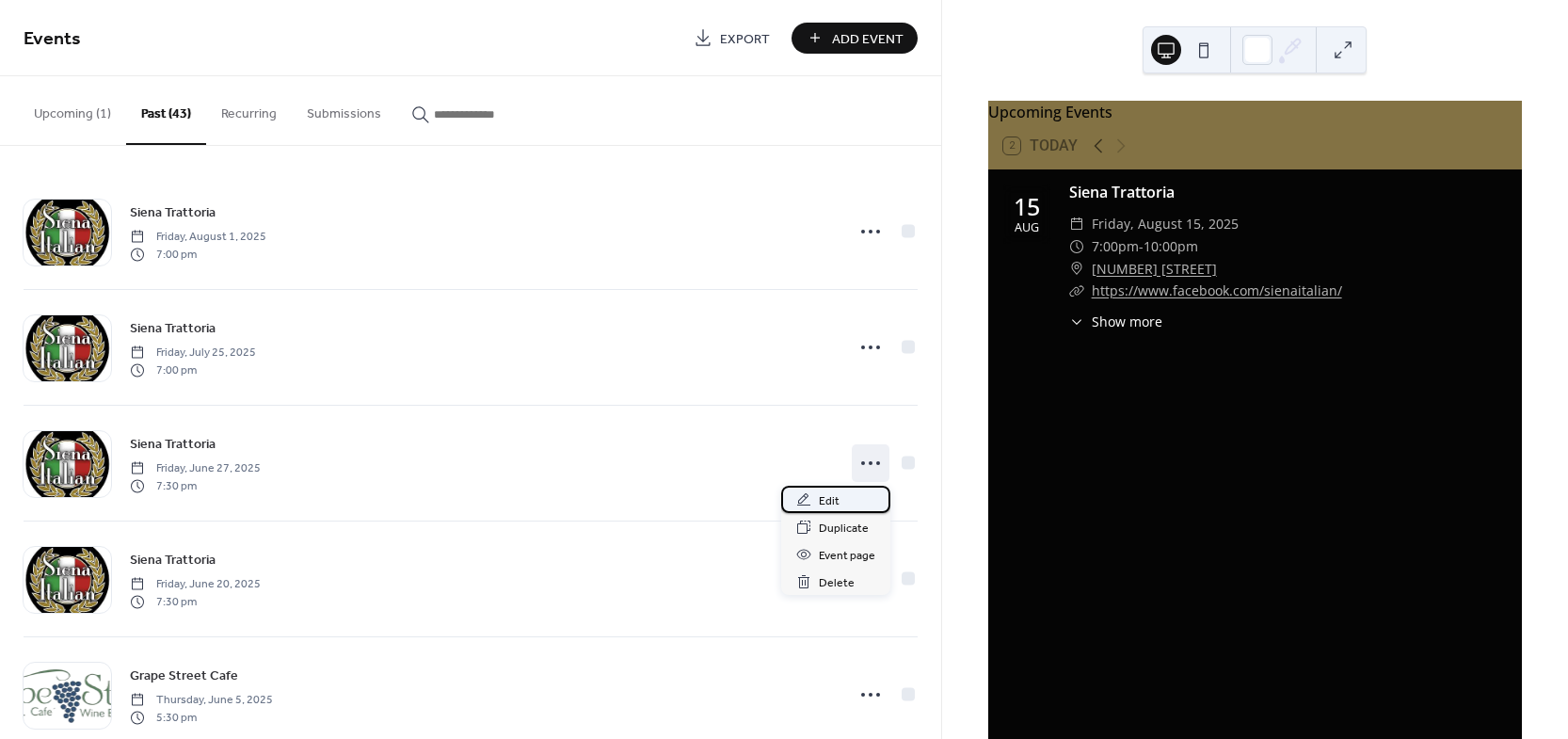 click on "Edit" at bounding box center (836, 499) 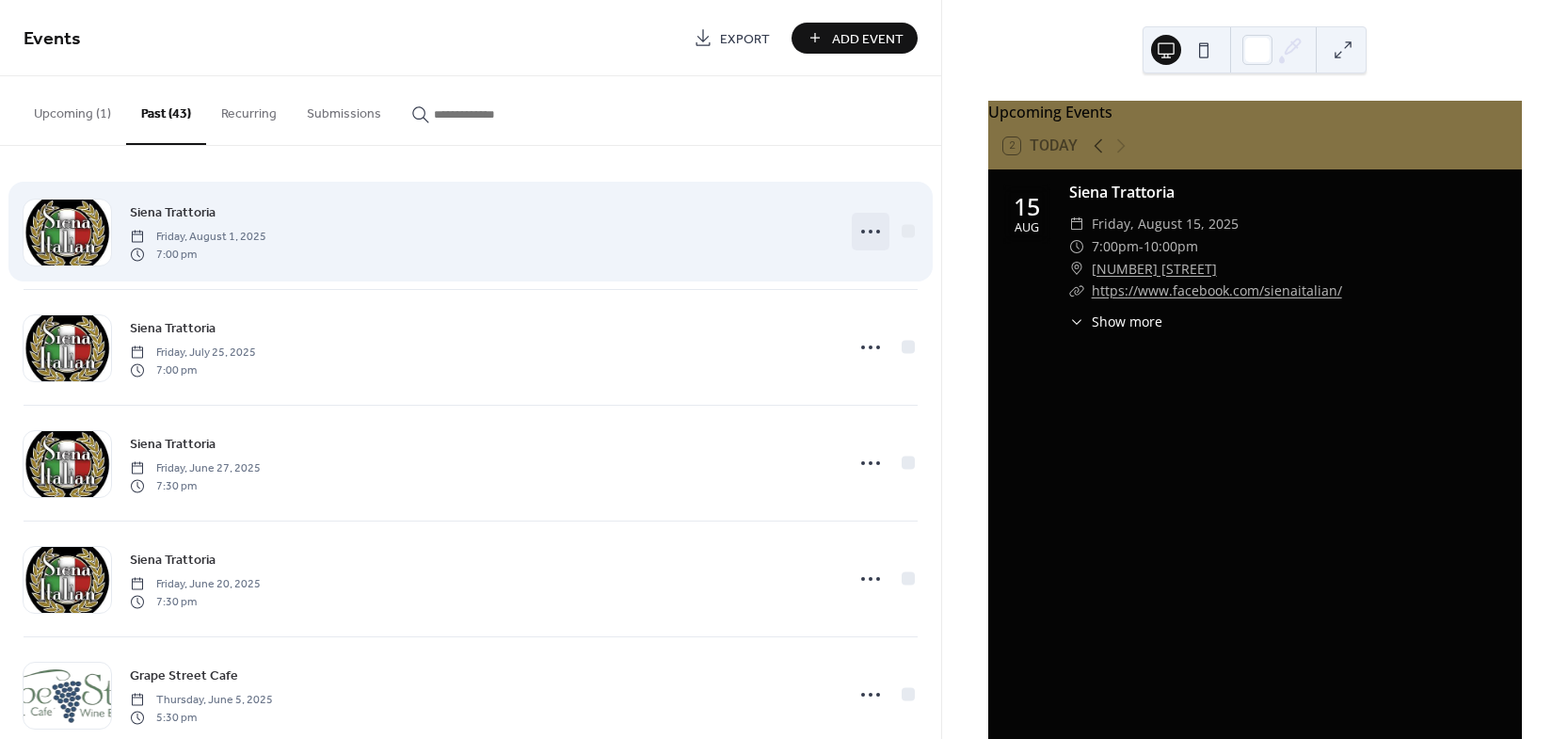 click 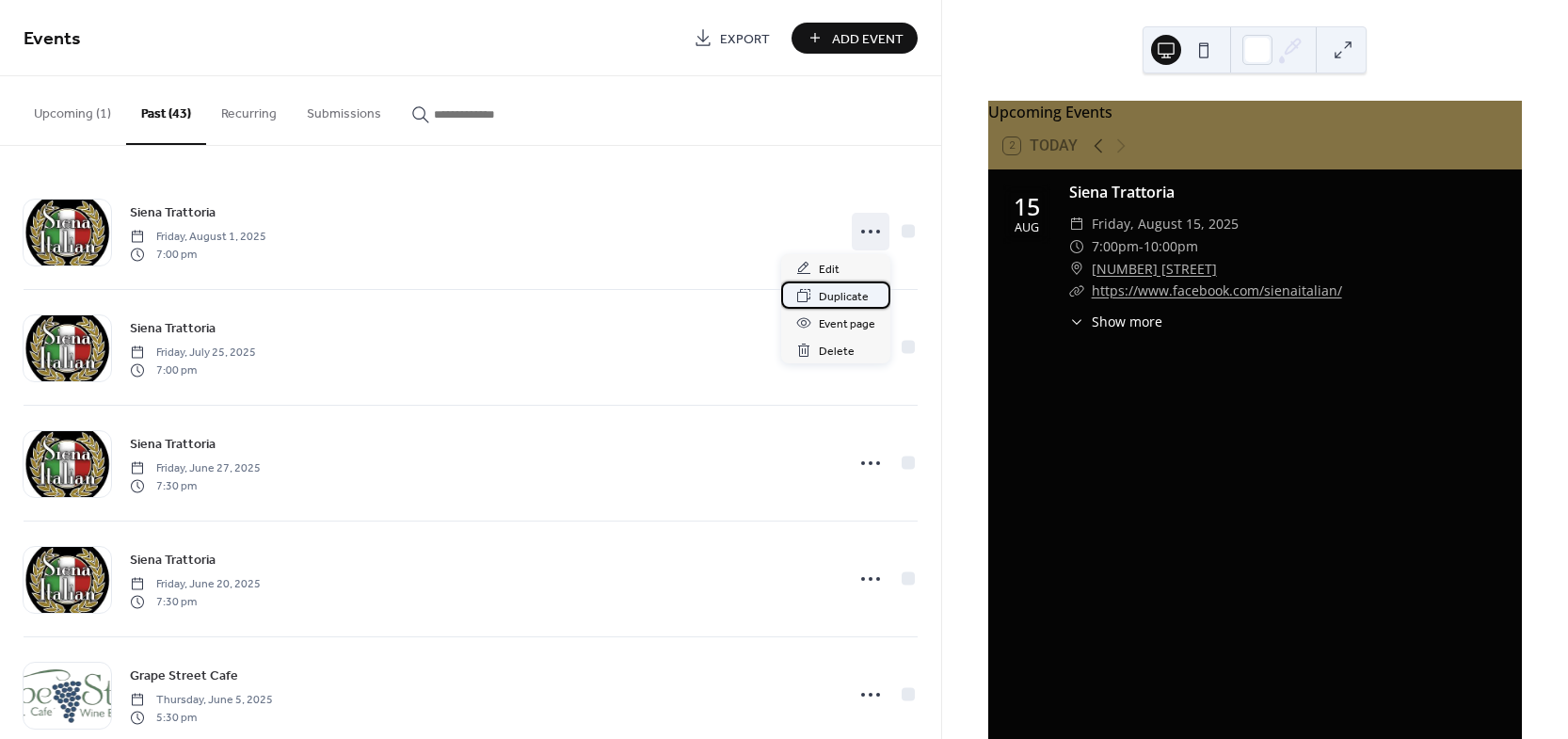 click on "Duplicate" at bounding box center [843, 297] 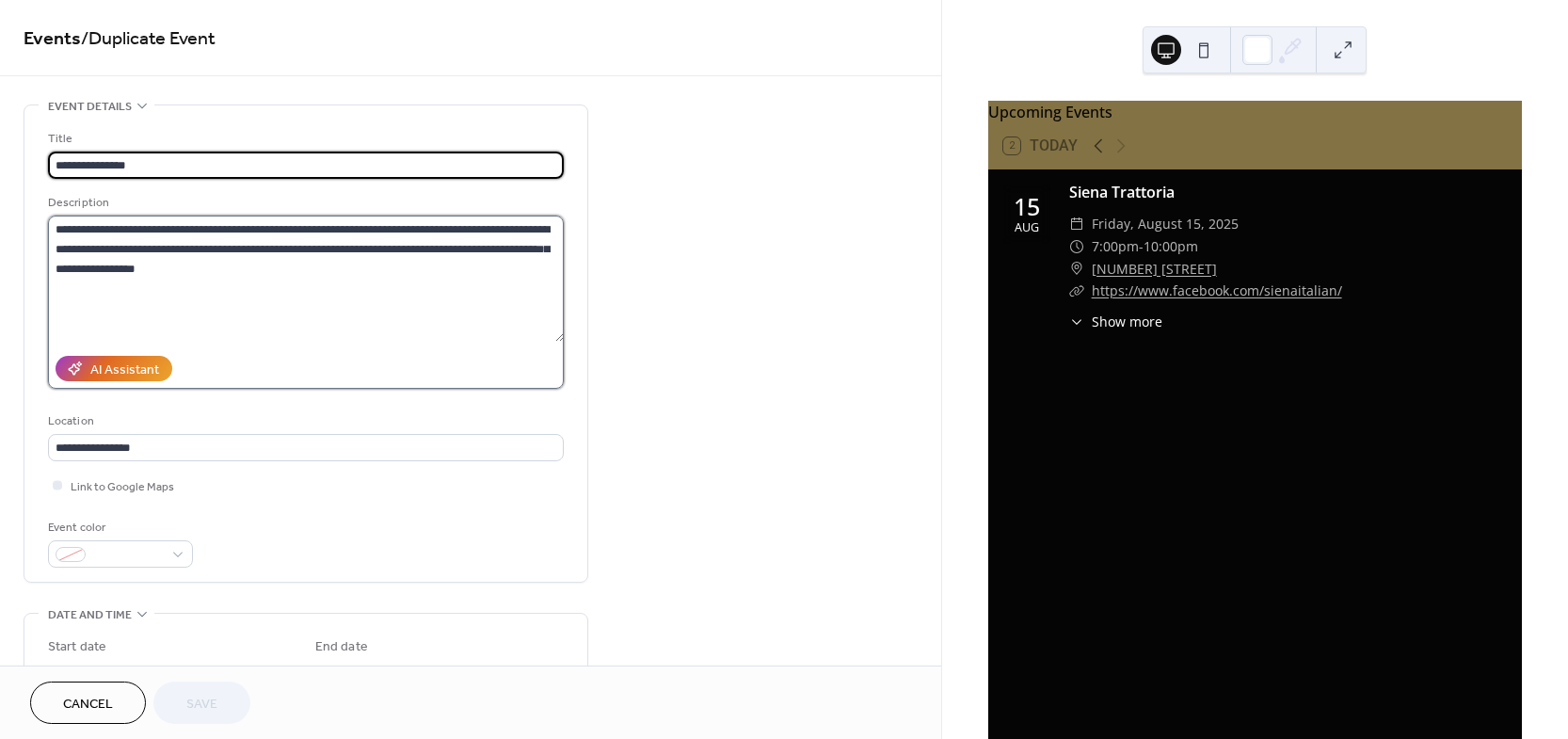 drag, startPoint x: 131, startPoint y: 235, endPoint x: 181, endPoint y: 234, distance: 50.009999 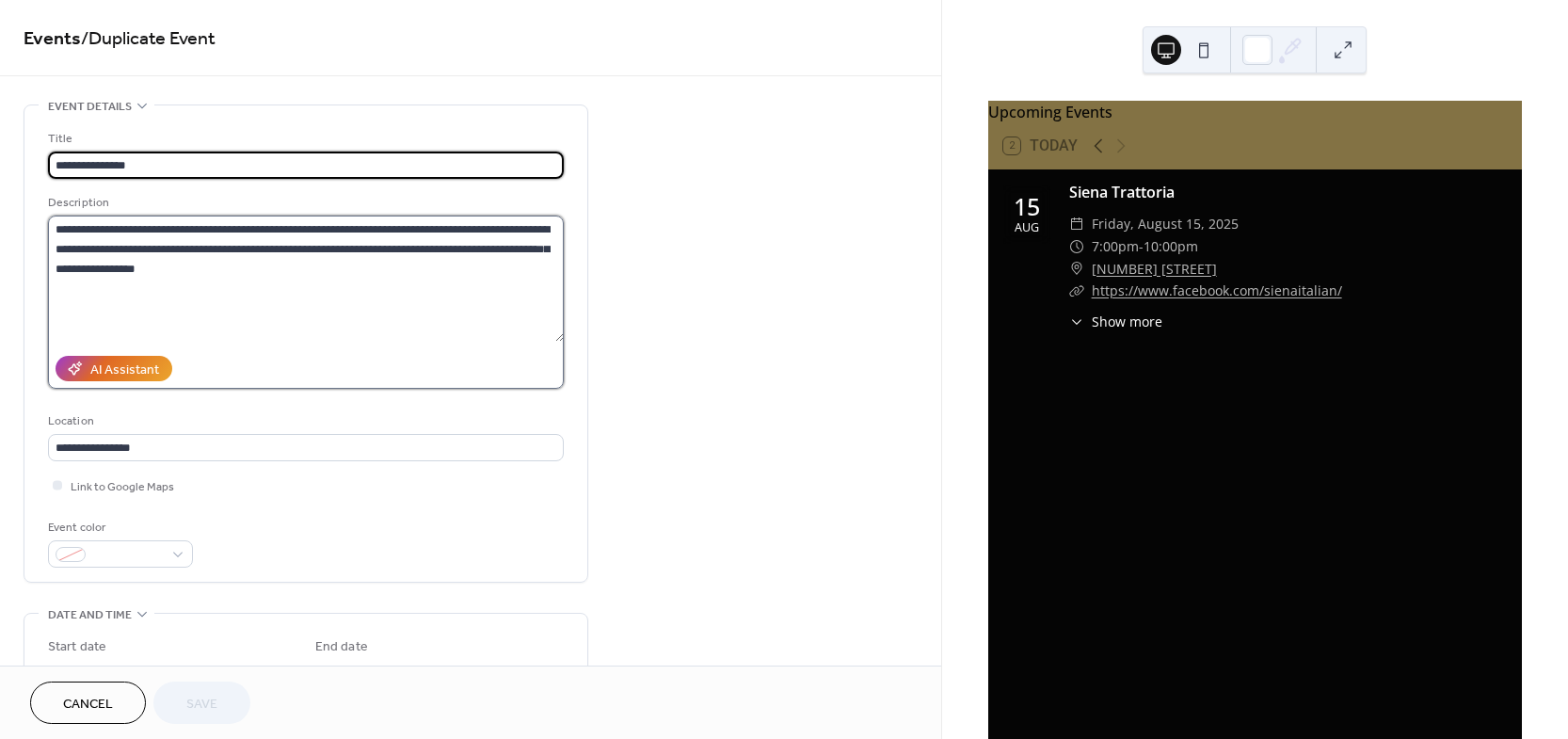 click on "**********" at bounding box center [306, 279] 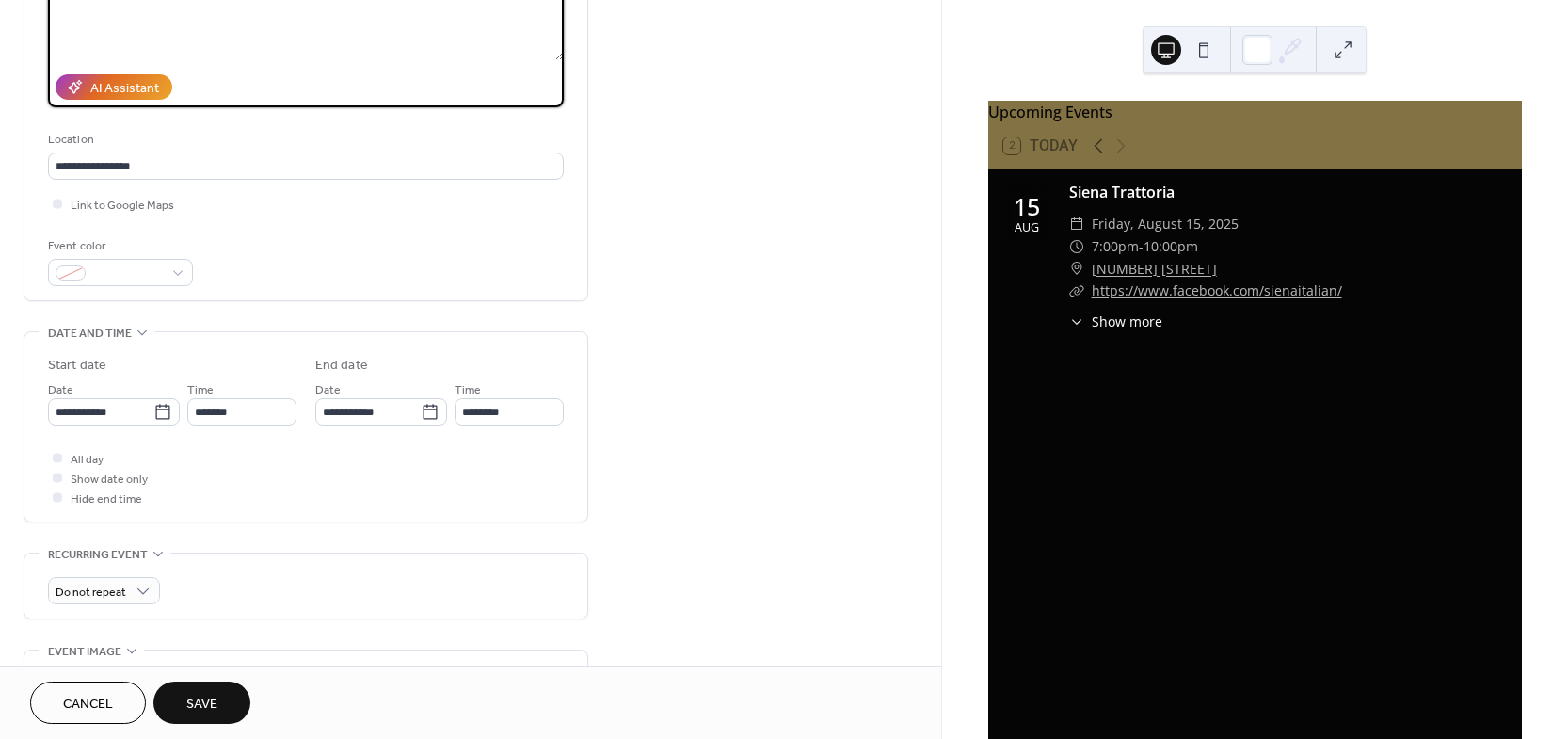 scroll, scrollTop: 452, scrollLeft: 0, axis: vertical 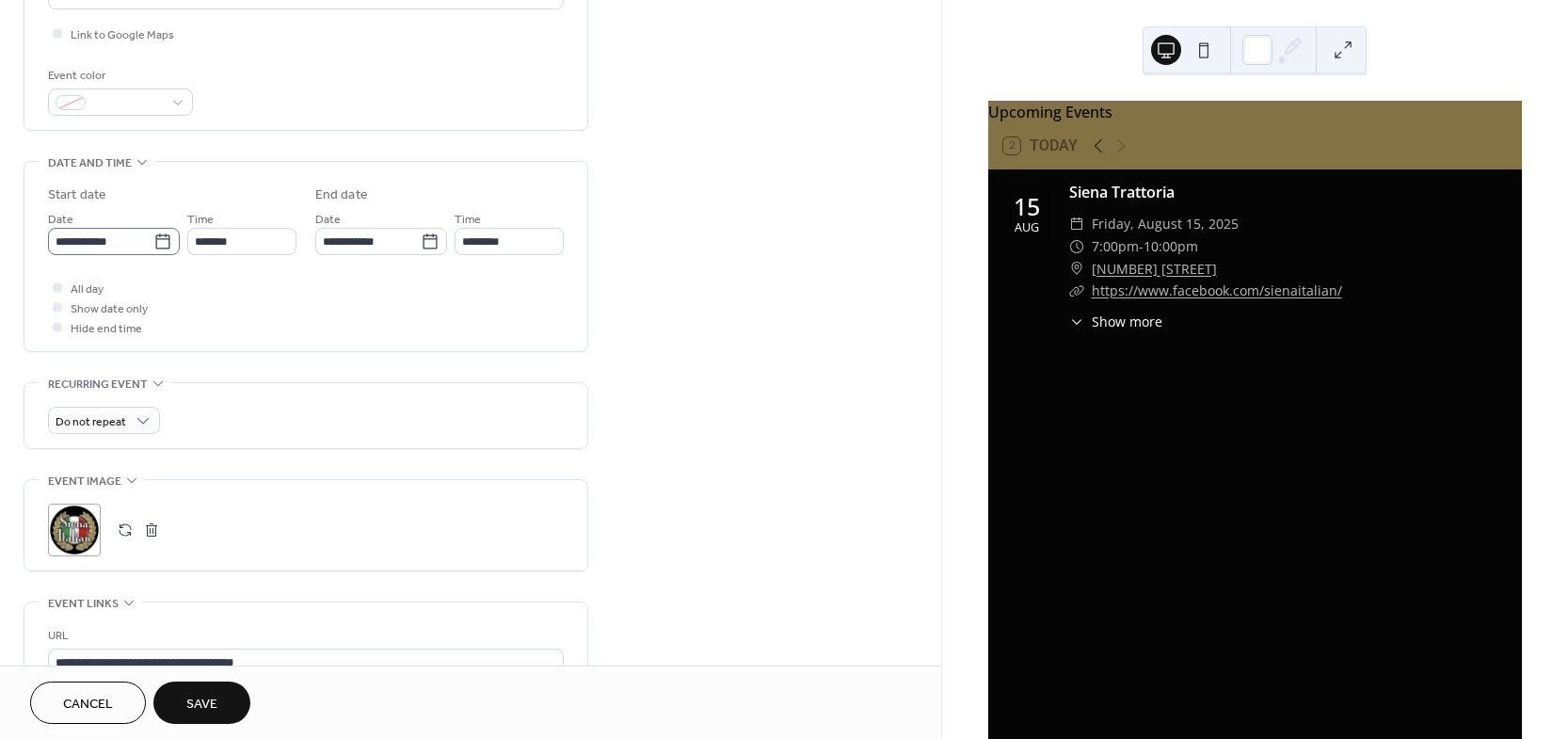 type on "**********" 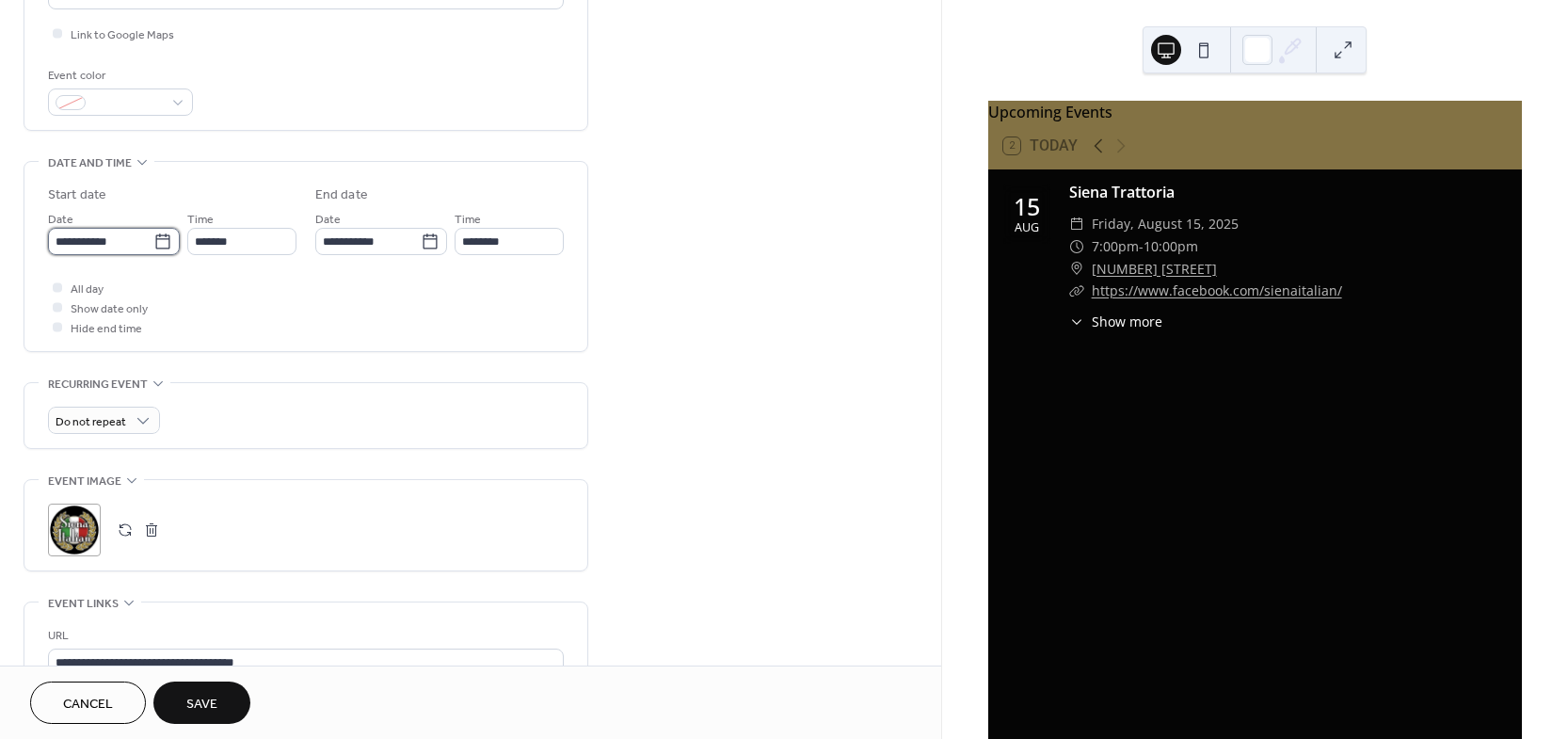 click on "**********" at bounding box center (101, 241) 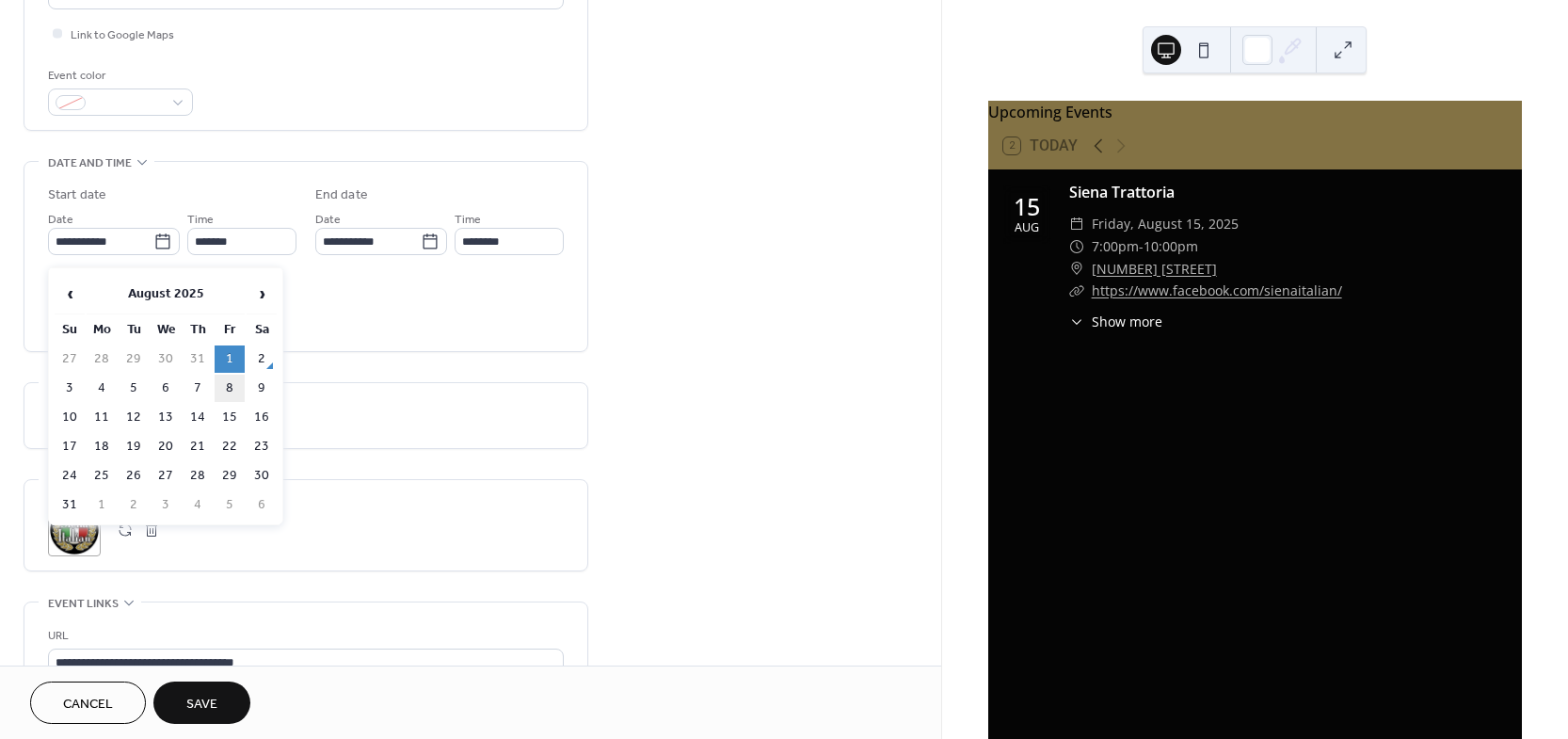 click on "8" at bounding box center [230, 388] 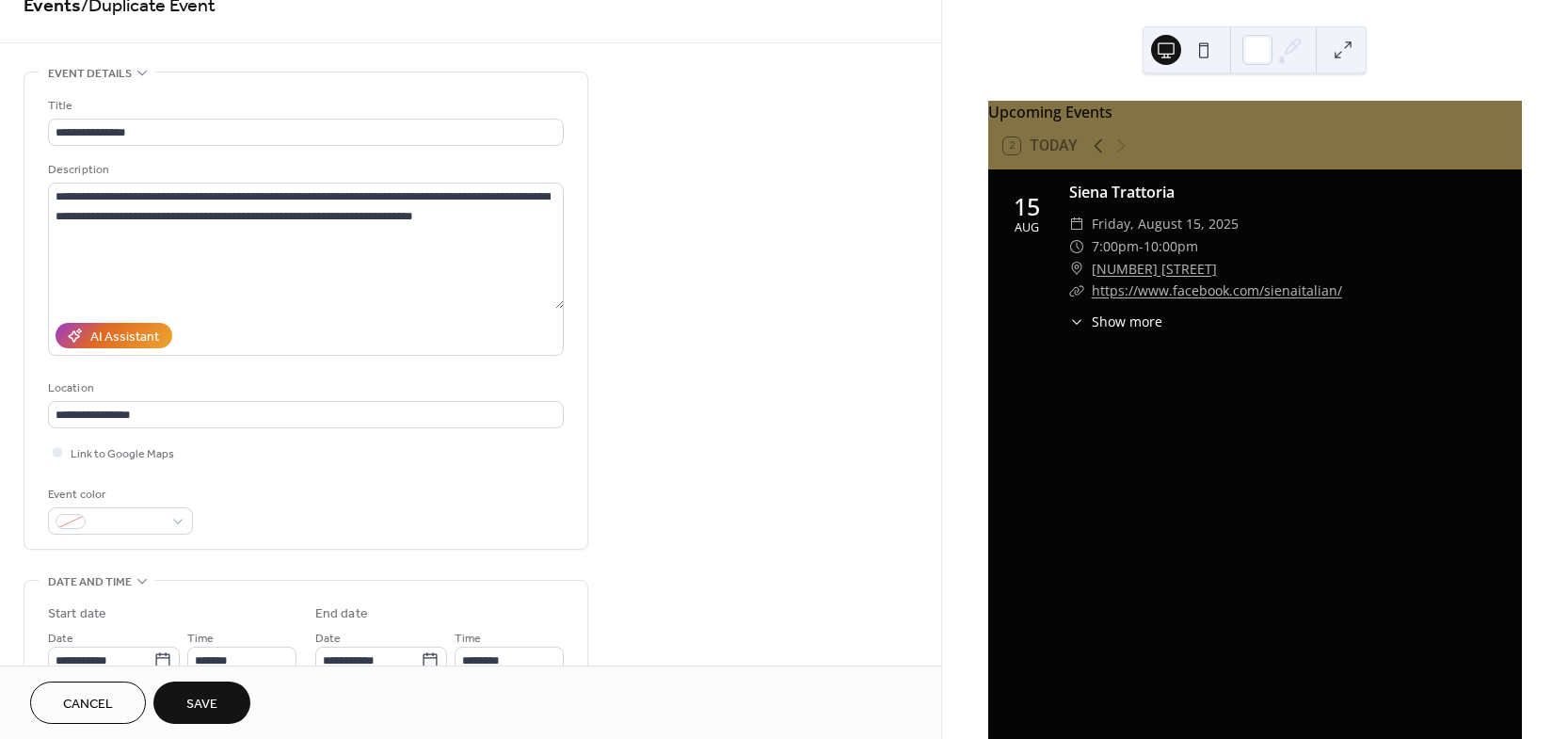 scroll, scrollTop: 0, scrollLeft: 0, axis: both 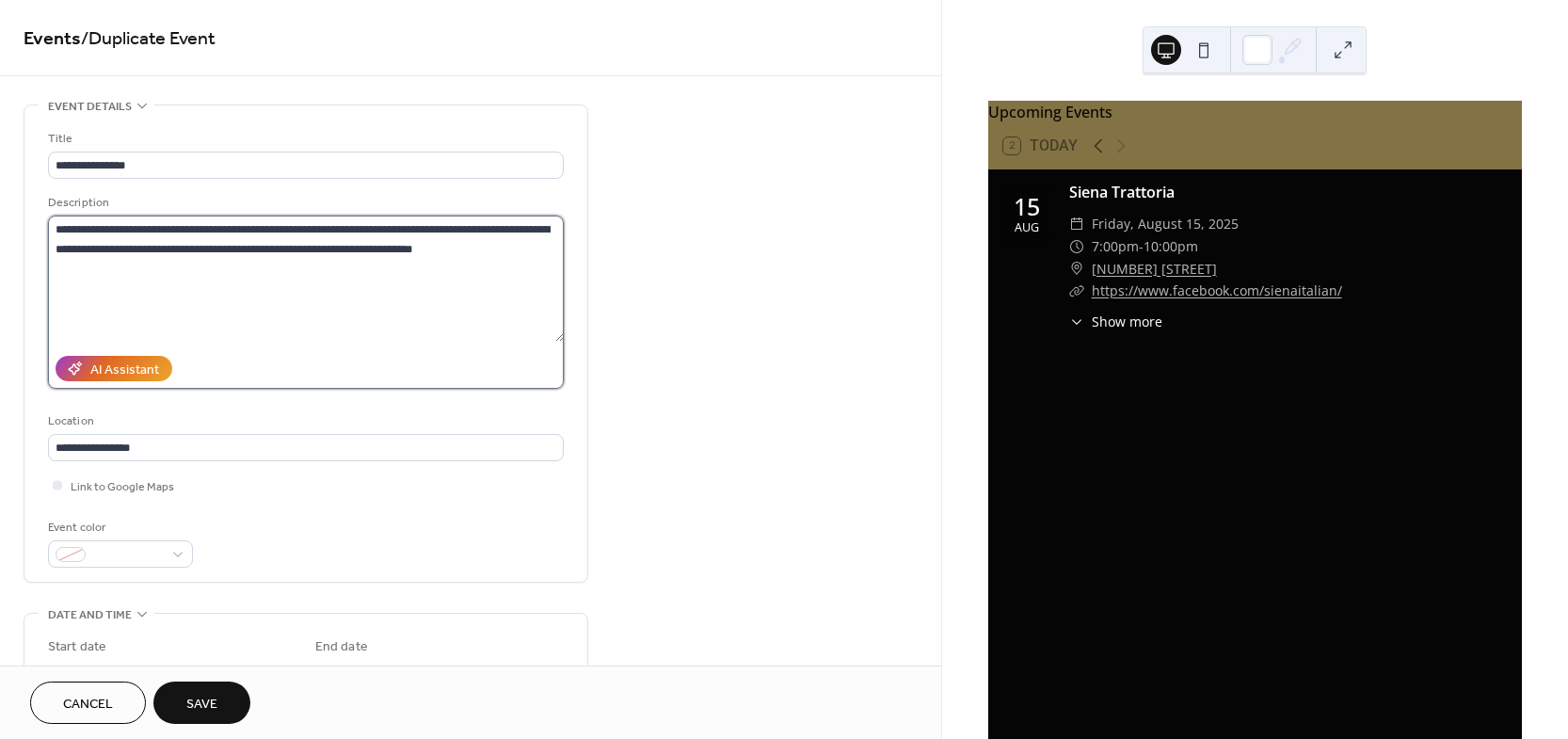 click on "**********" at bounding box center [306, 279] 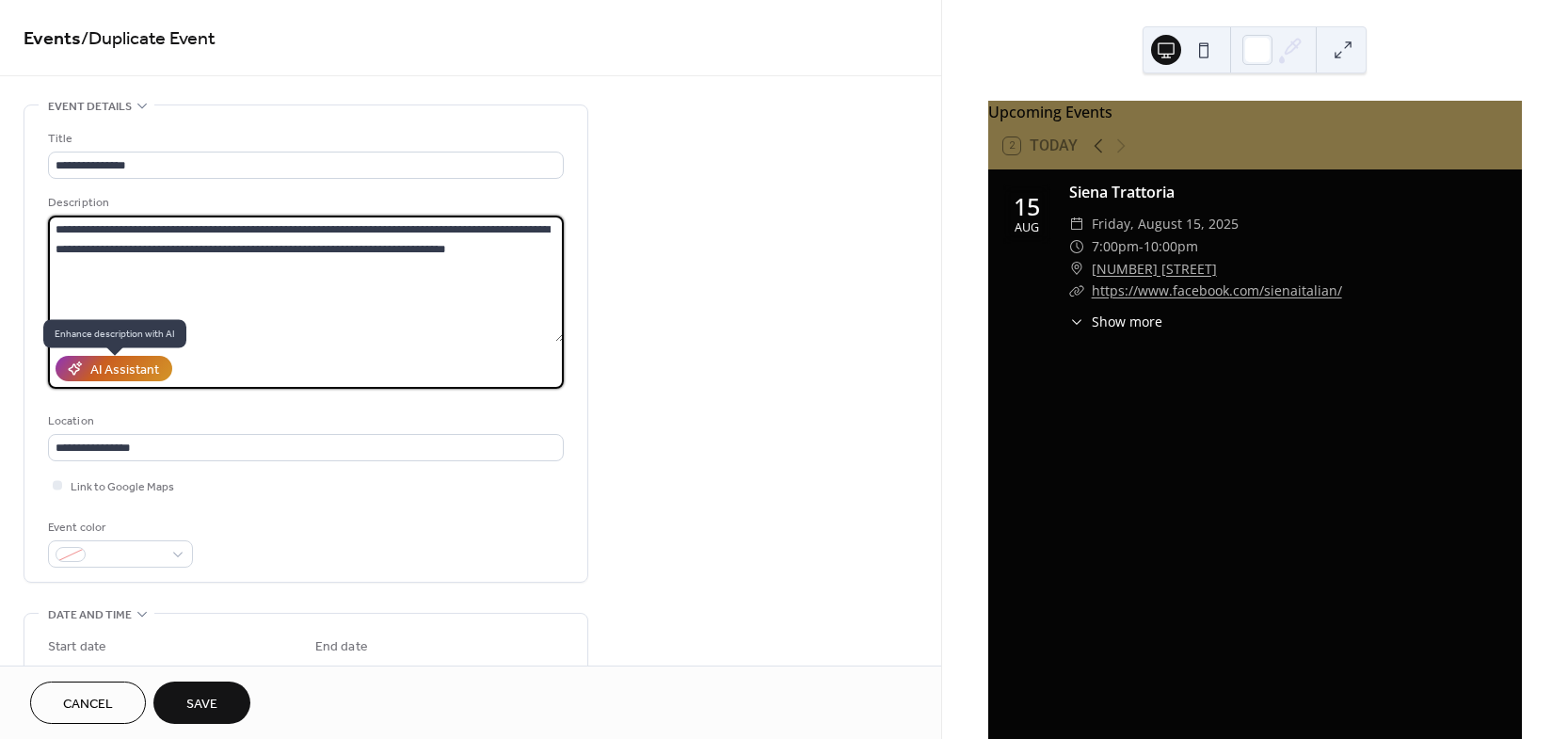 type on "**********" 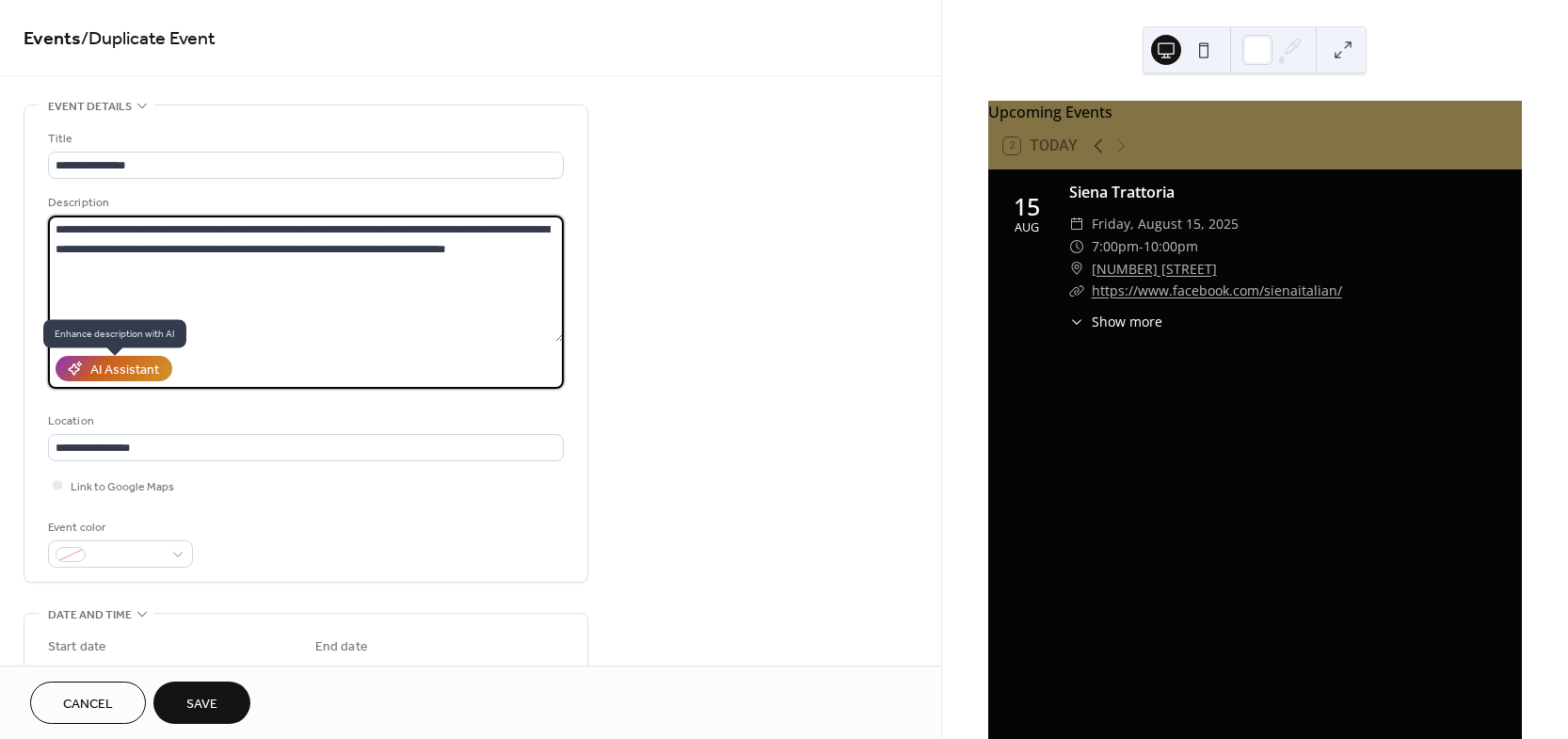 click on "AI Assistant" at bounding box center (124, 370) 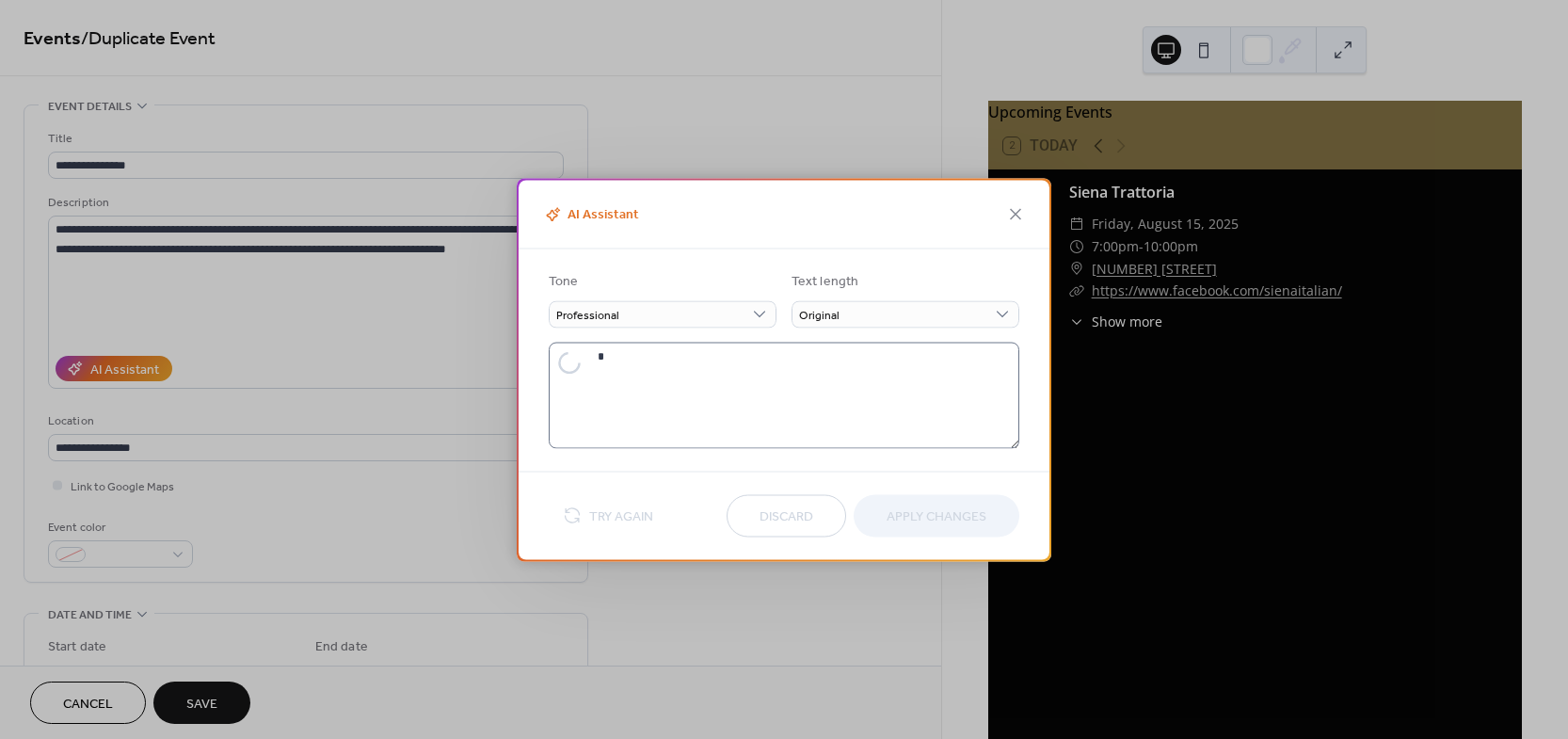 type on "**********" 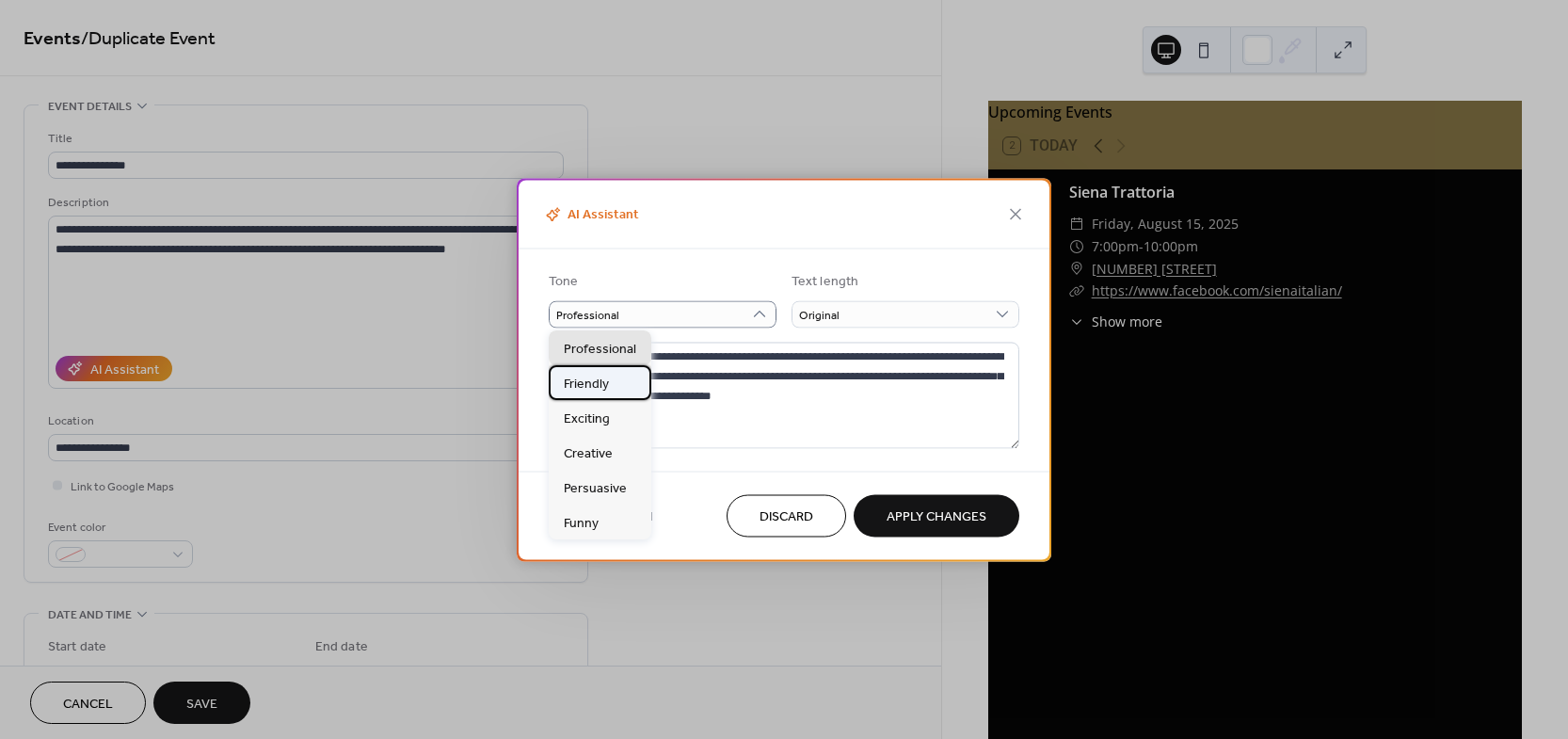 click on "Friendly" at bounding box center [586, 384] 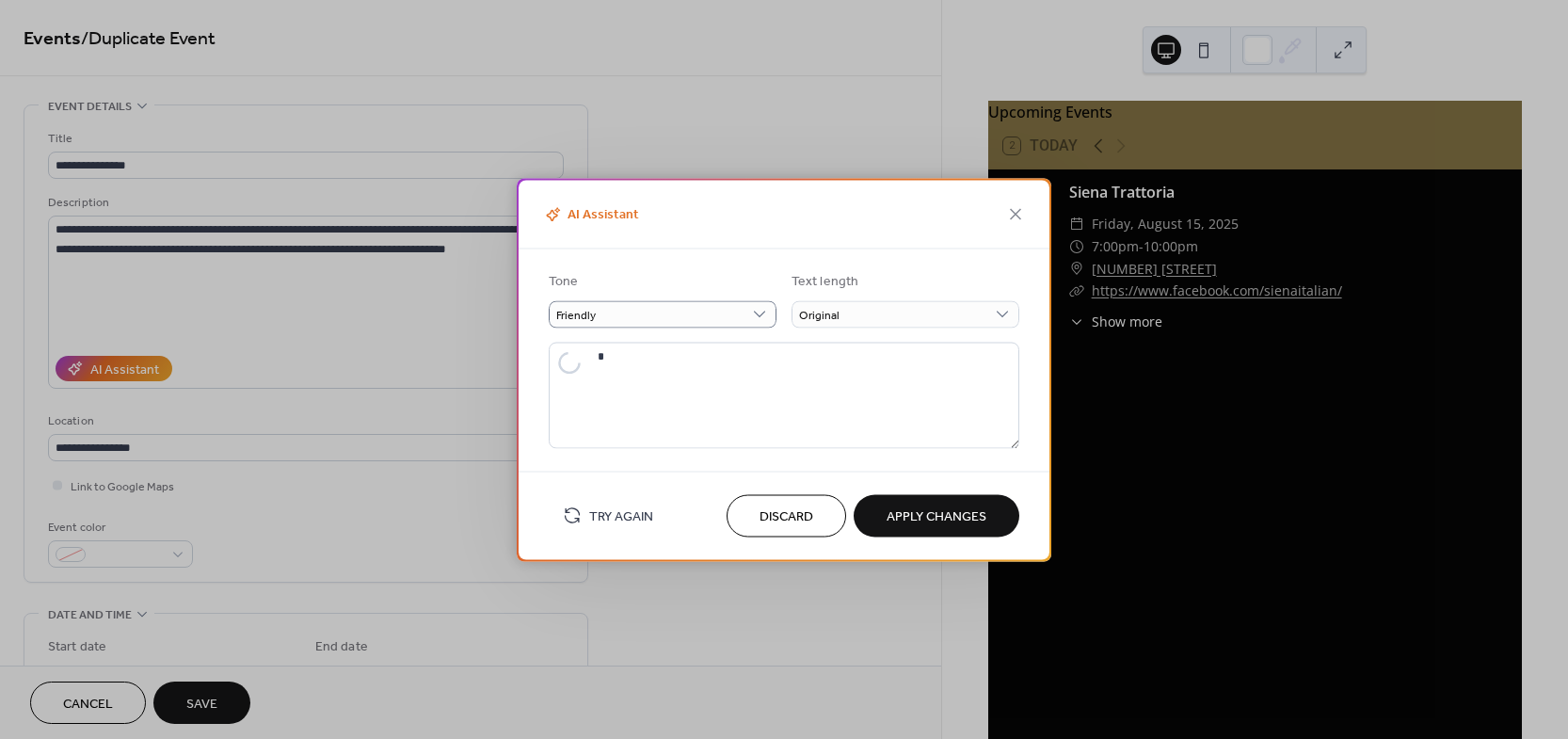 type on "**********" 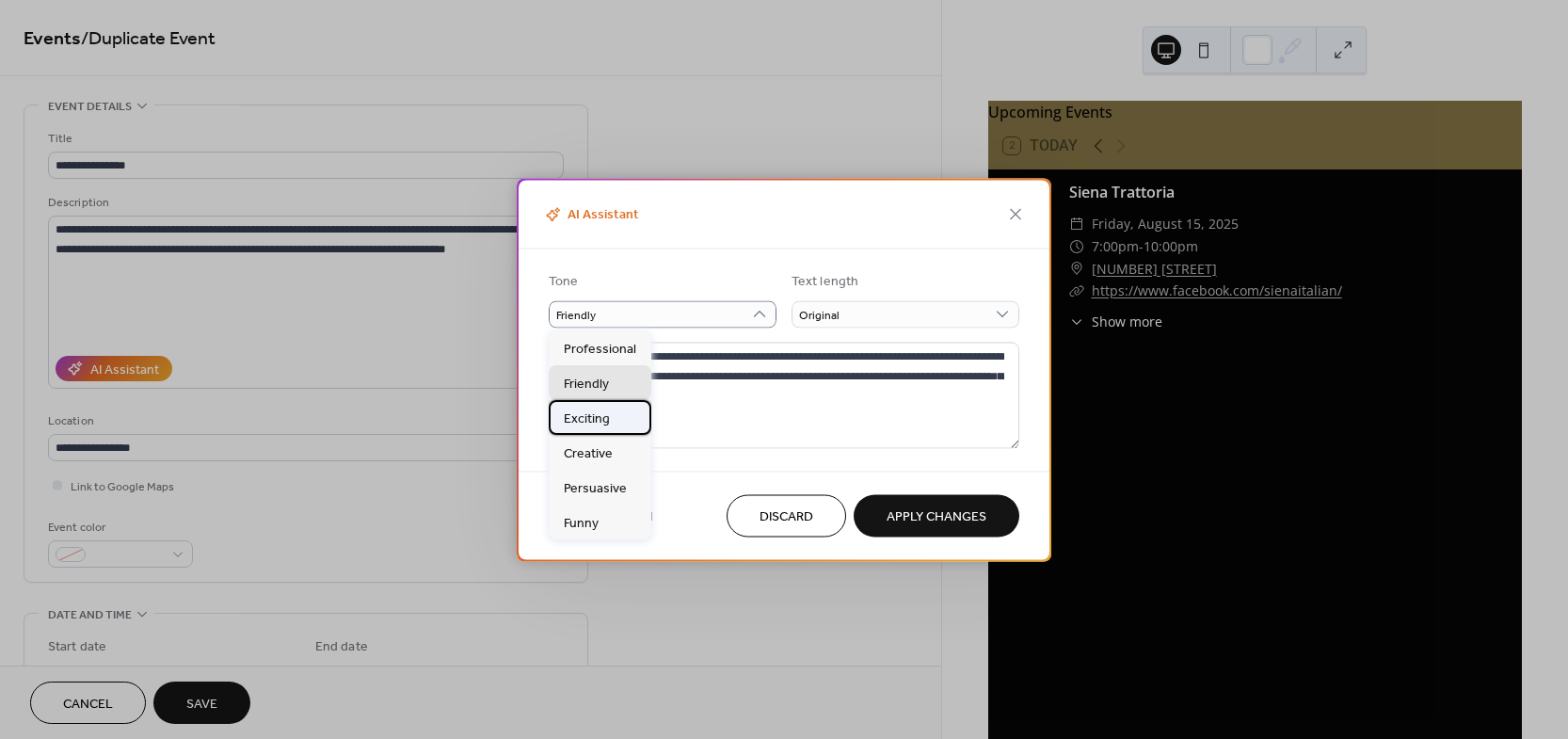 click on "Exciting" at bounding box center [586, 419] 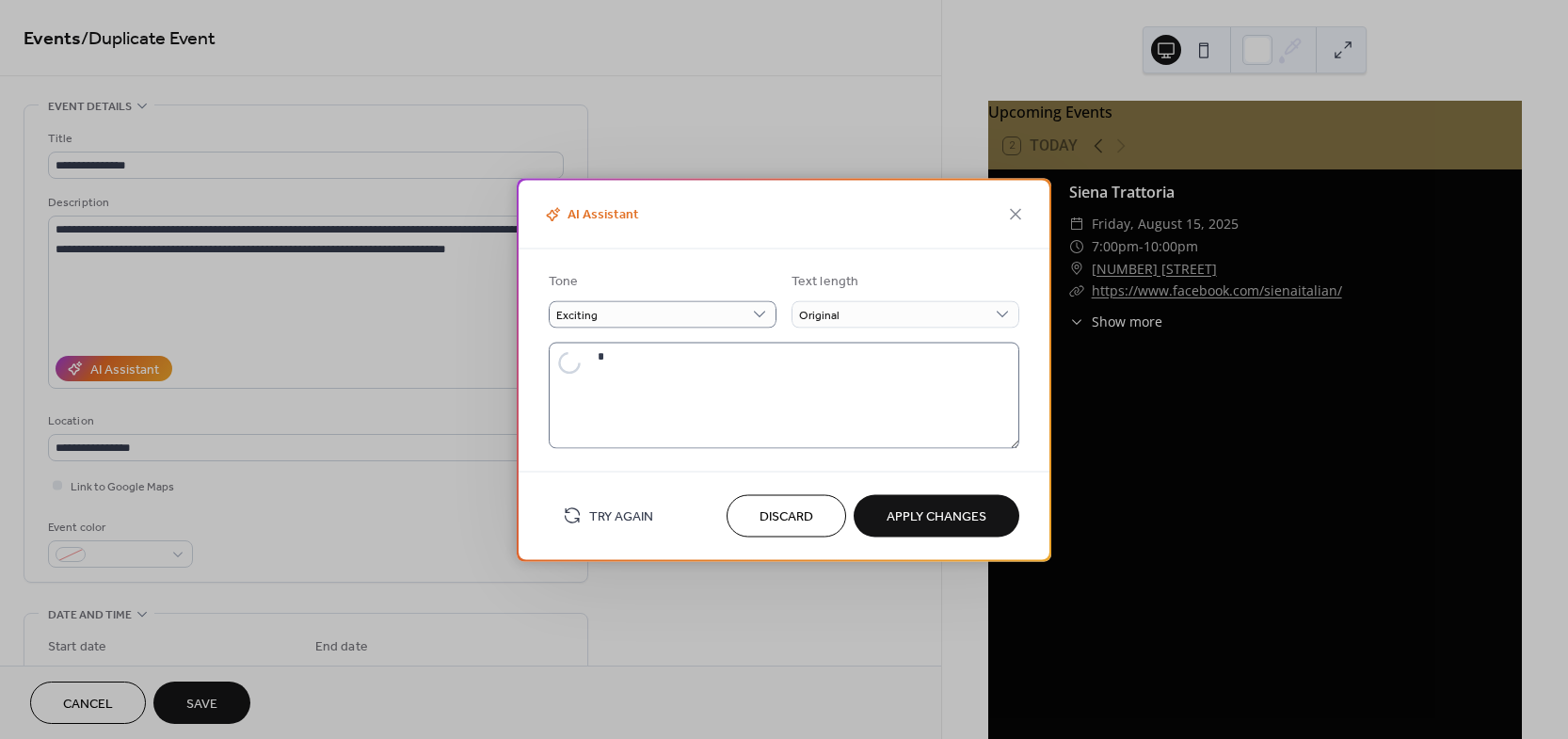 type on "**********" 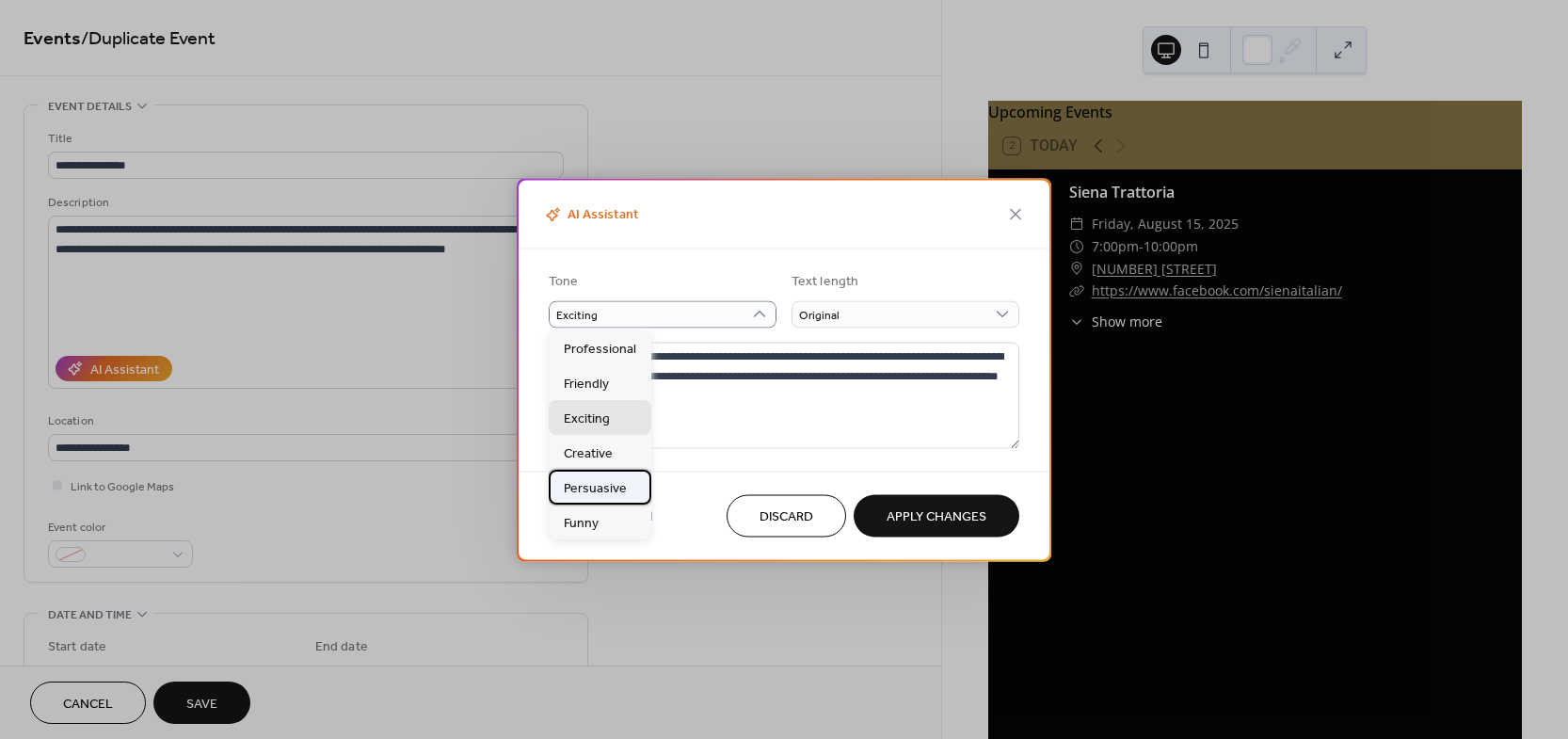 click on "Persuasive" at bounding box center (595, 489) 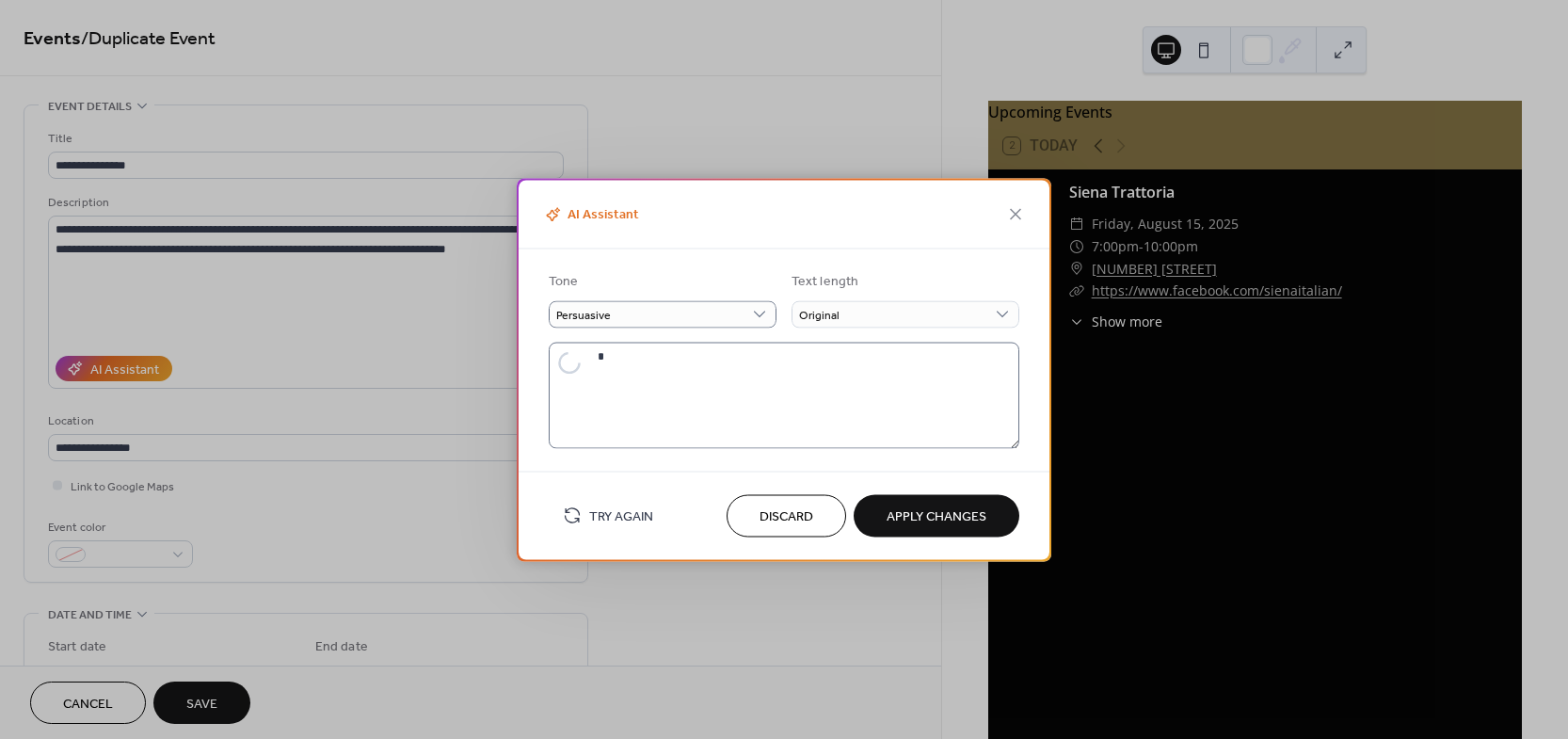 type on "**********" 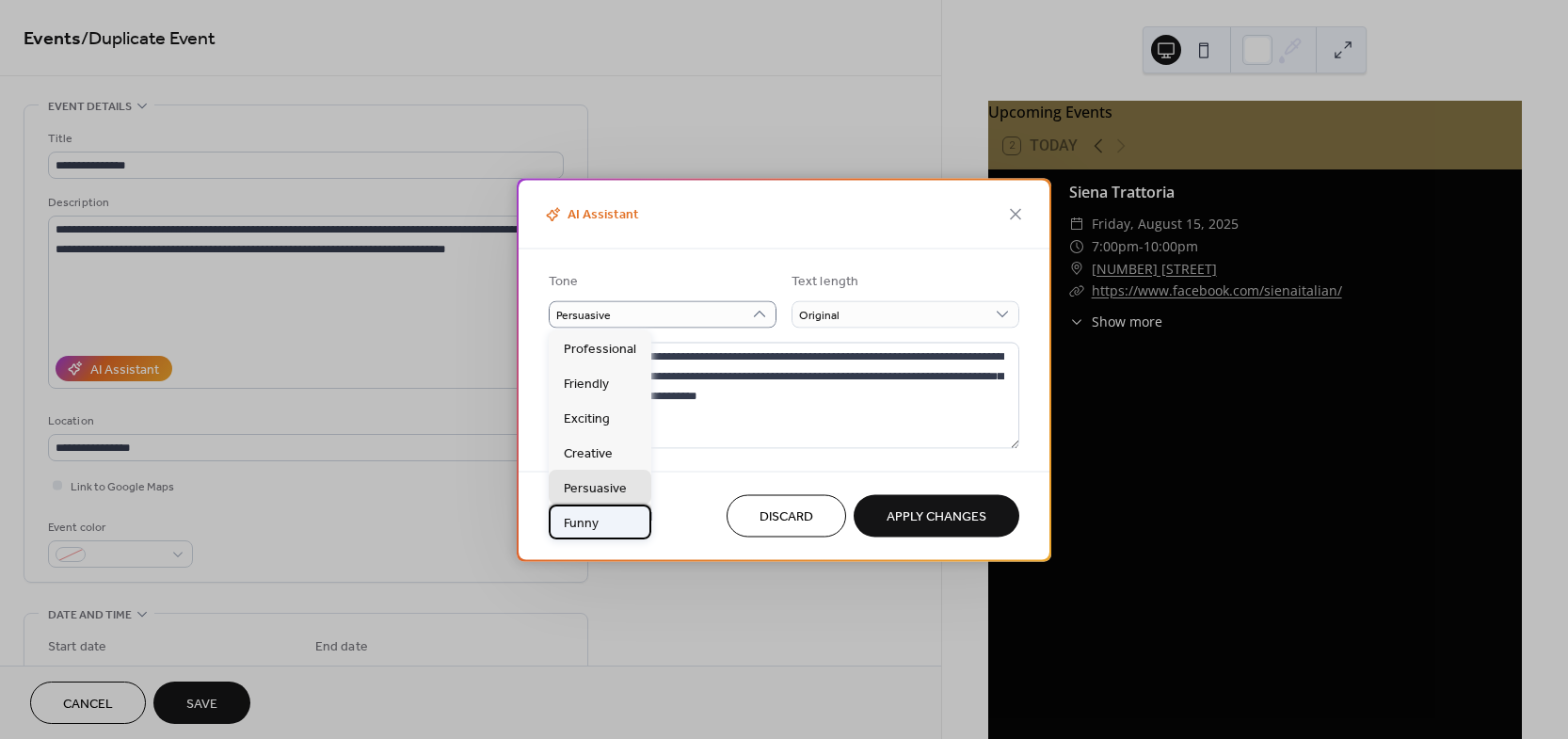 click on "Funny" at bounding box center (600, 522) 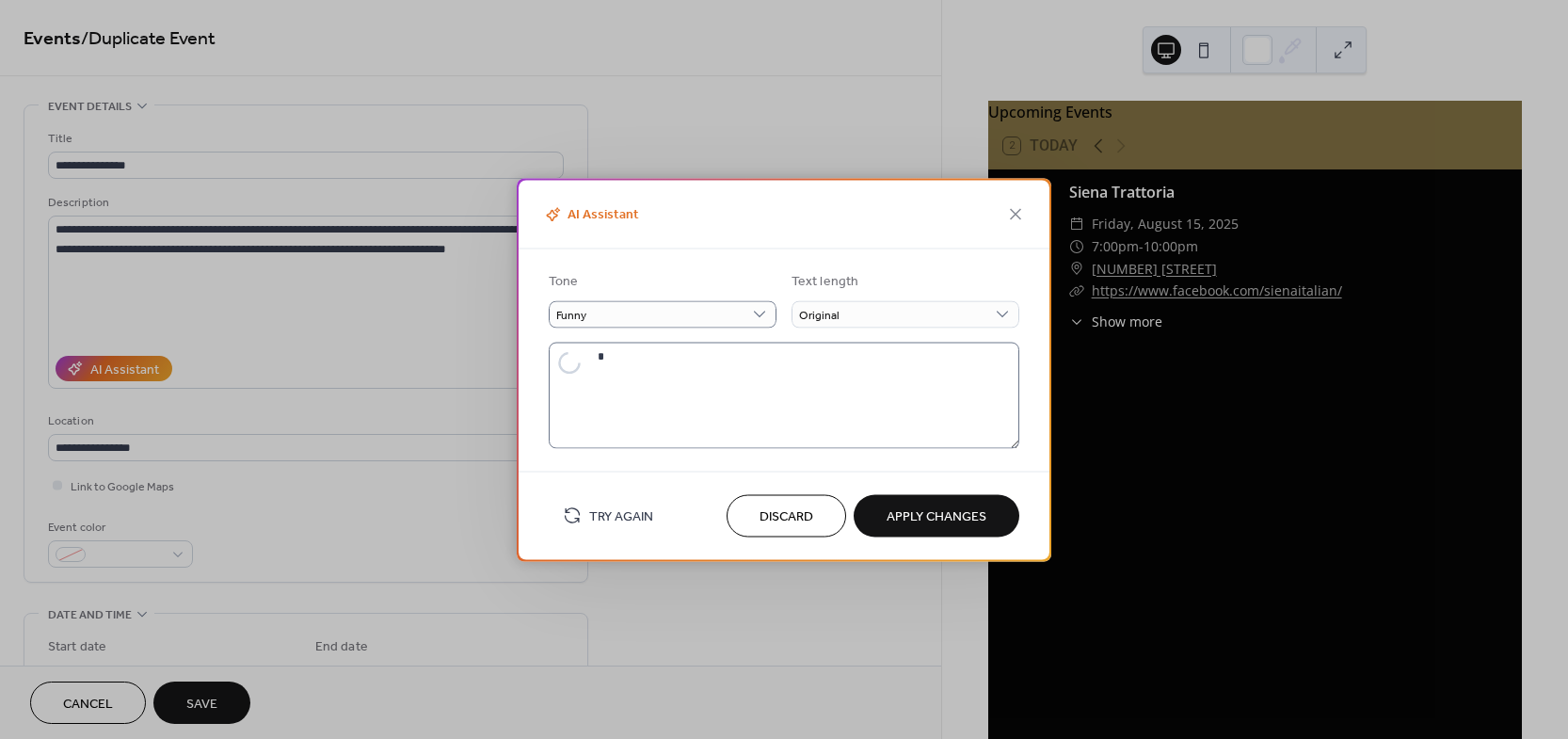 type on "**********" 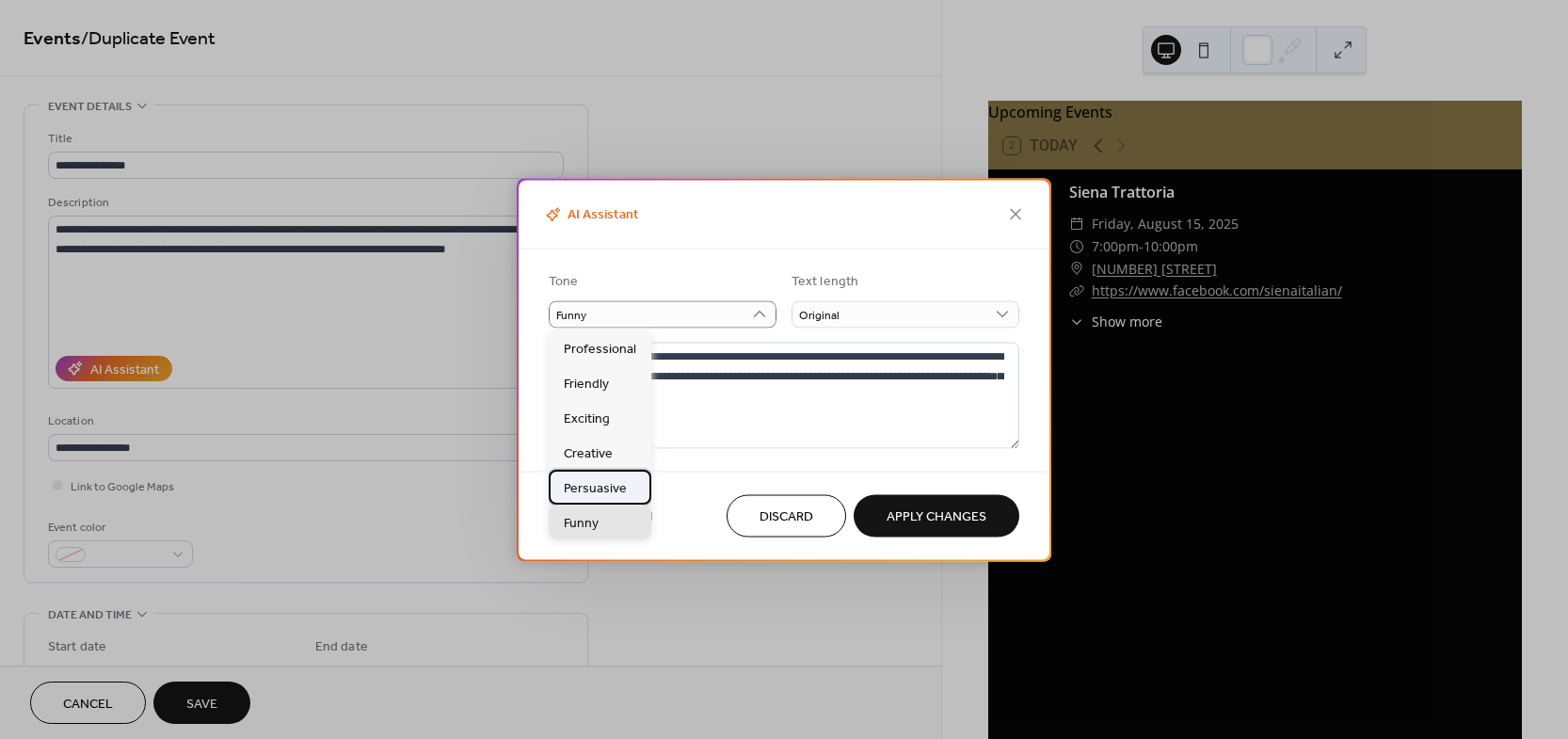 click on "Persuasive" at bounding box center (595, 489) 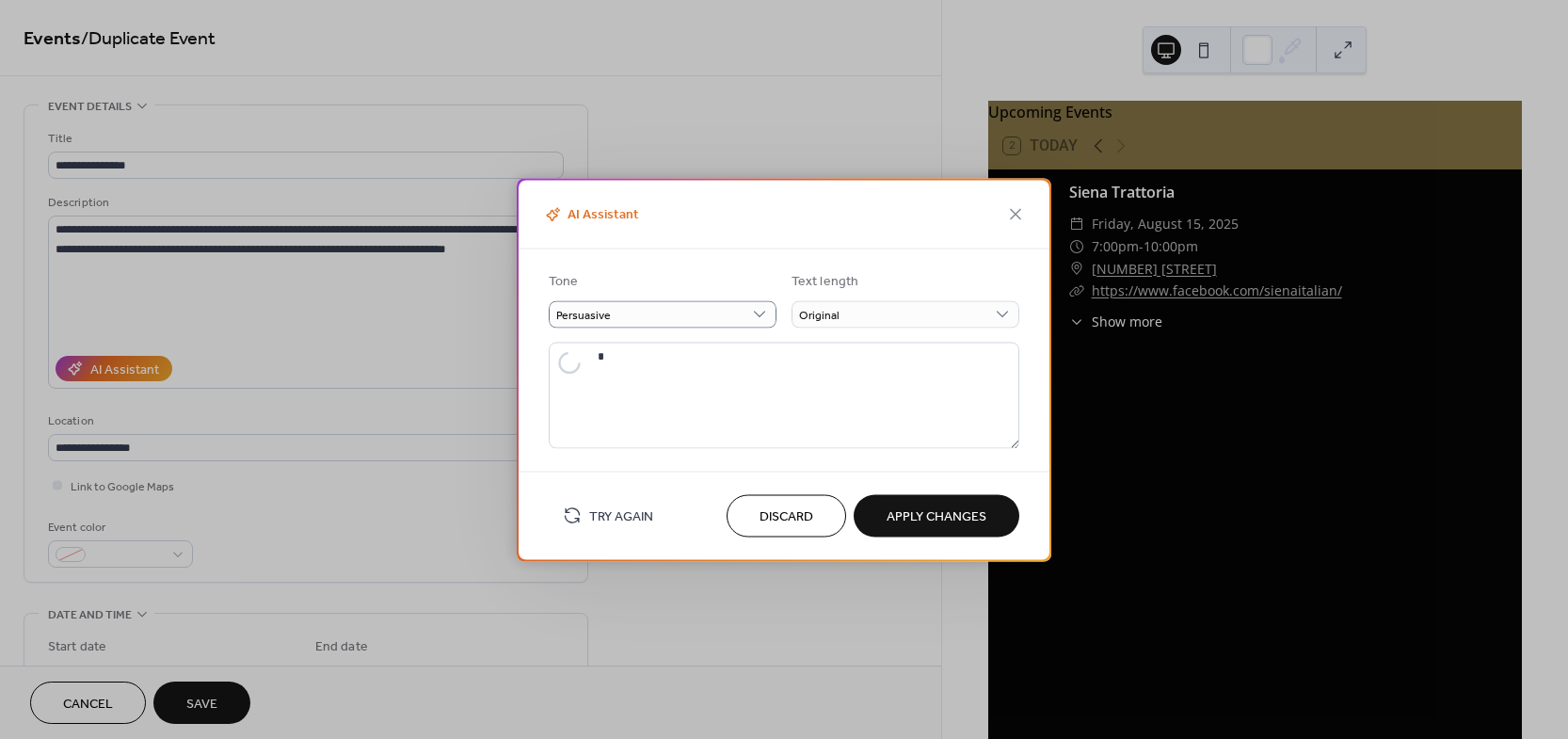 type on "**********" 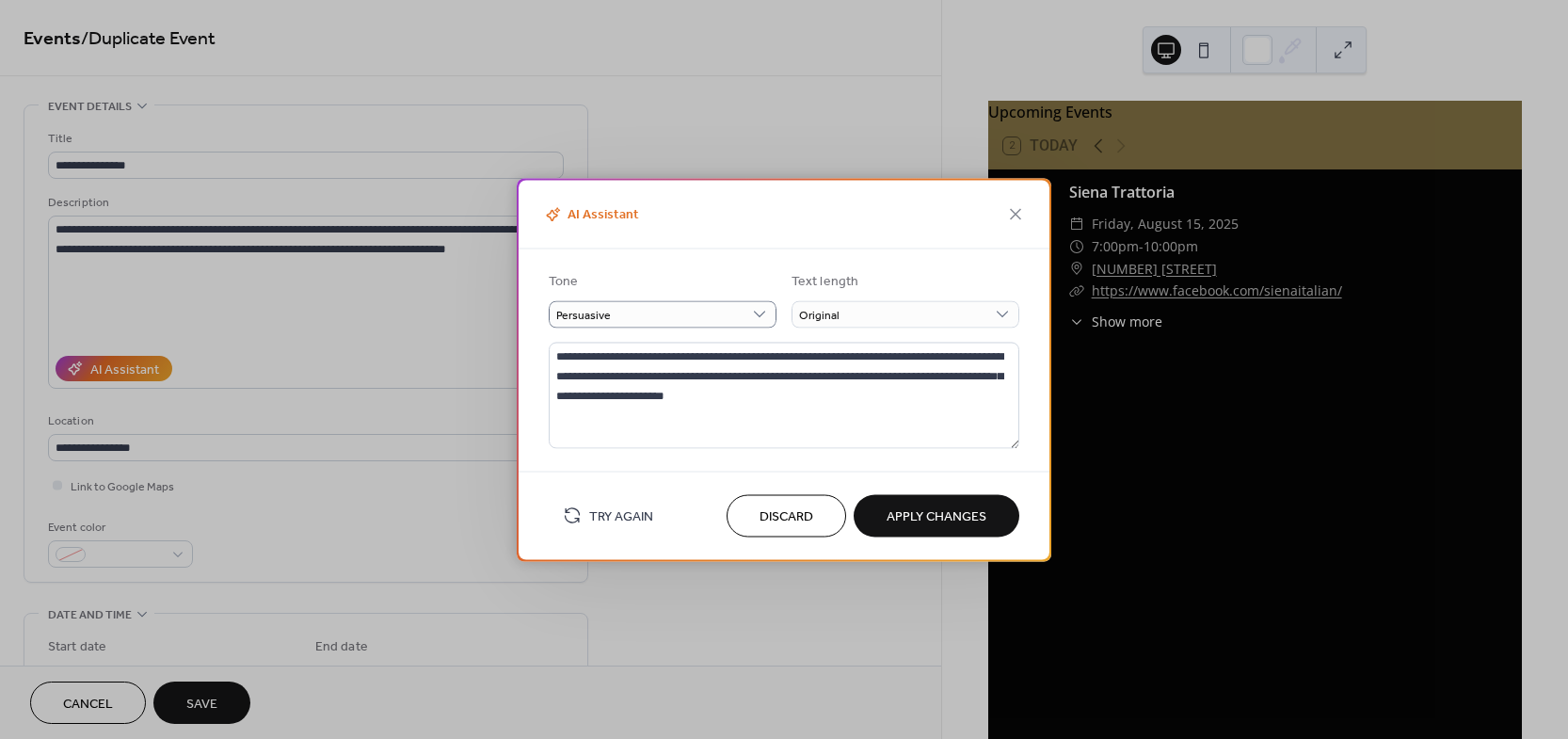 click on "Apply Changes" at bounding box center [936, 517] 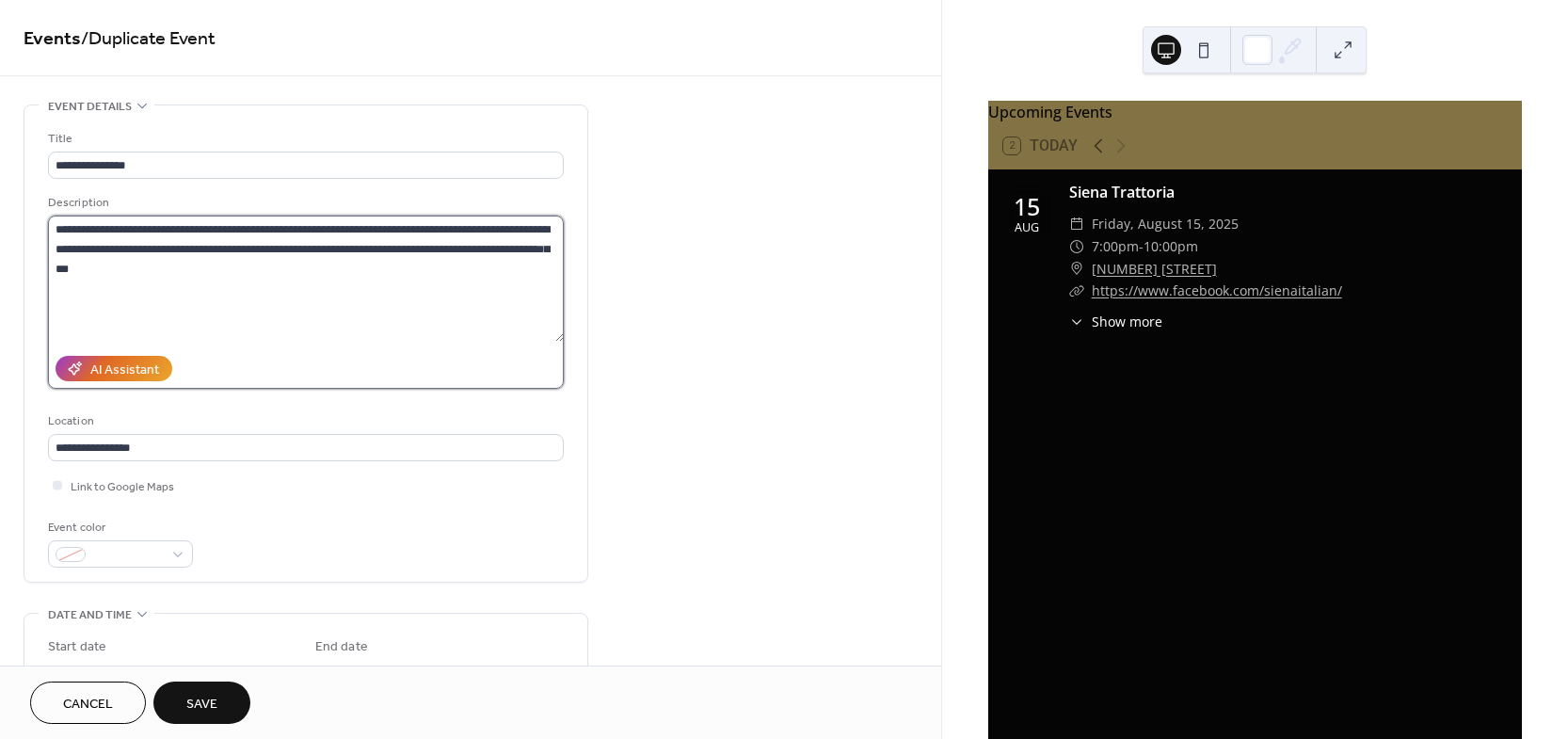 click on "**********" at bounding box center [306, 279] 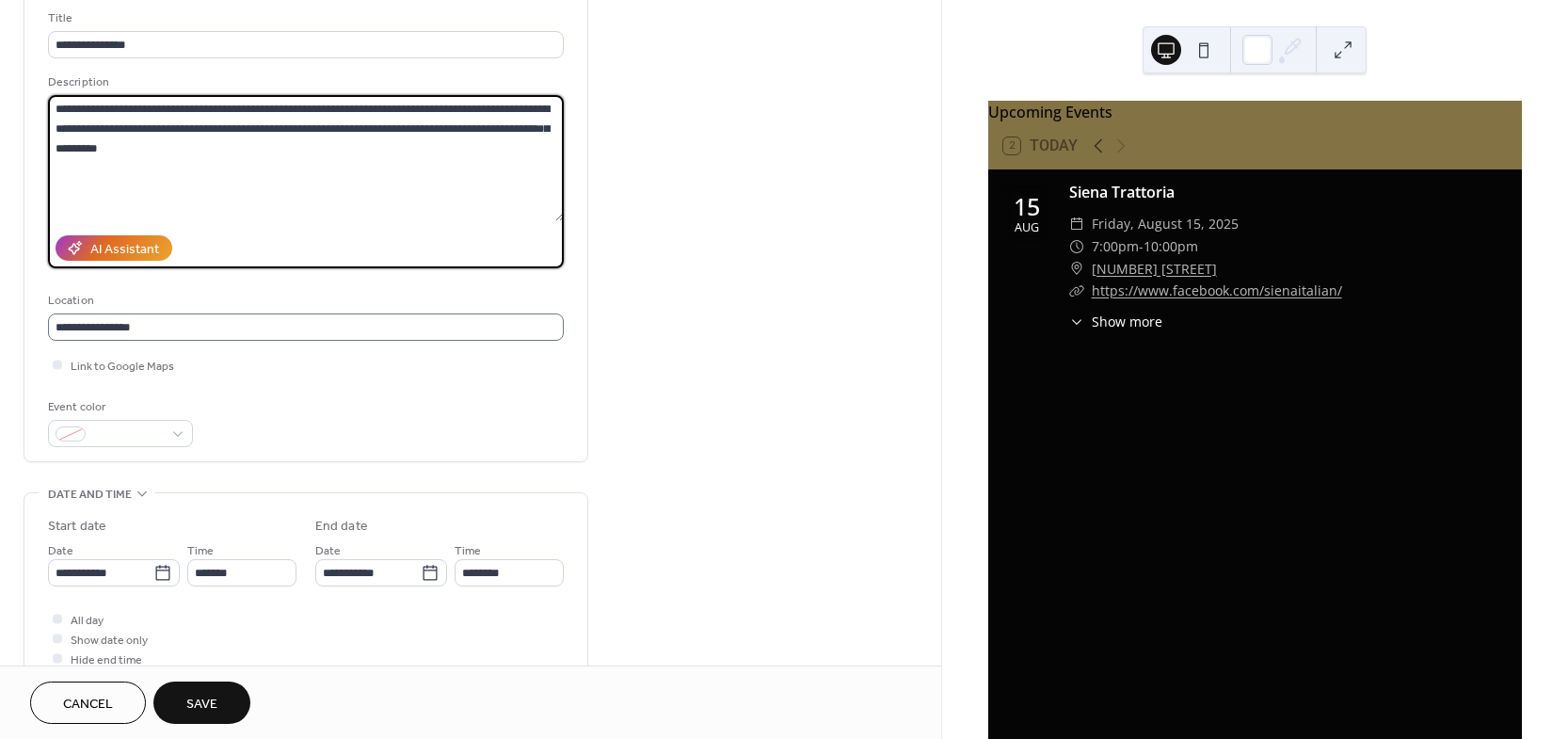 scroll, scrollTop: 169, scrollLeft: 0, axis: vertical 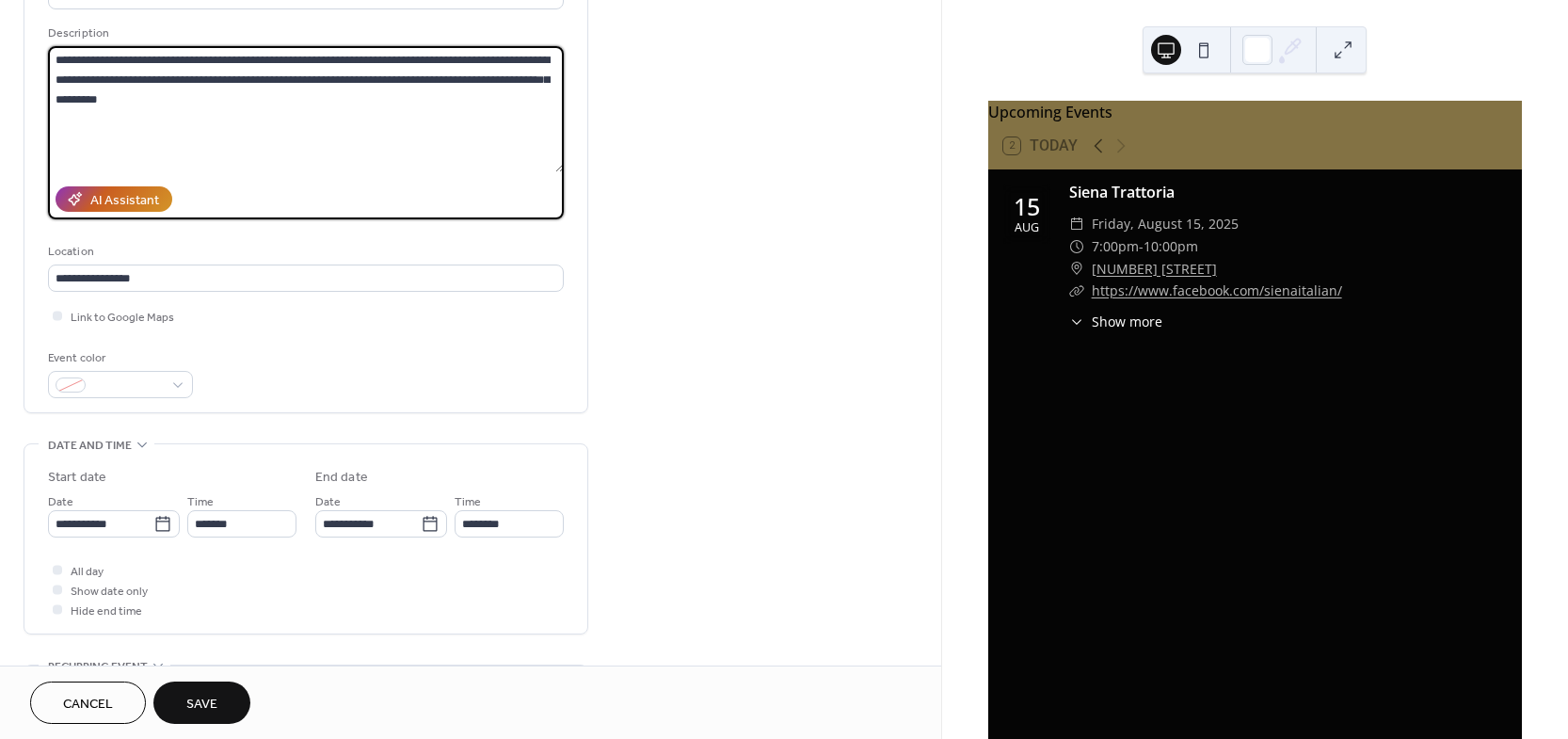 type on "**********" 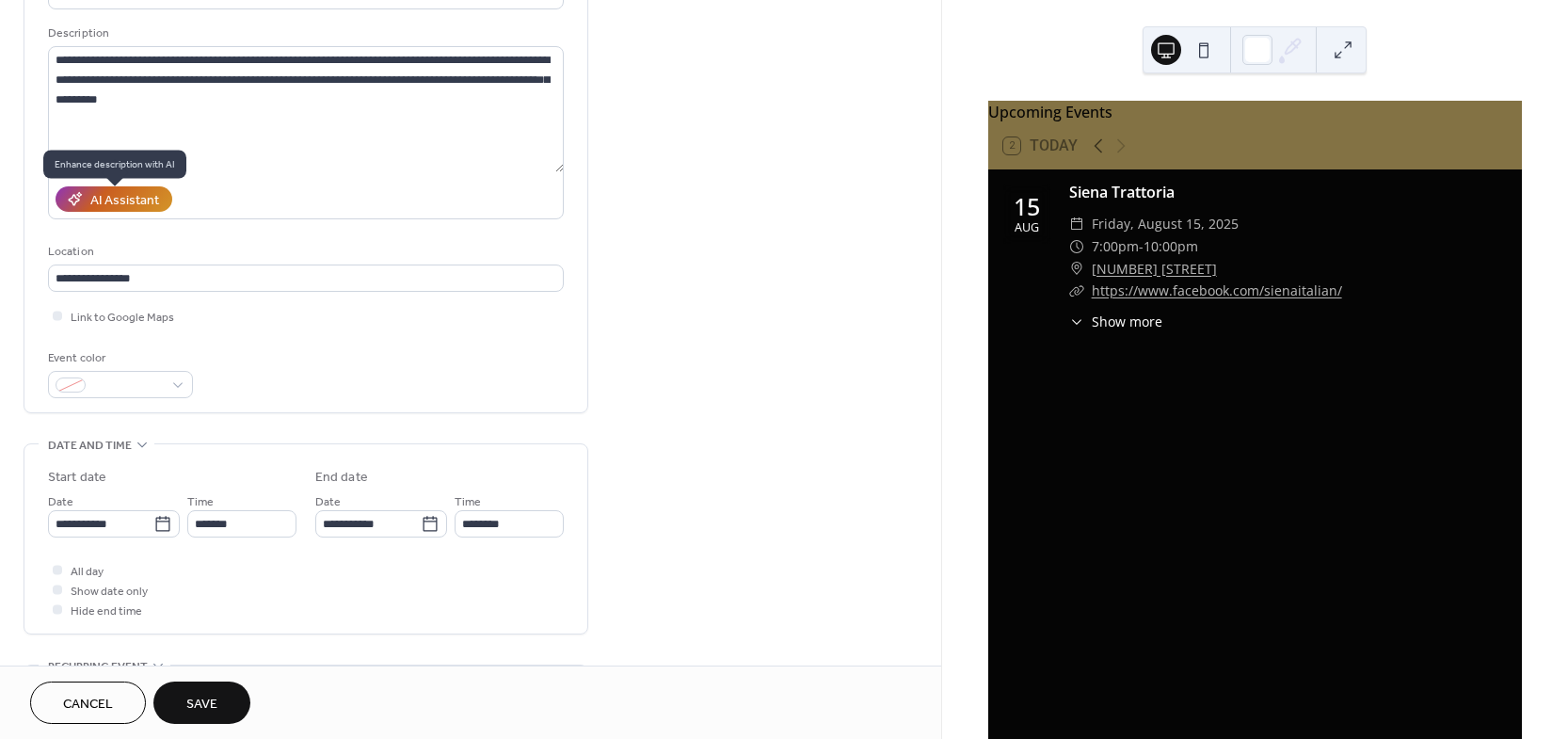 click on "AI Assistant" at bounding box center [124, 201] 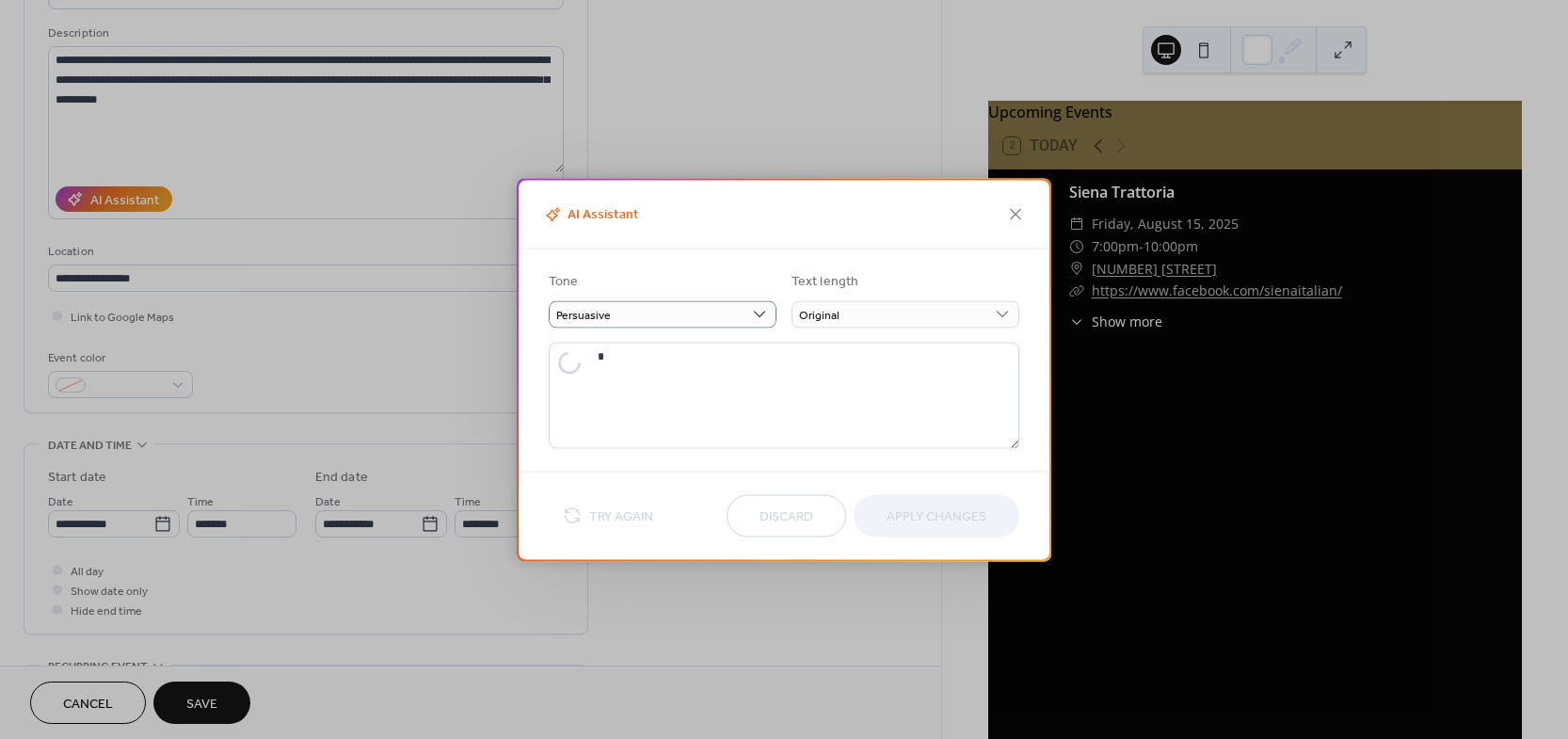 type on "**********" 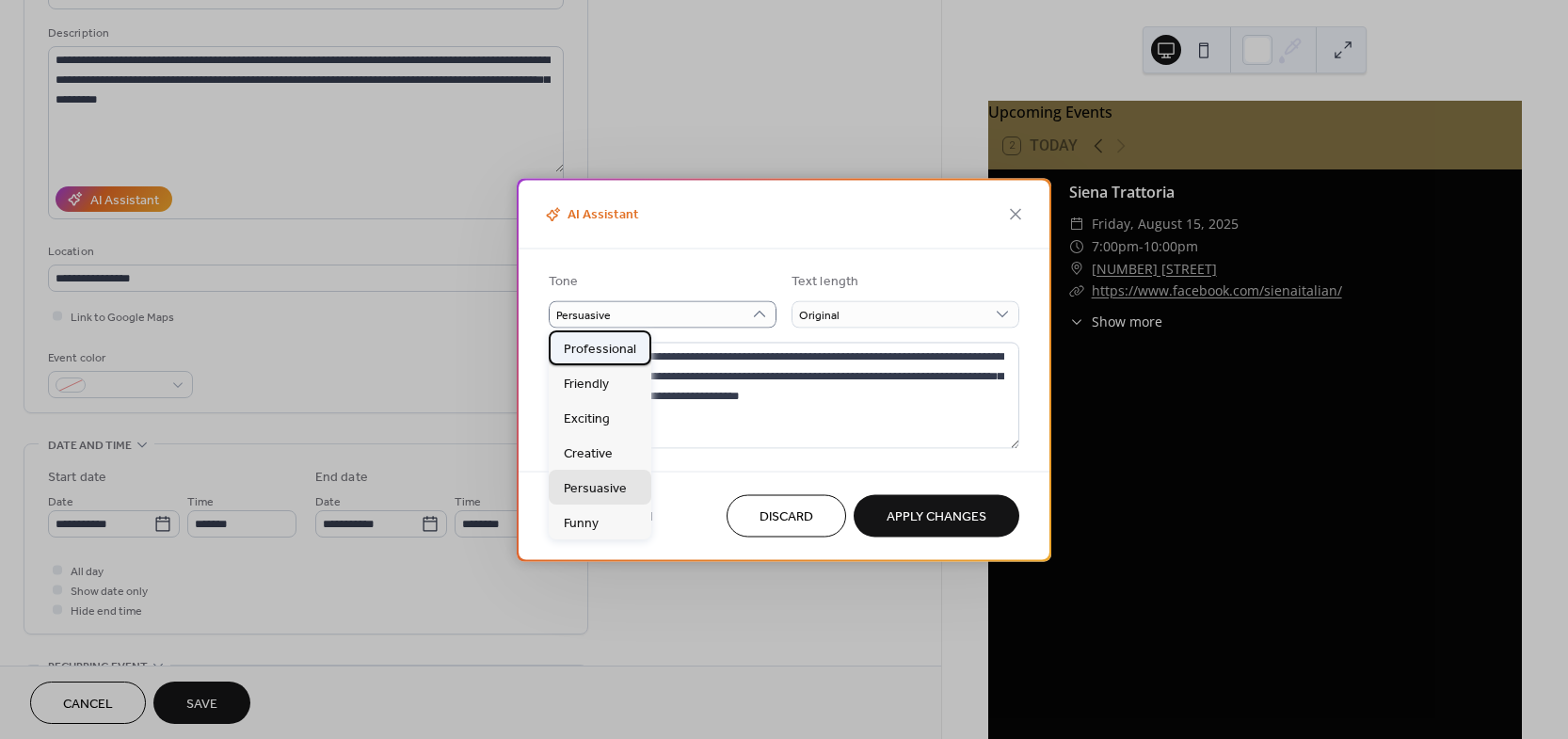 click on "Professional" at bounding box center [600, 349] 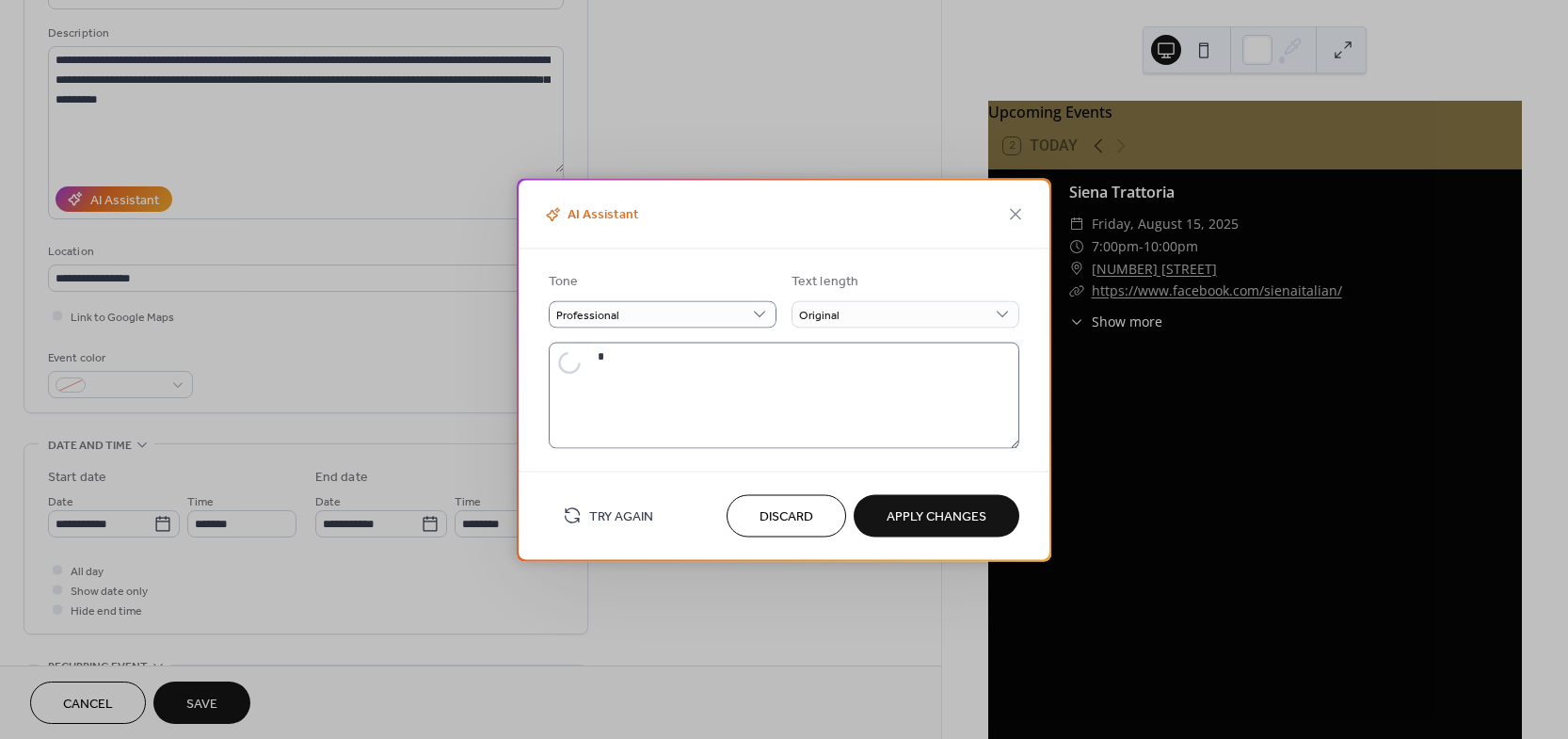 type on "**********" 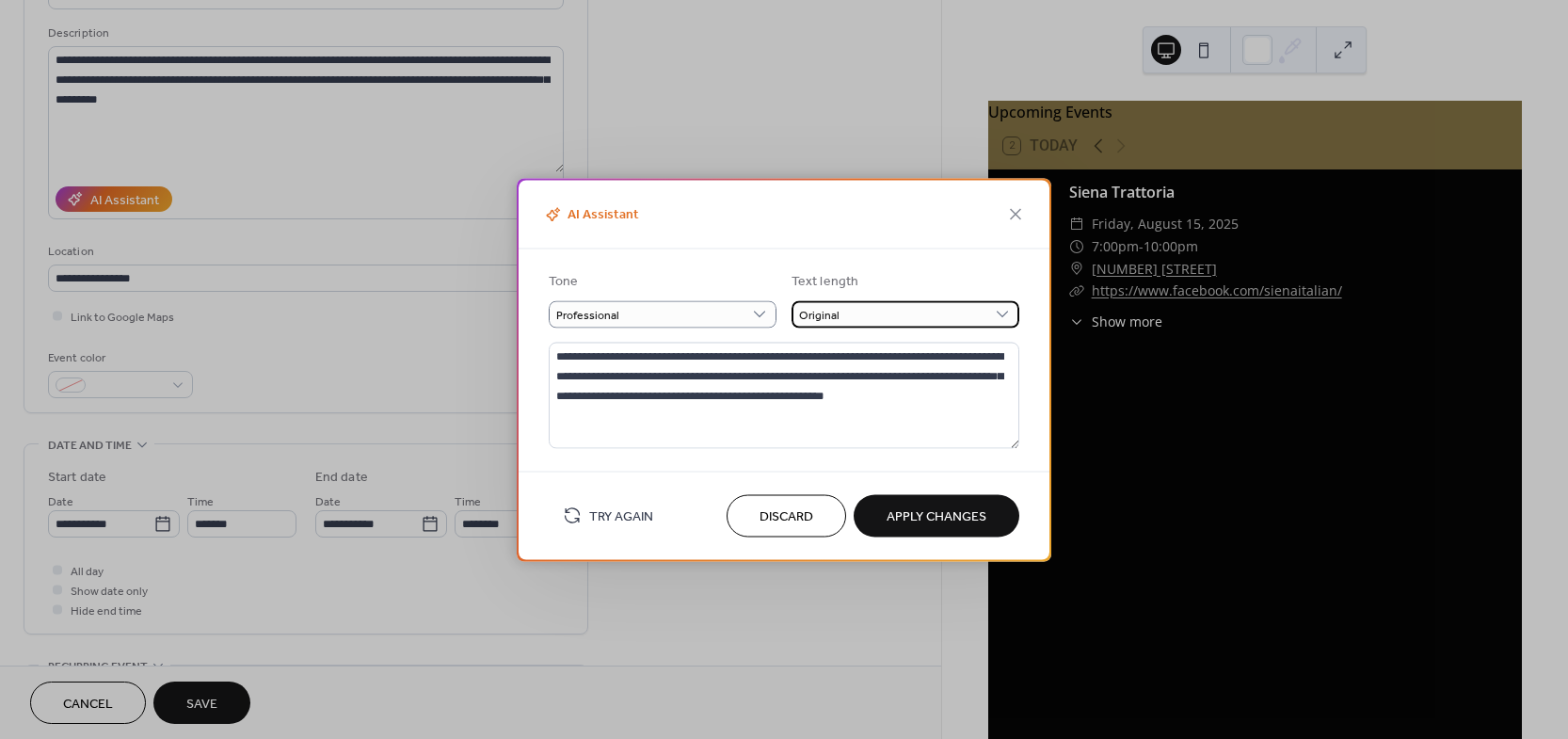 click on "Original" at bounding box center [905, 313] 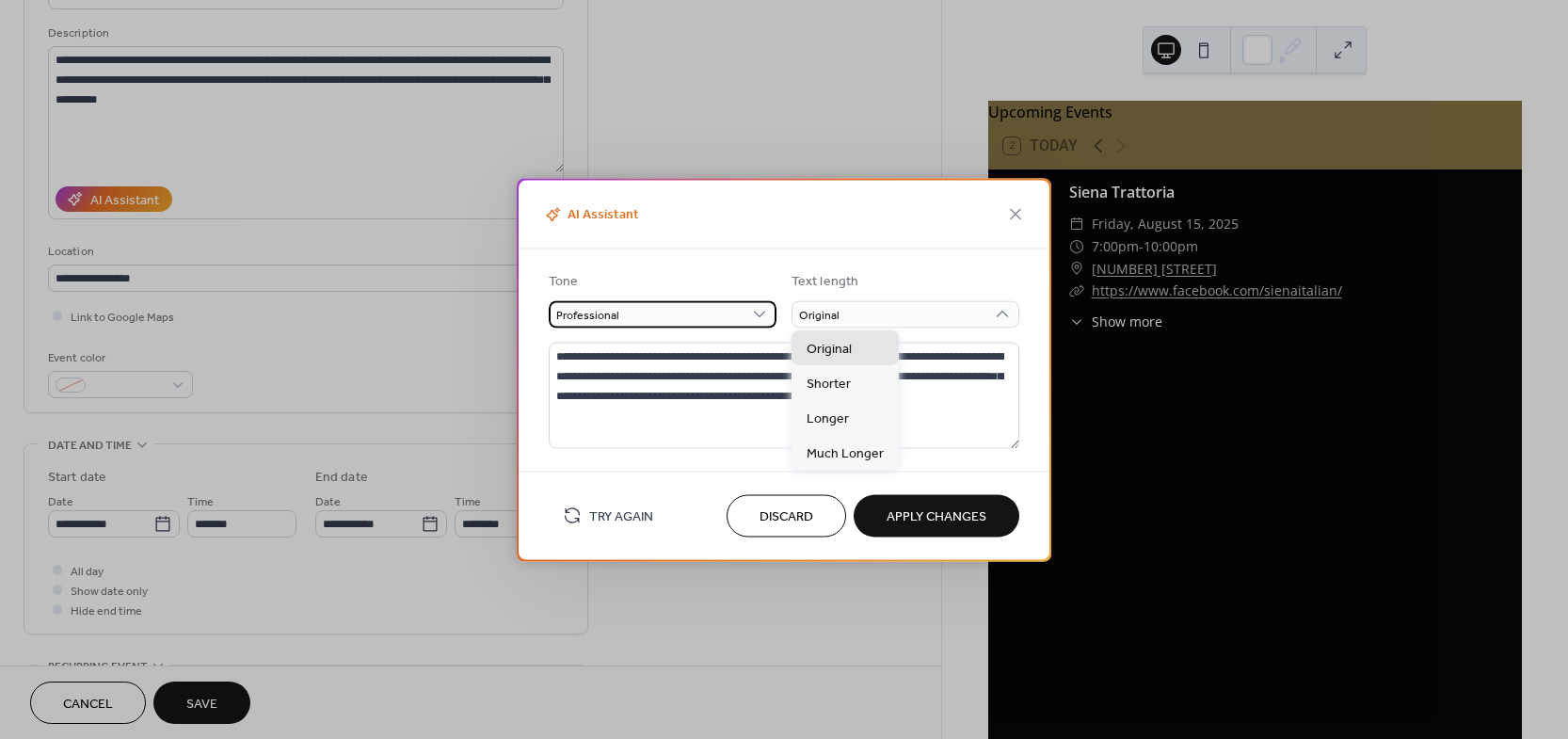 click on "Professional" at bounding box center (663, 313) 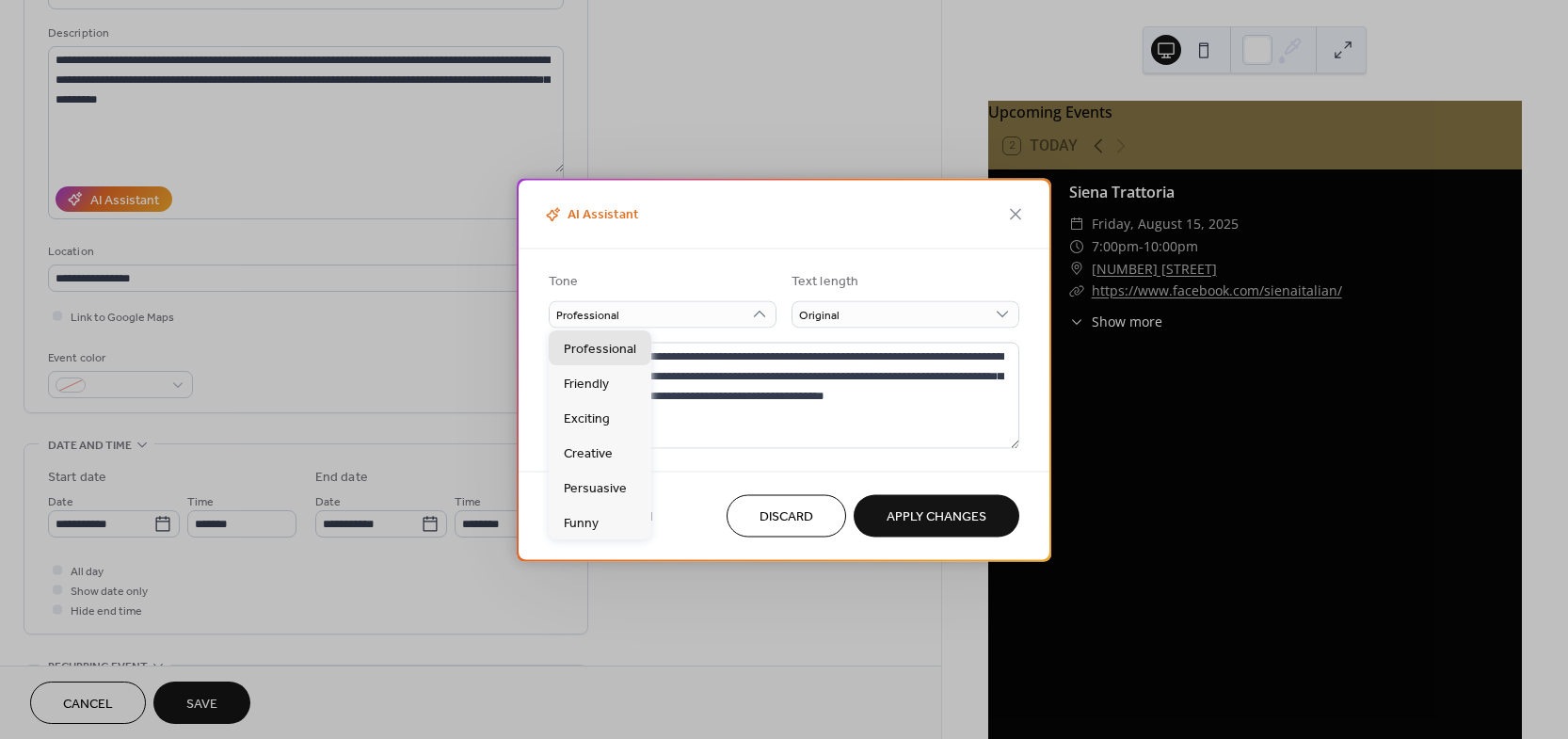 click on "Discard" at bounding box center [786, 517] 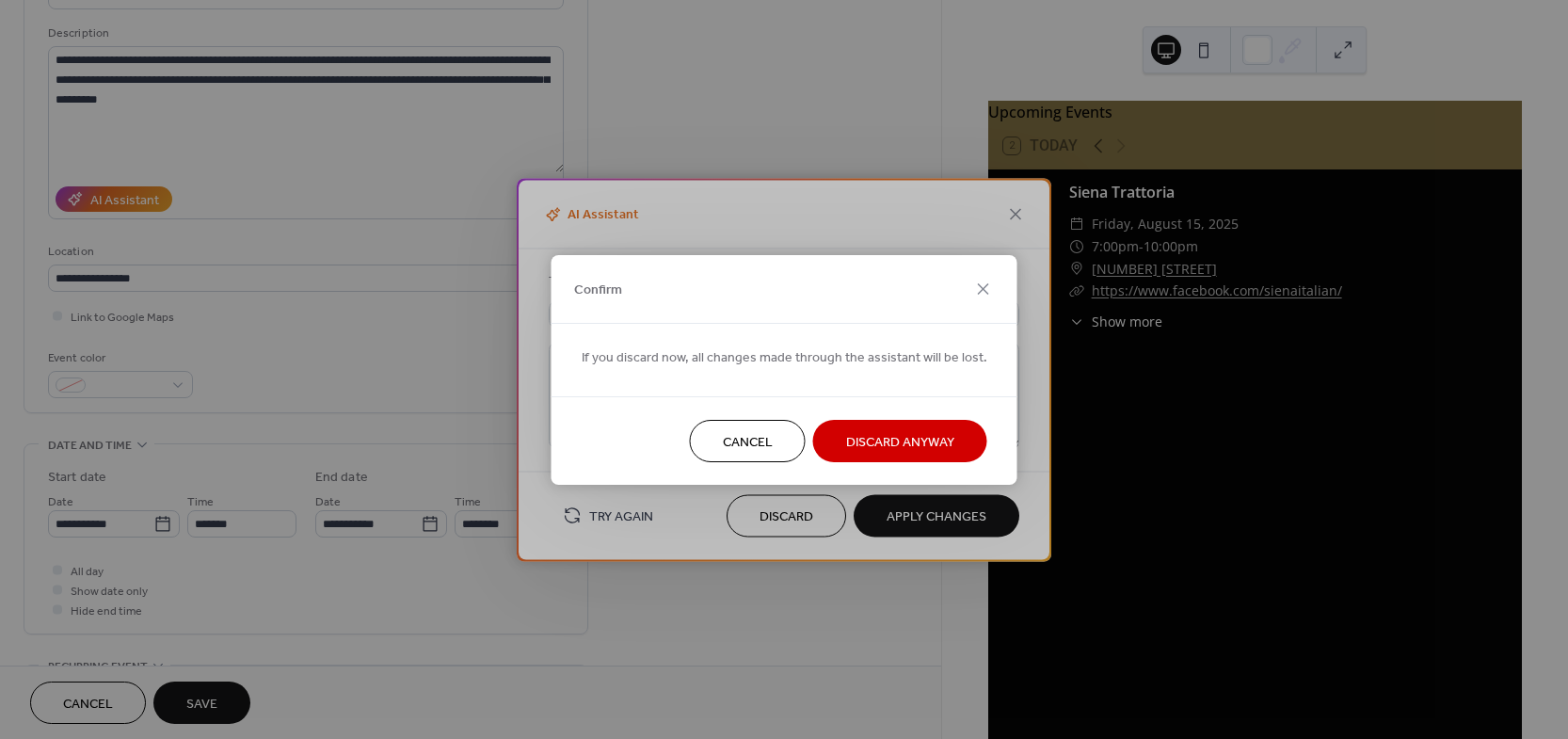 click on "Discard Anyway" at bounding box center (900, 442) 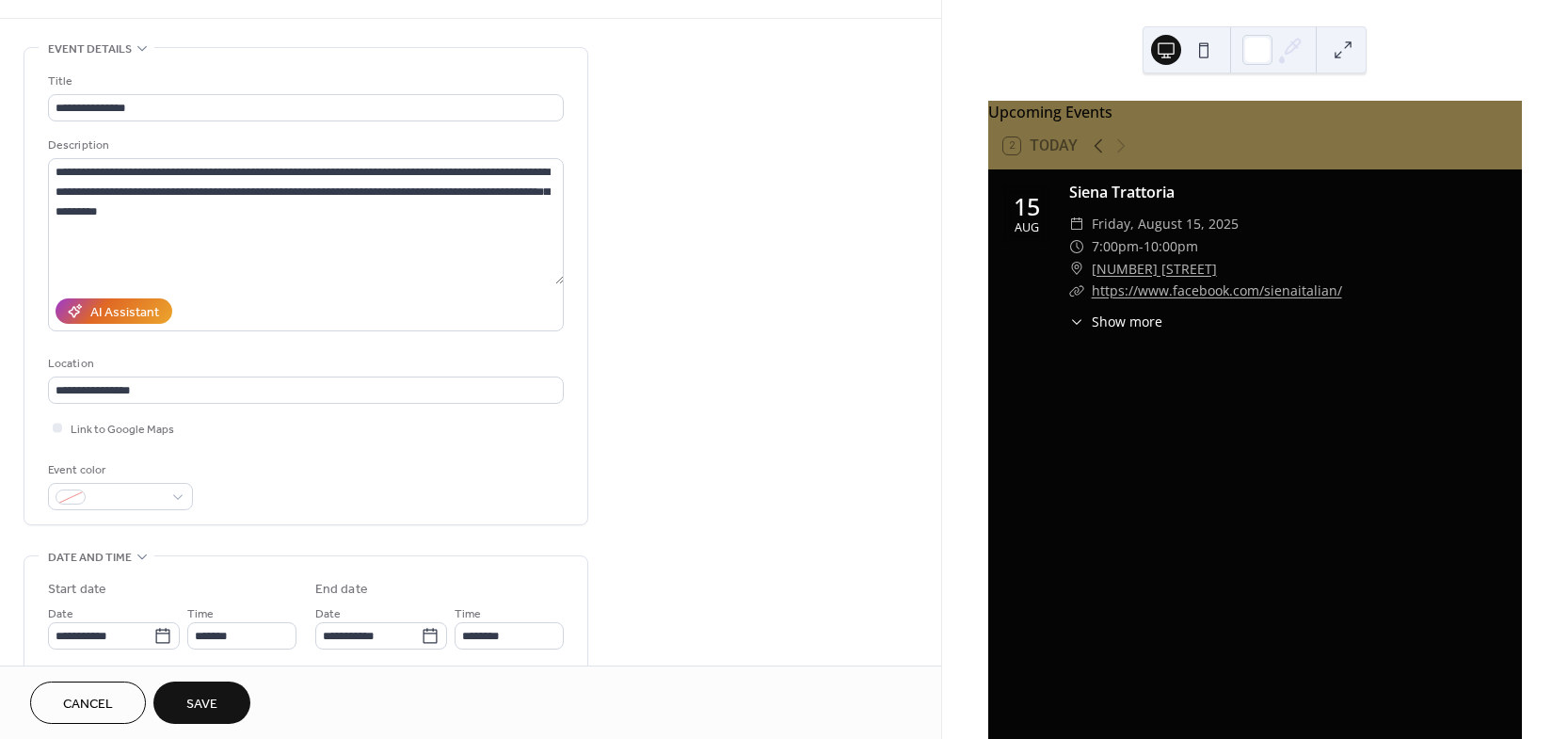 scroll, scrollTop: 0, scrollLeft: 0, axis: both 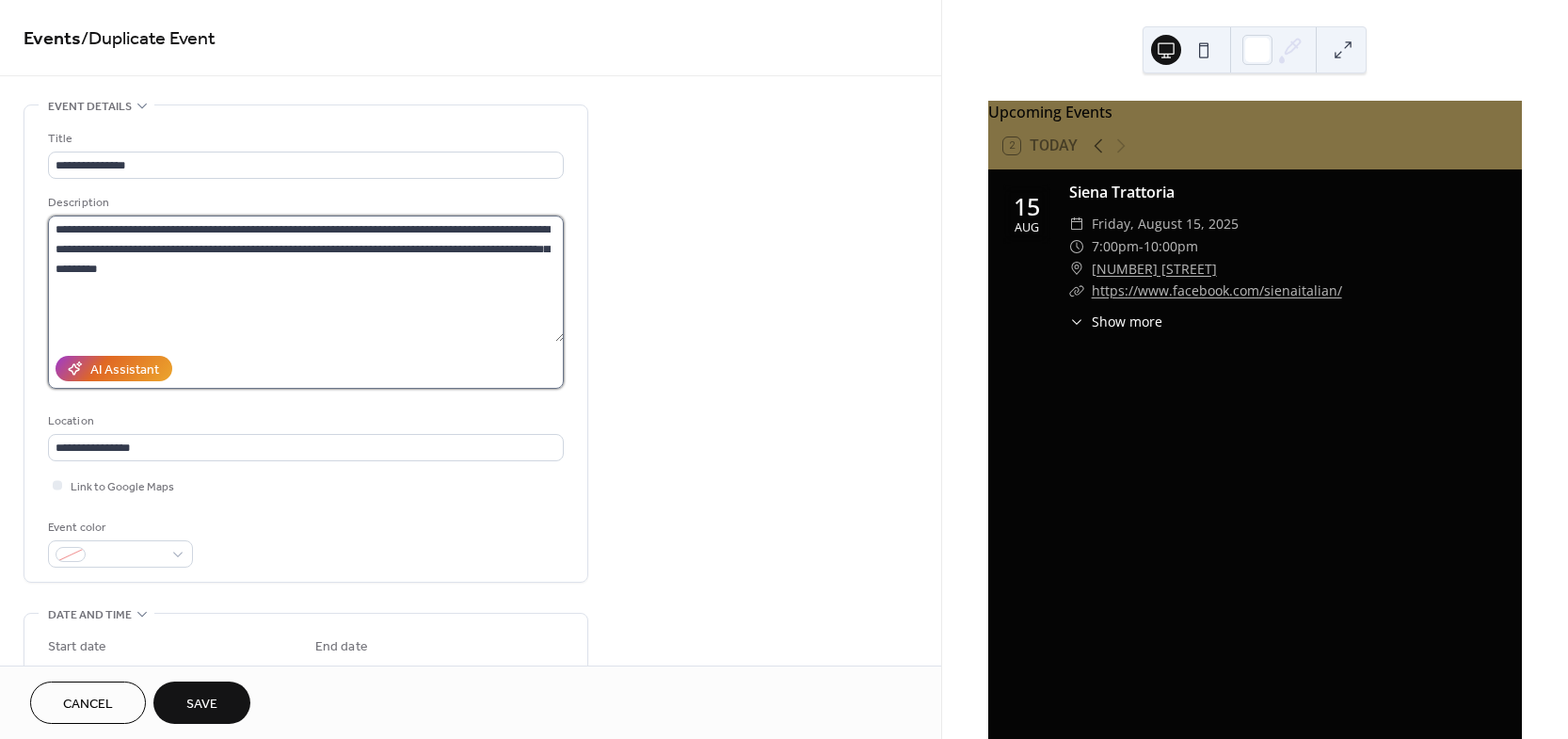 click on "**********" at bounding box center (306, 279) 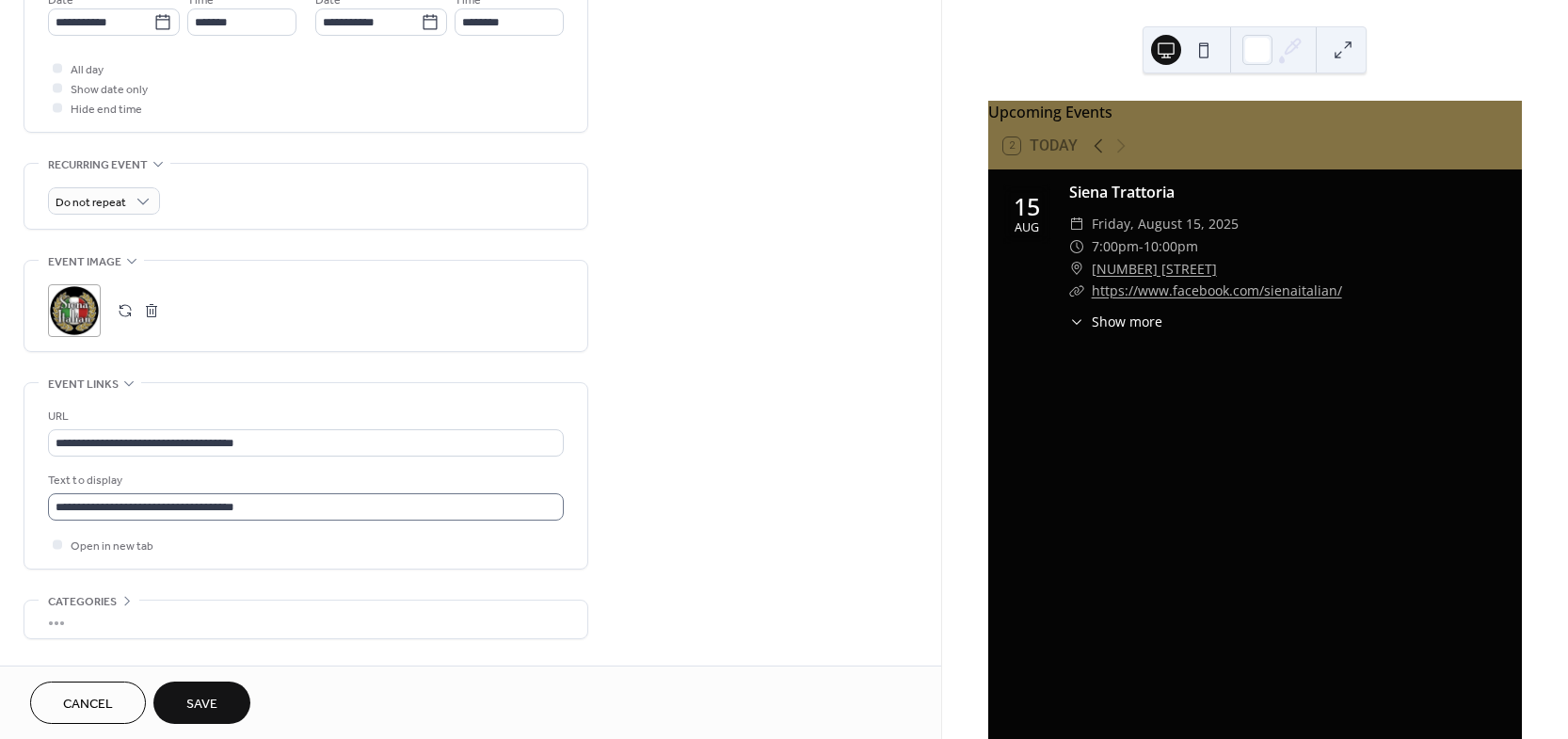 scroll, scrollTop: 678, scrollLeft: 0, axis: vertical 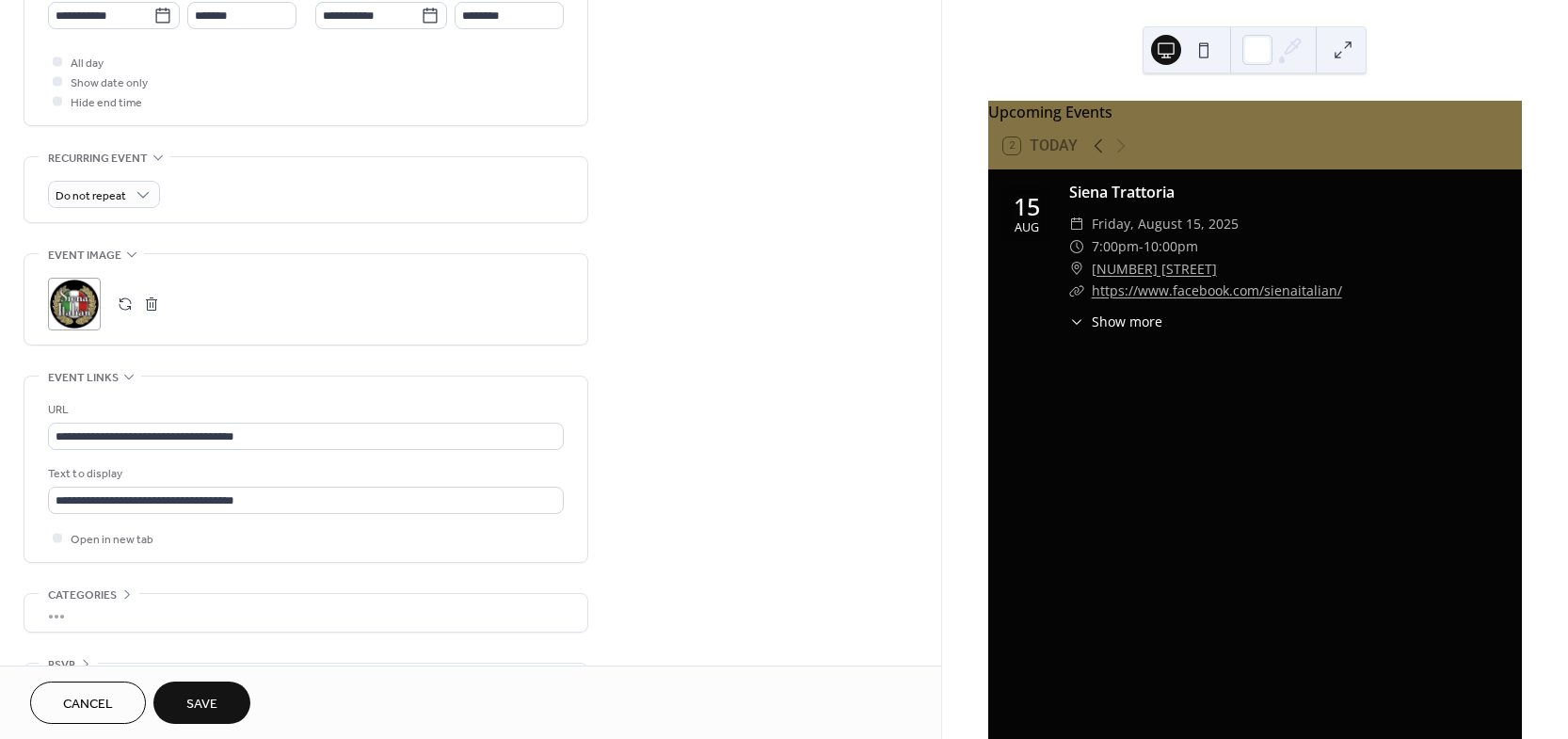 type on "**********" 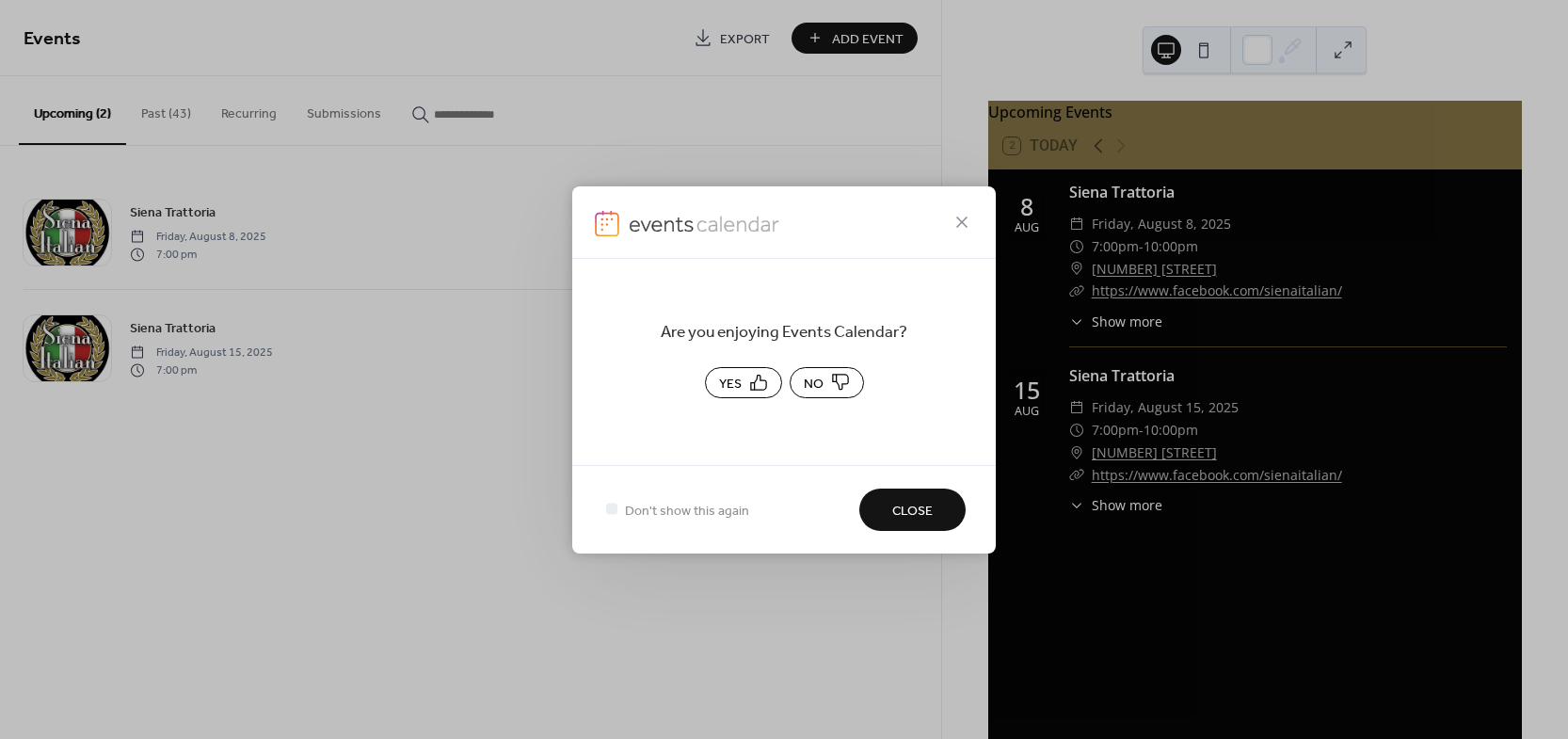 click on "Close" at bounding box center [912, 510] 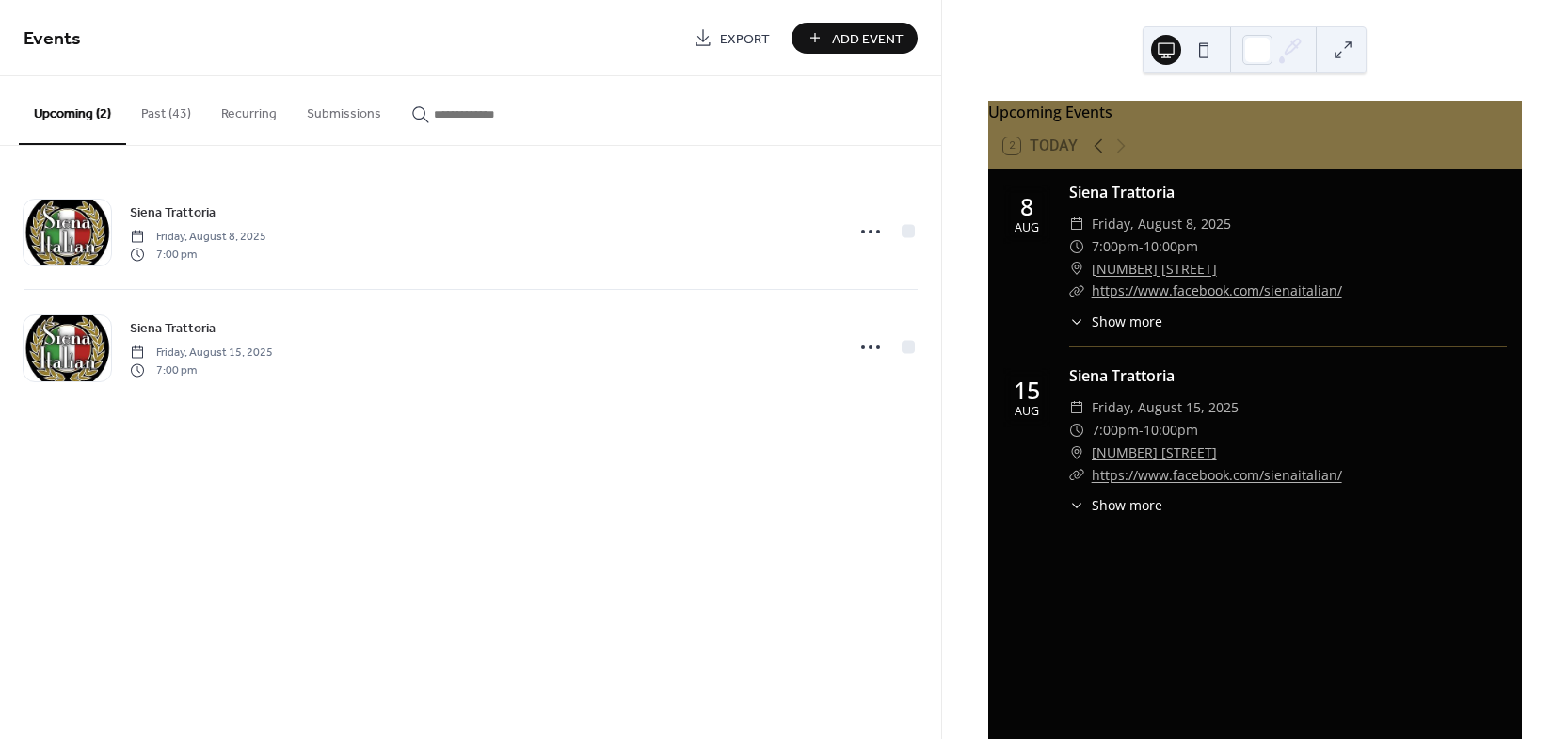 click 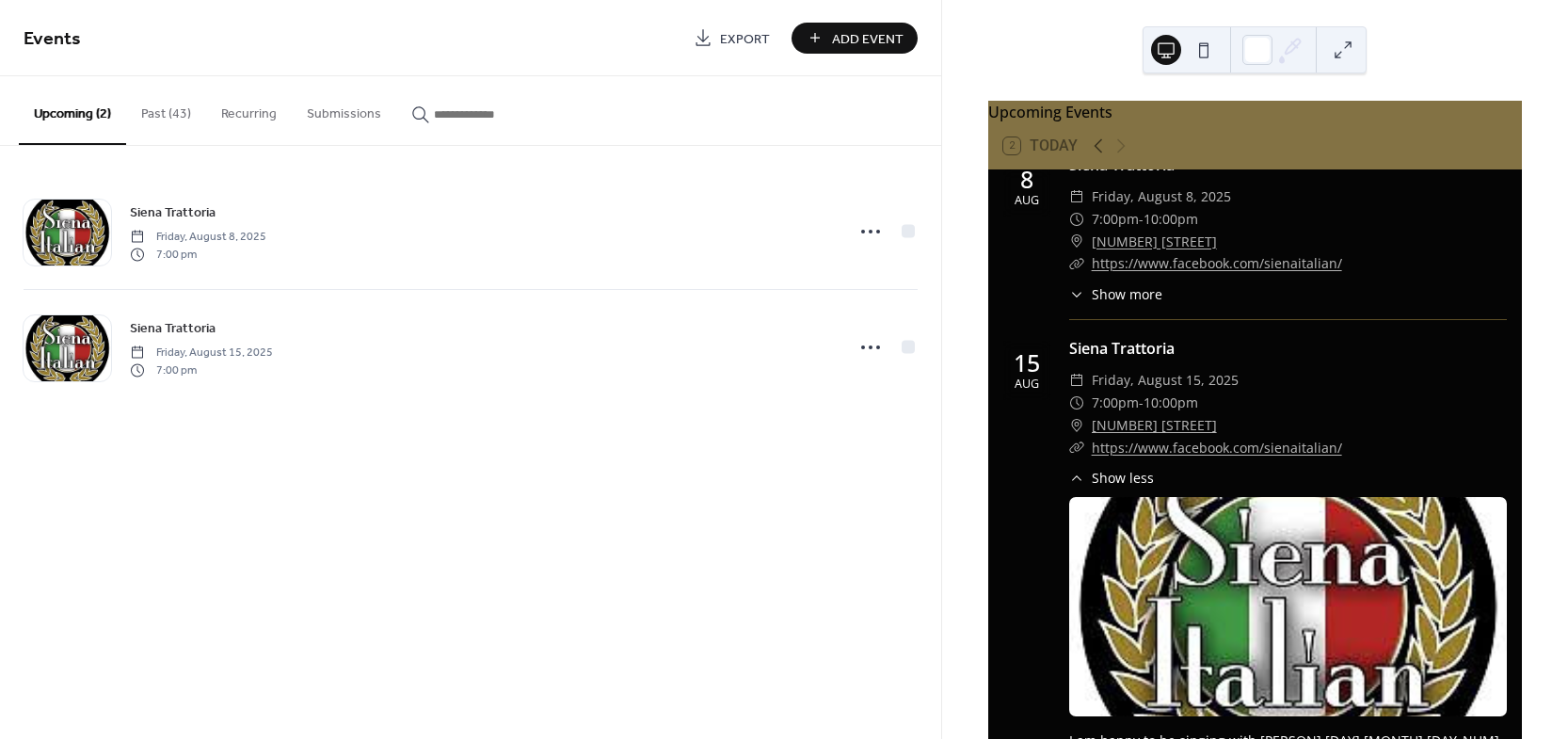 scroll, scrollTop: 39, scrollLeft: 0, axis: vertical 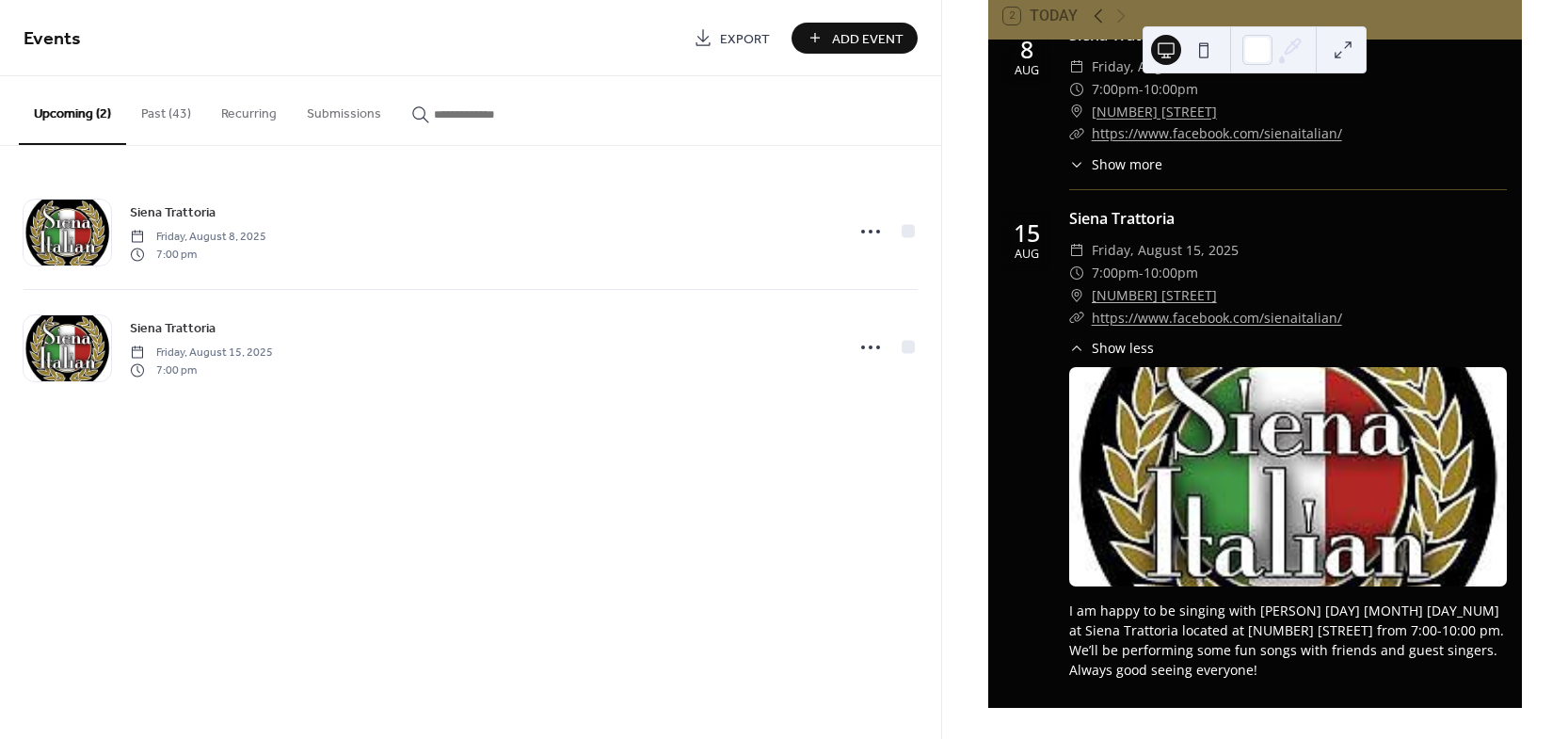 click on "Show more" at bounding box center [1127, 164] 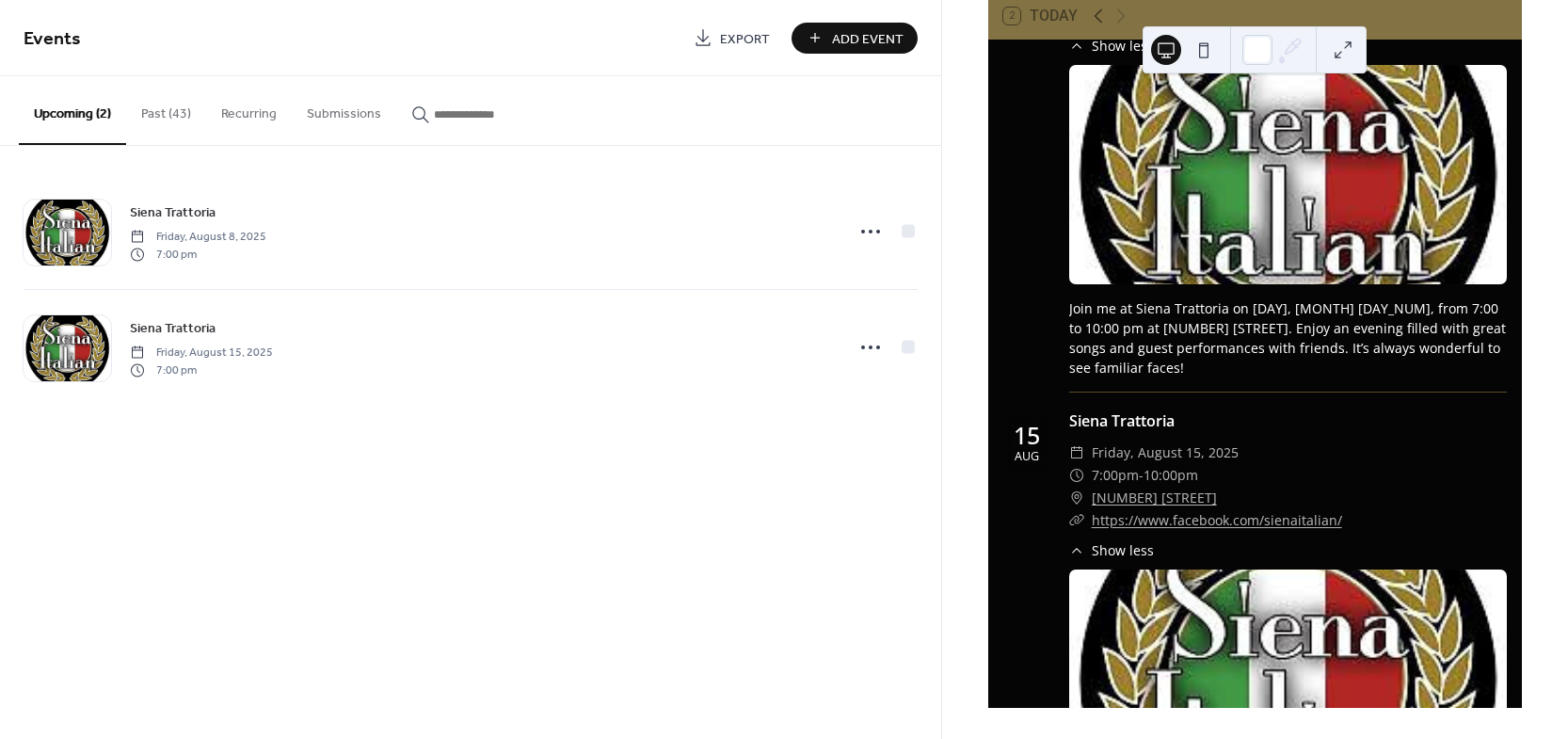 scroll, scrollTop: 0, scrollLeft: 0, axis: both 